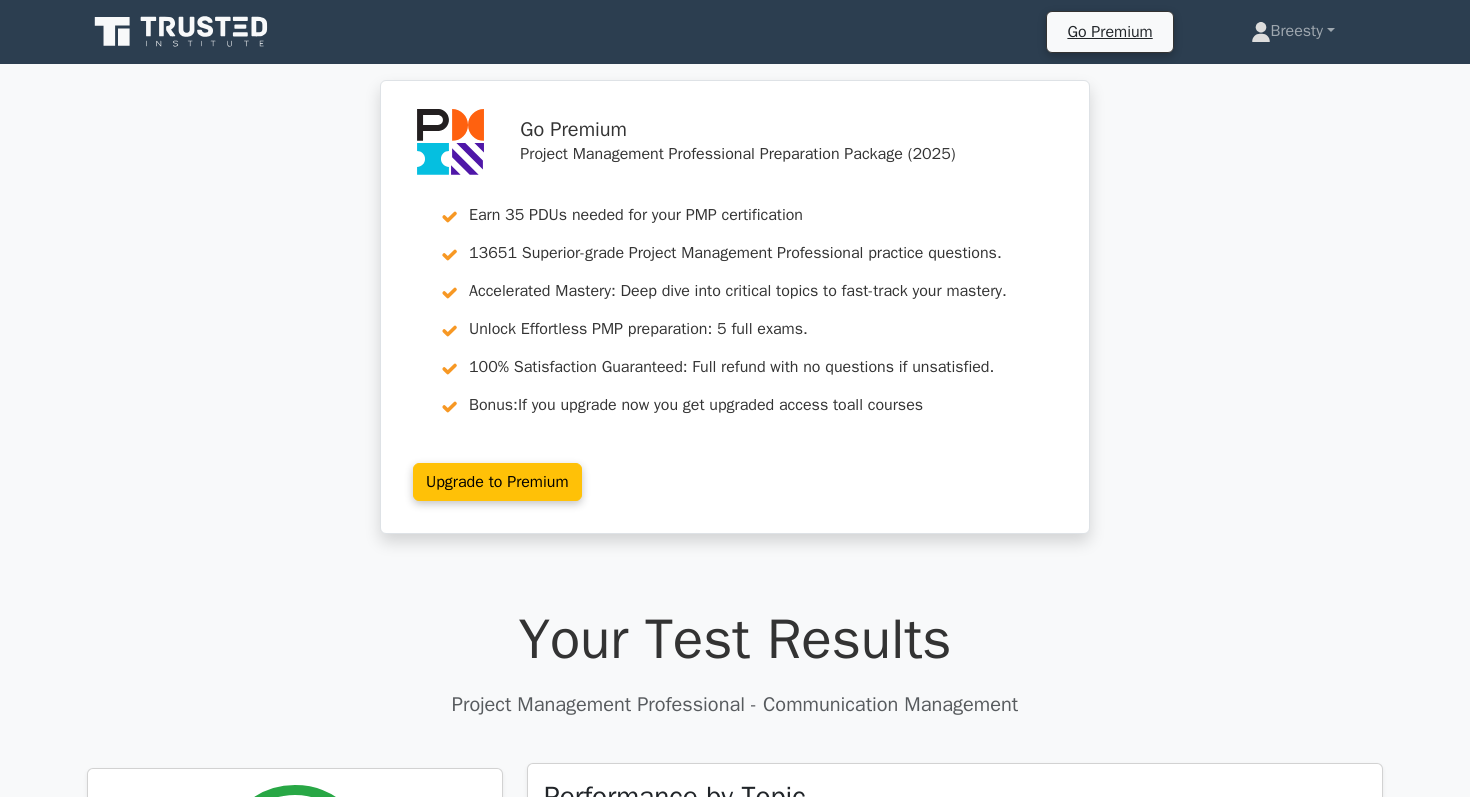 scroll, scrollTop: 0, scrollLeft: 0, axis: both 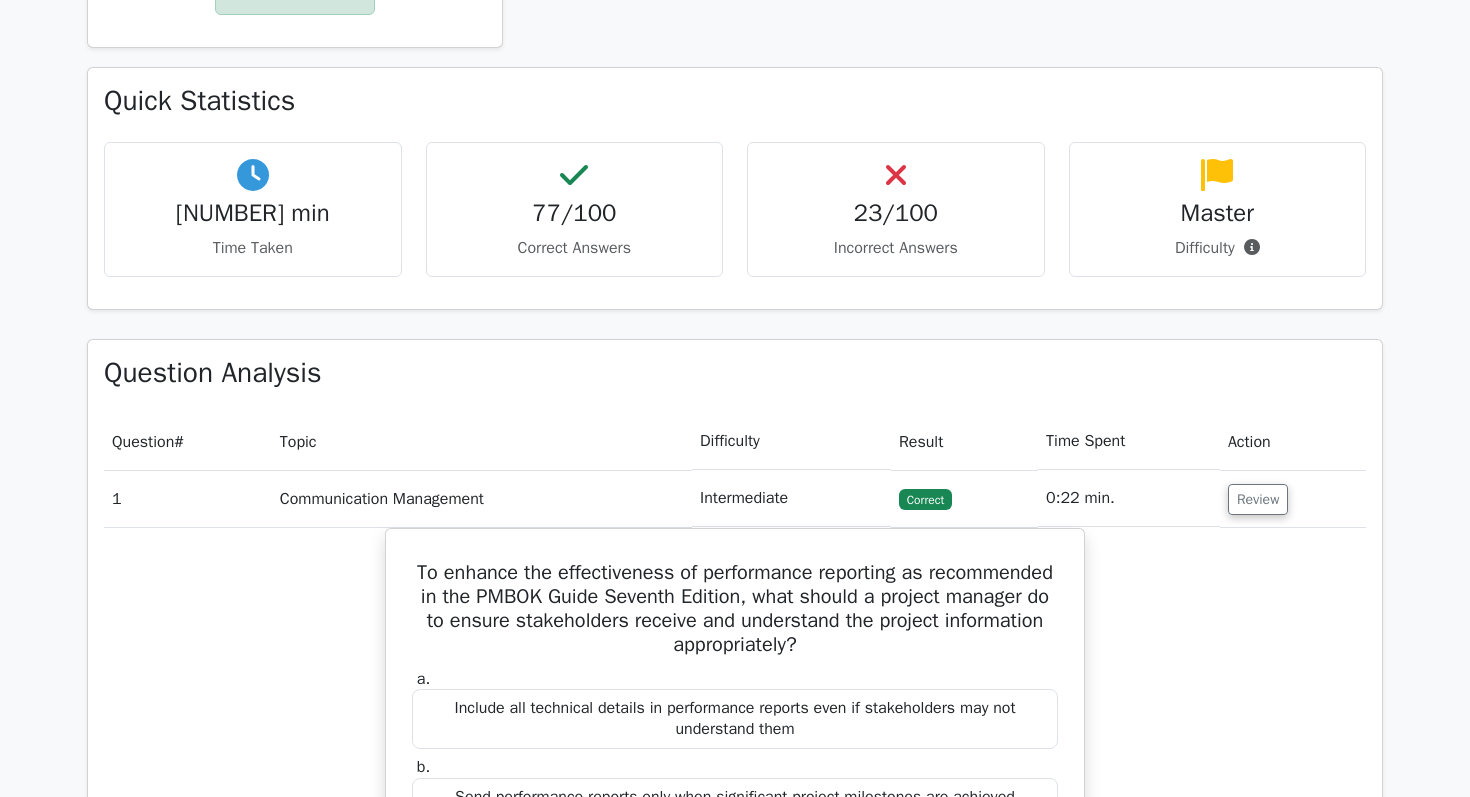 click on "23/100" at bounding box center [896, 213] 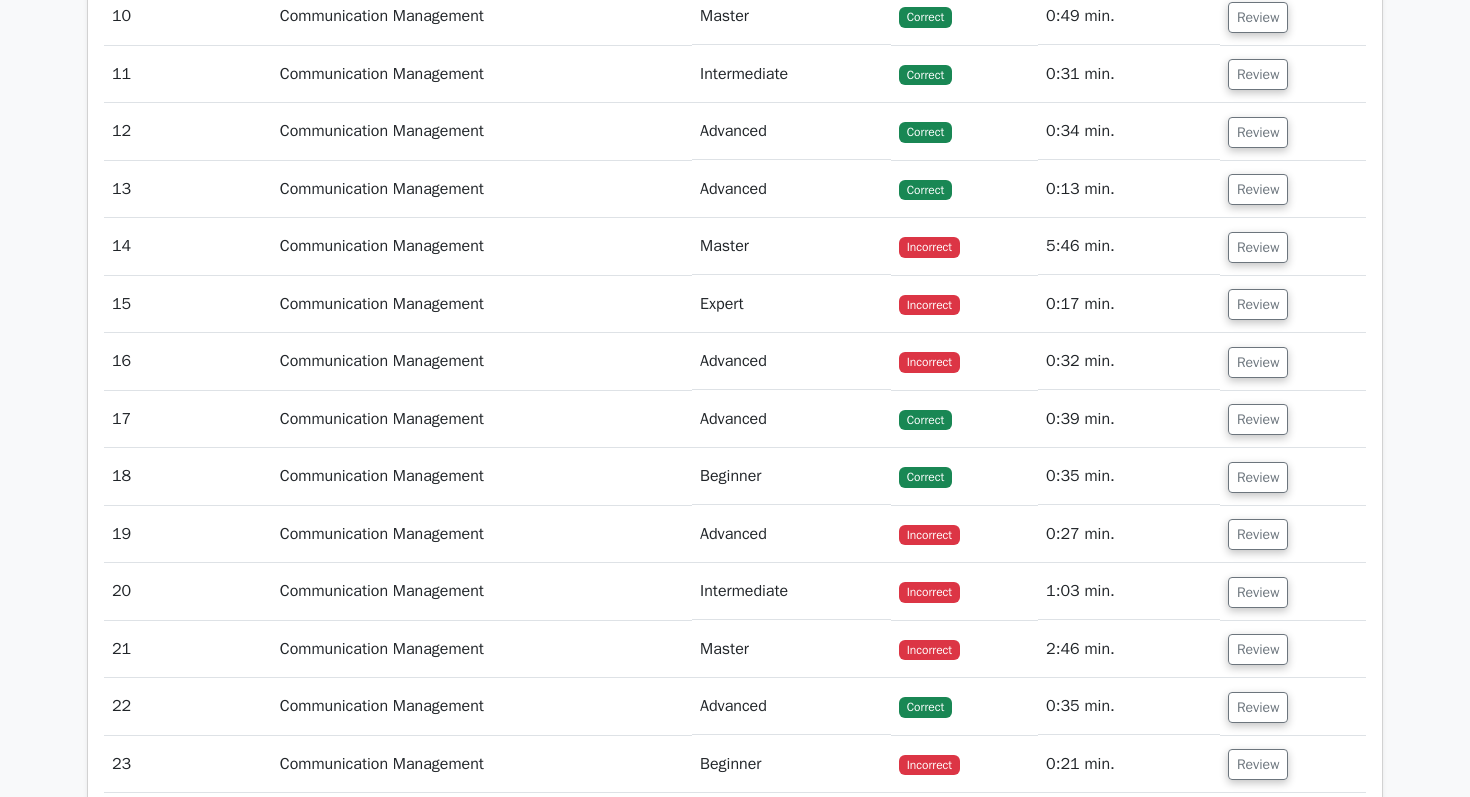 scroll, scrollTop: 2939, scrollLeft: 0, axis: vertical 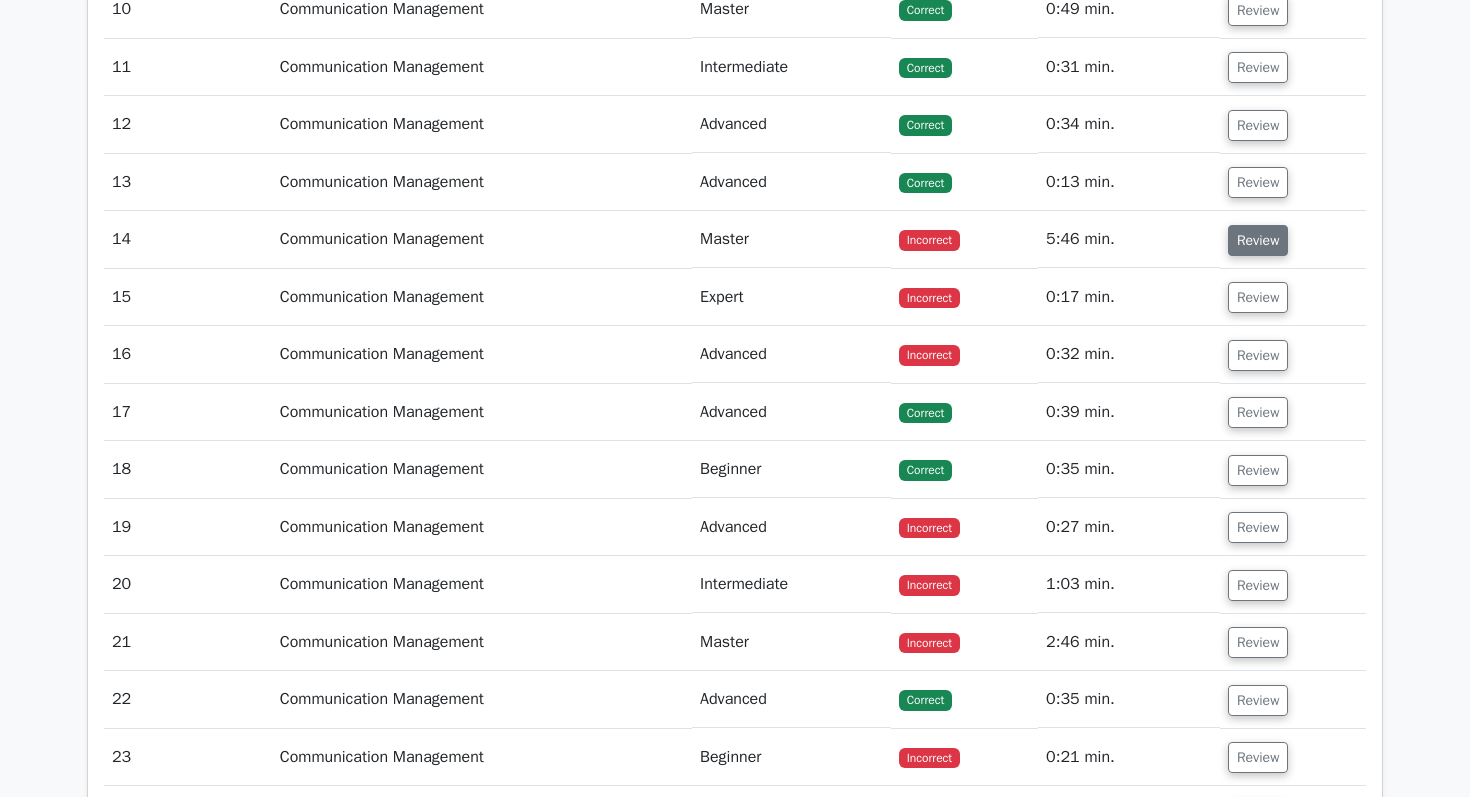 click on "Review" at bounding box center [1258, 240] 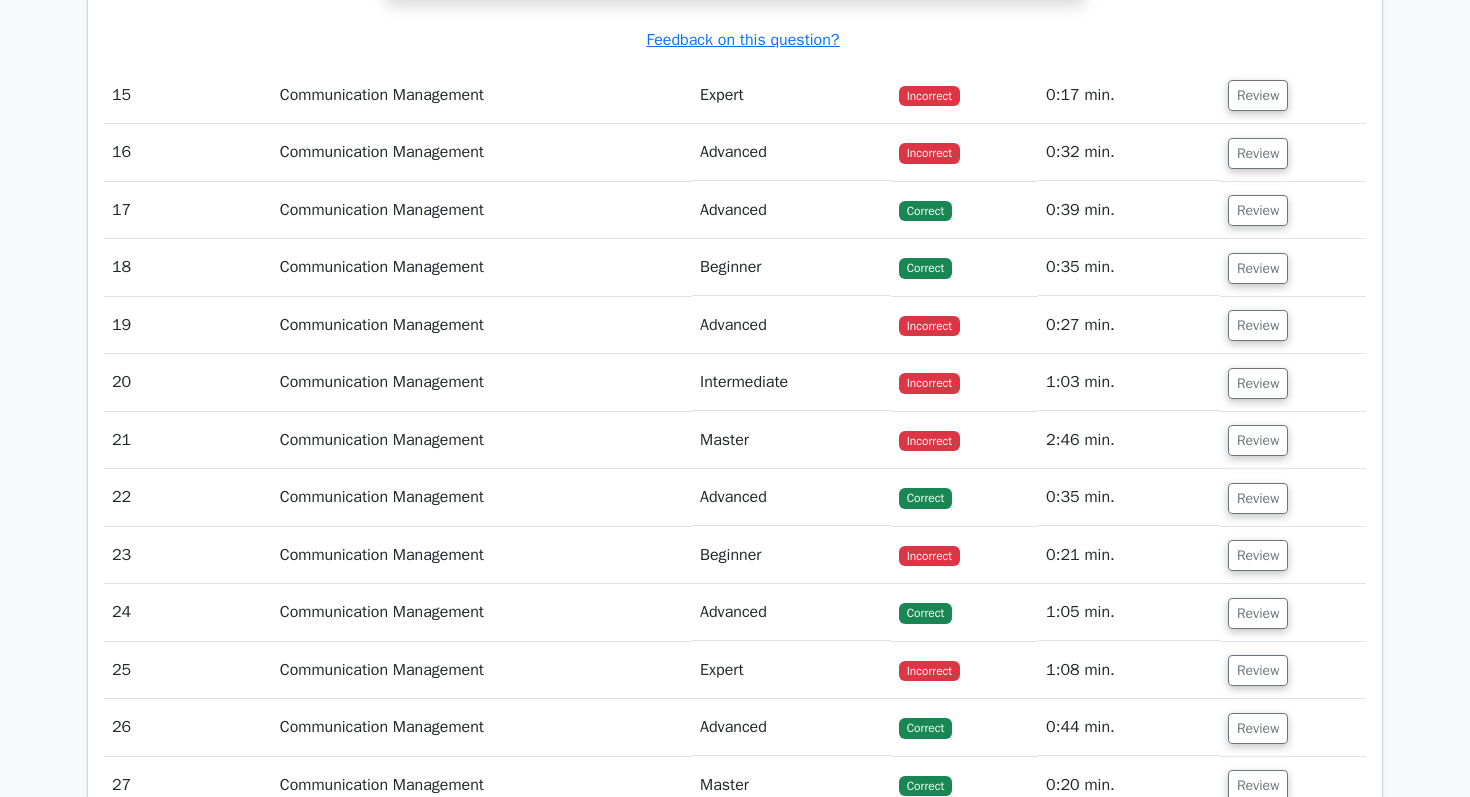 scroll, scrollTop: 4595, scrollLeft: 0, axis: vertical 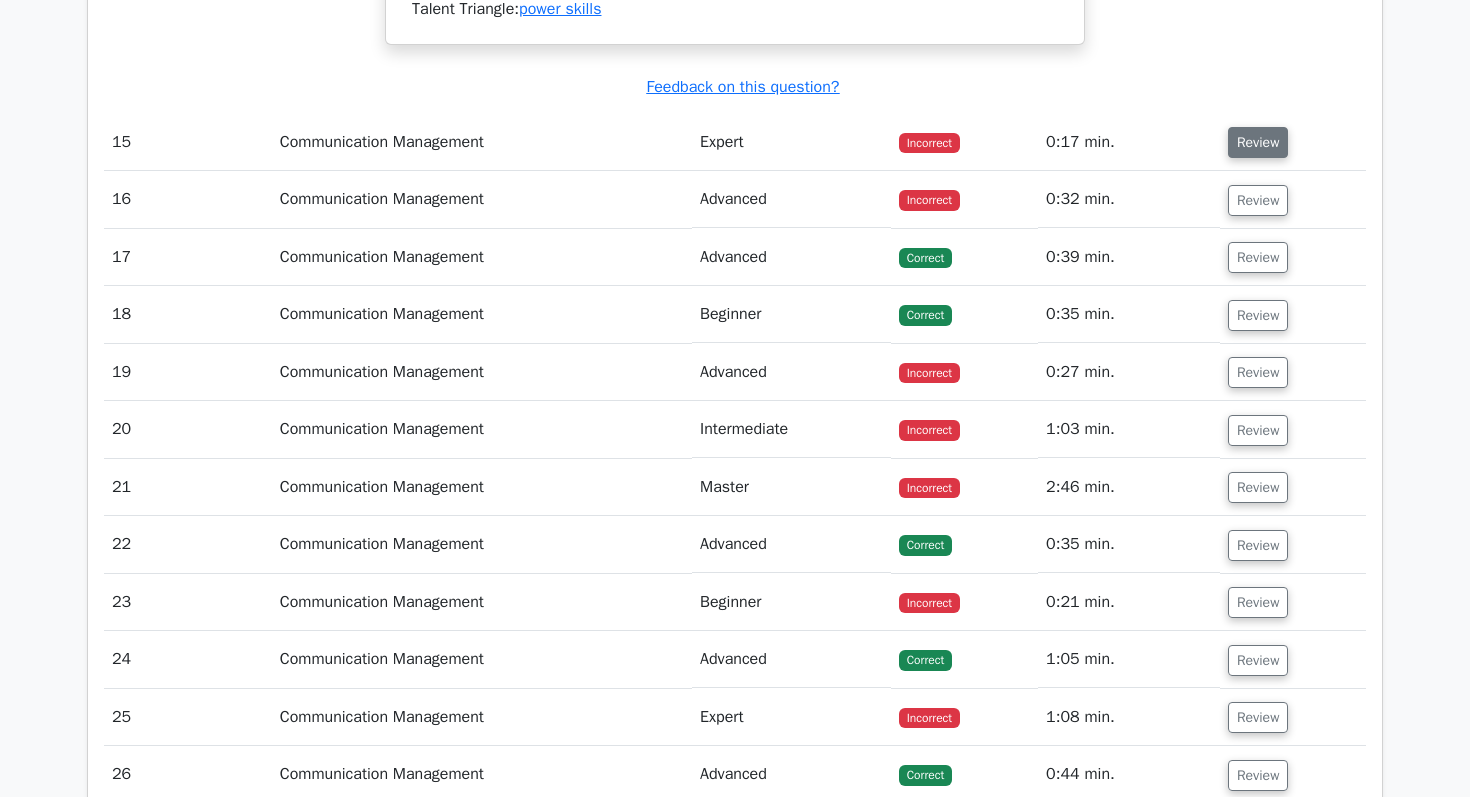 click on "Review" at bounding box center [1258, 142] 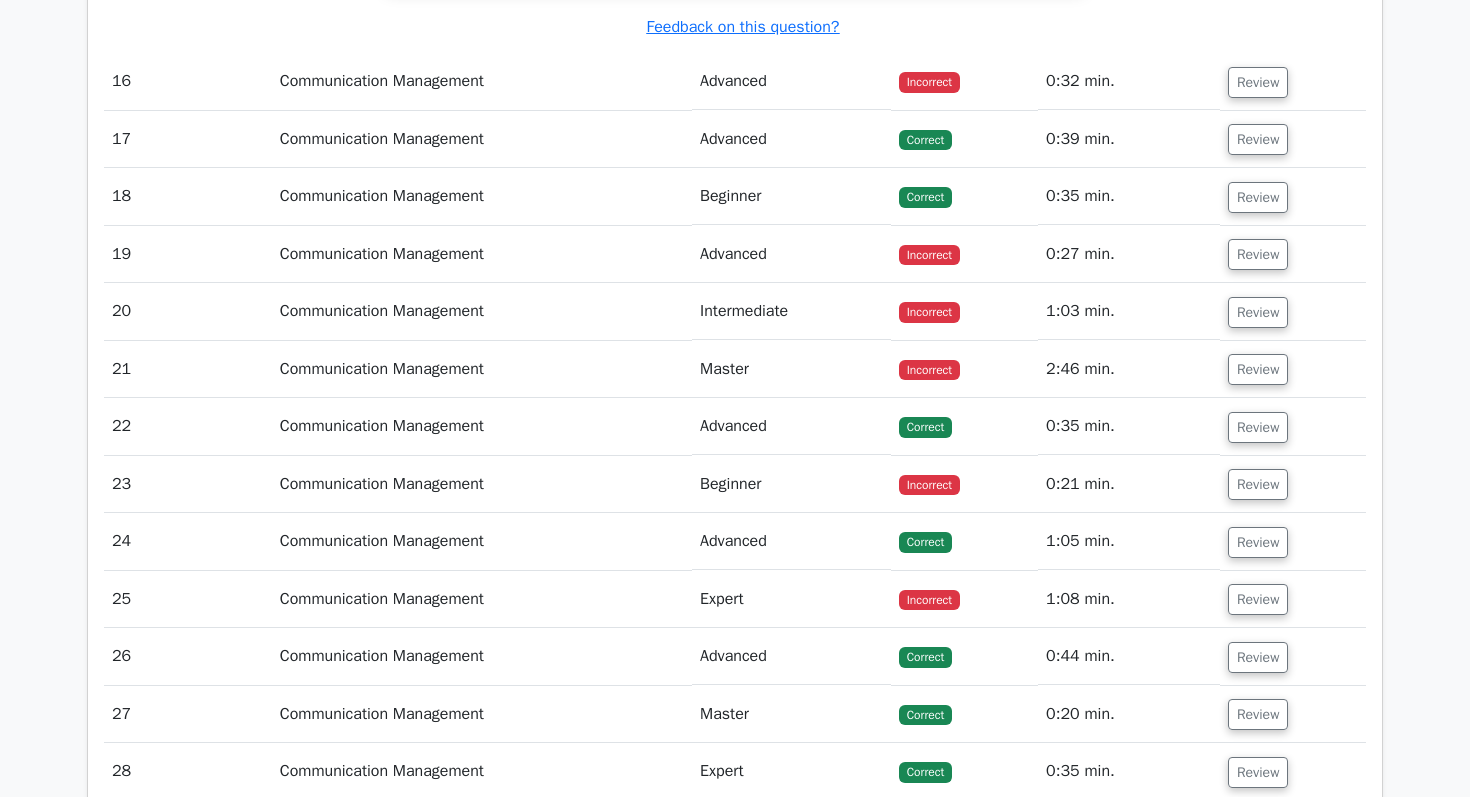scroll, scrollTop: 5582, scrollLeft: 0, axis: vertical 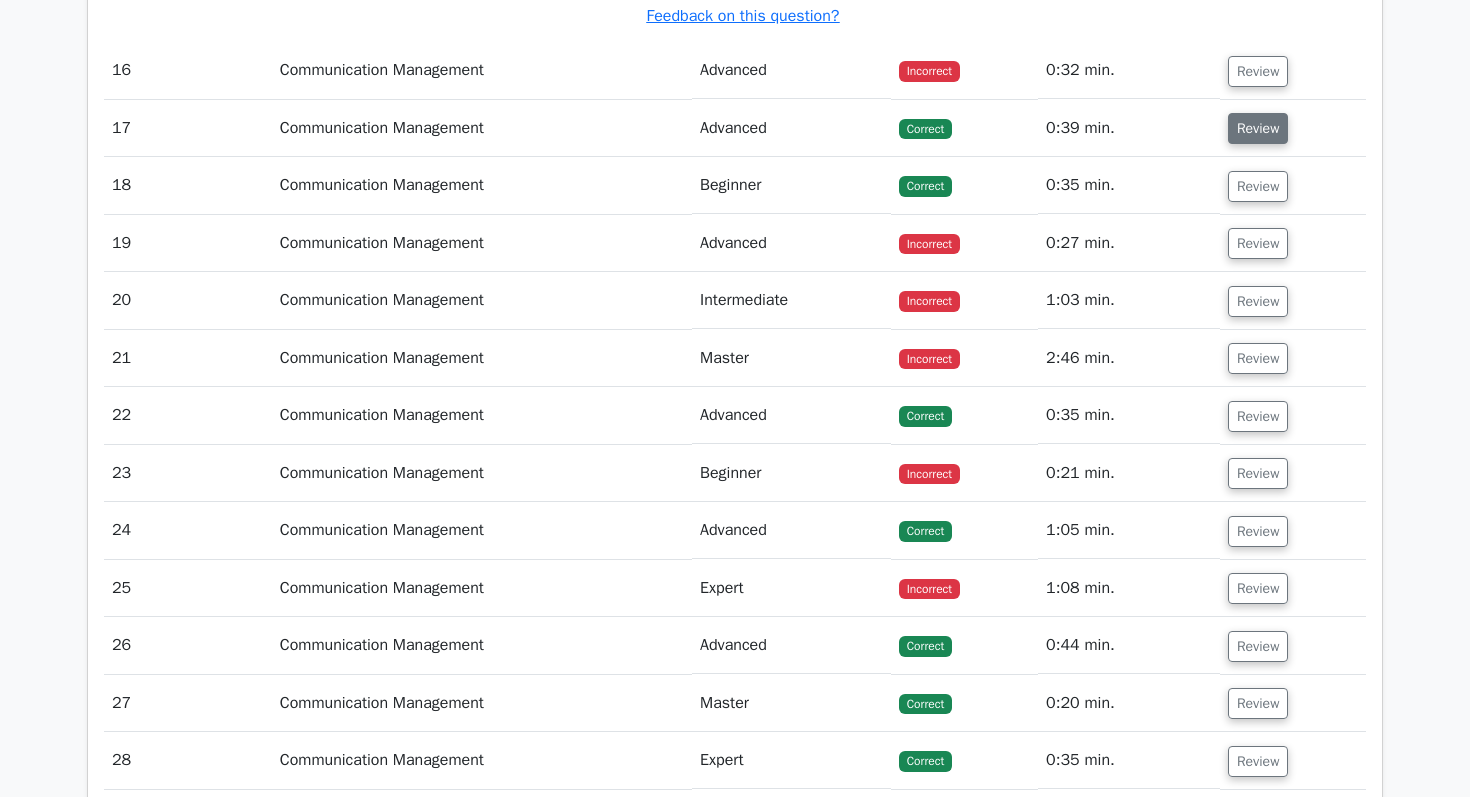 click on "Review" at bounding box center [1258, 128] 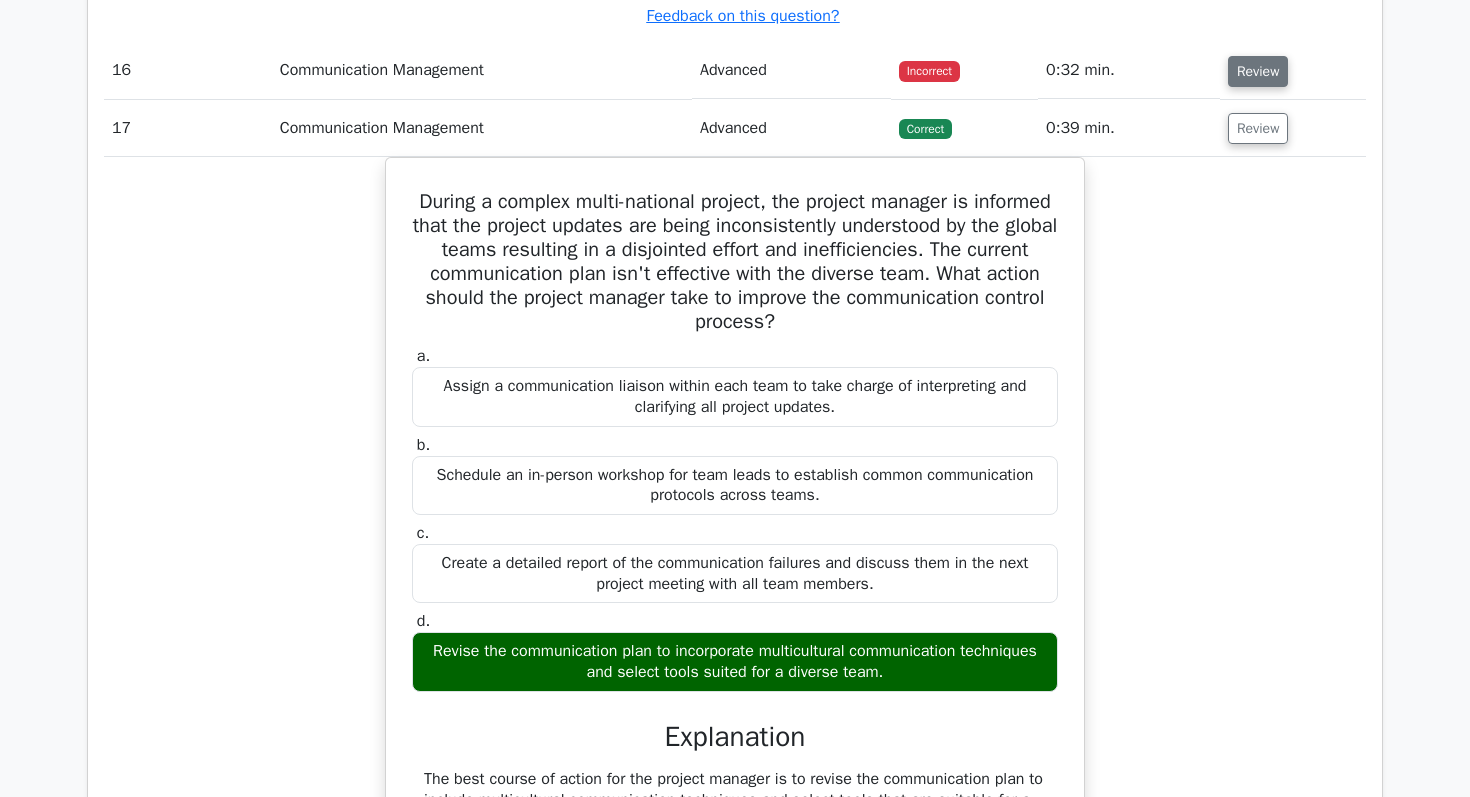 click on "Review" at bounding box center (1258, 71) 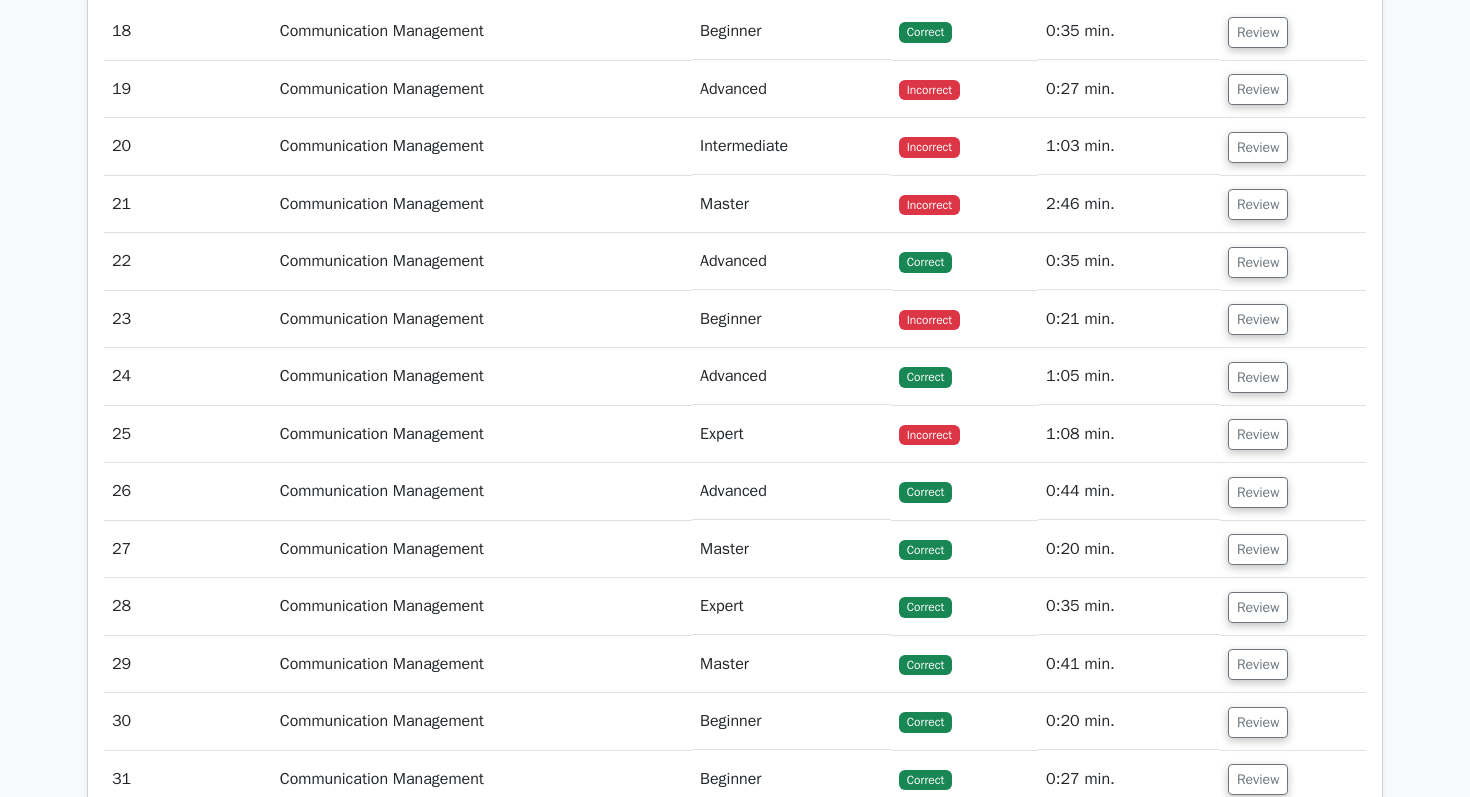 scroll, scrollTop: 7780, scrollLeft: 0, axis: vertical 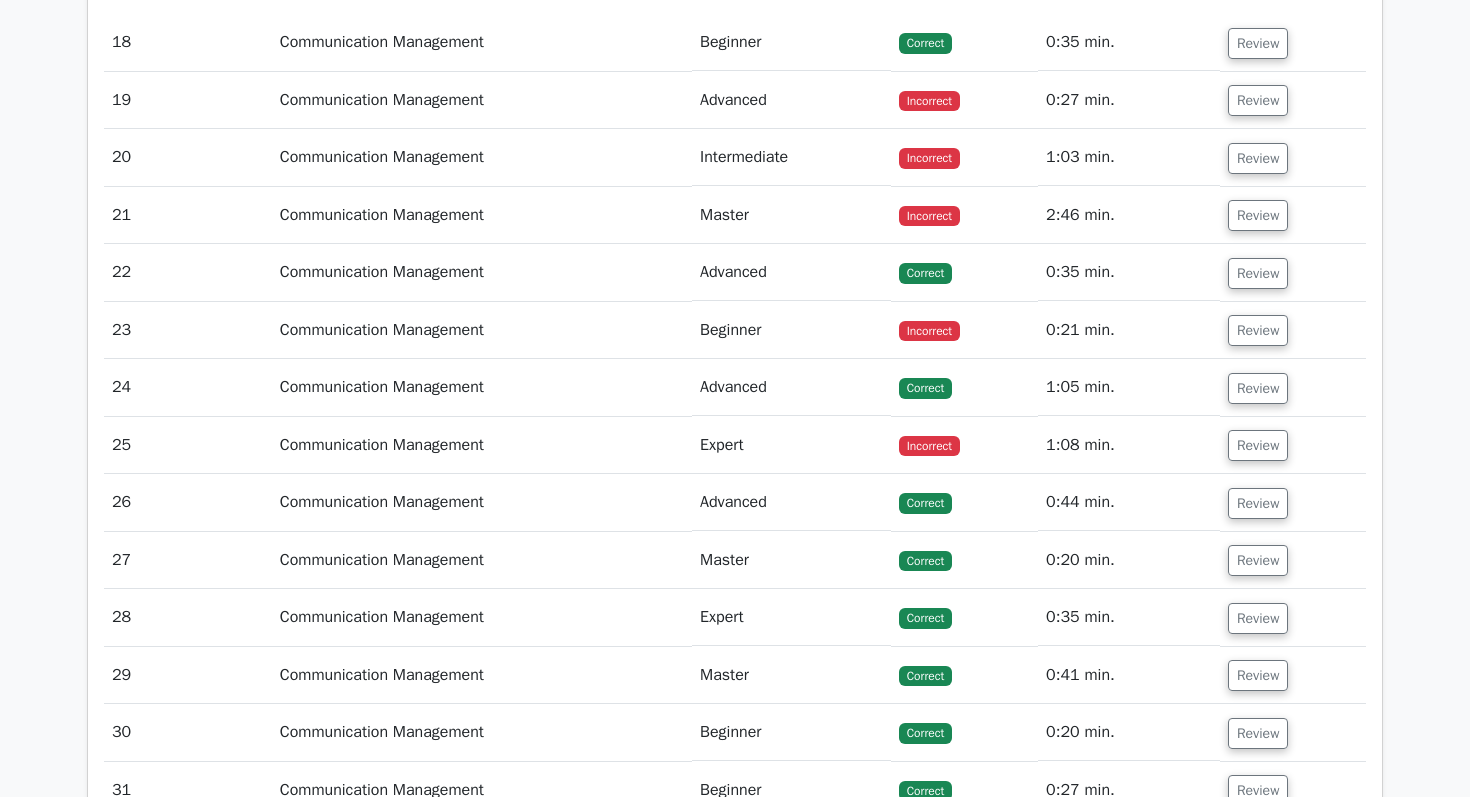 click on "Review" at bounding box center [1293, 100] 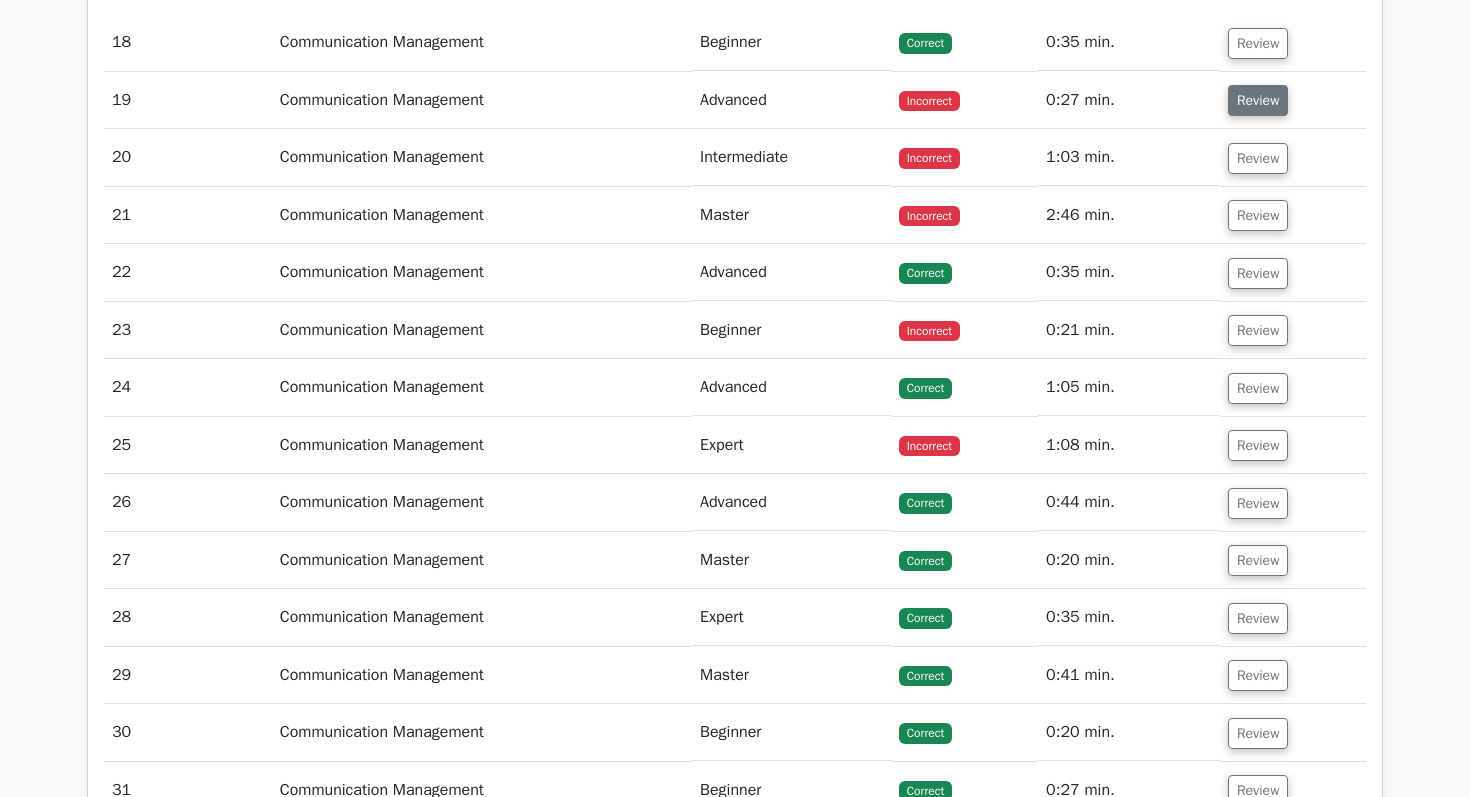 click on "Review" at bounding box center (1258, 100) 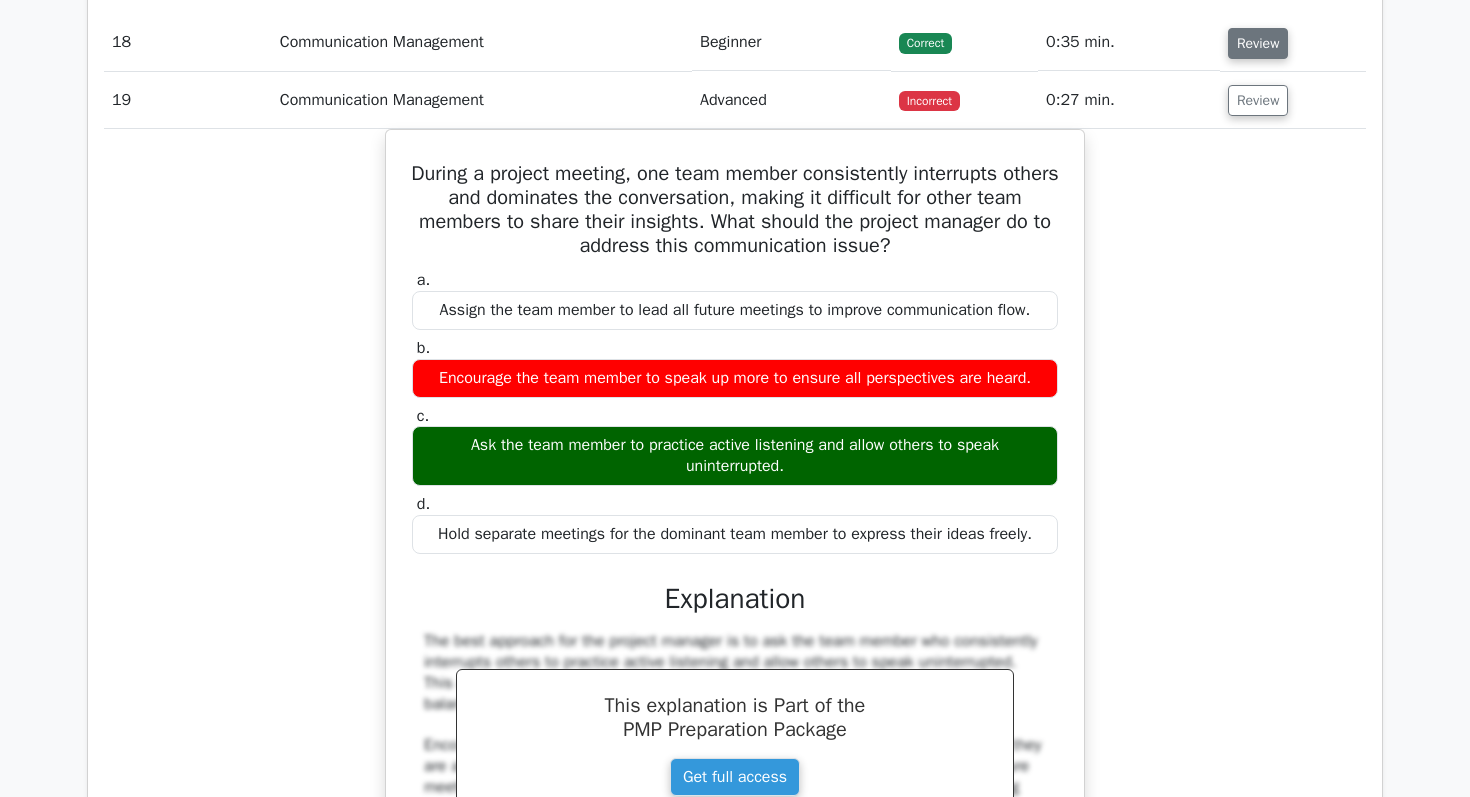 click on "Review" at bounding box center (1258, 43) 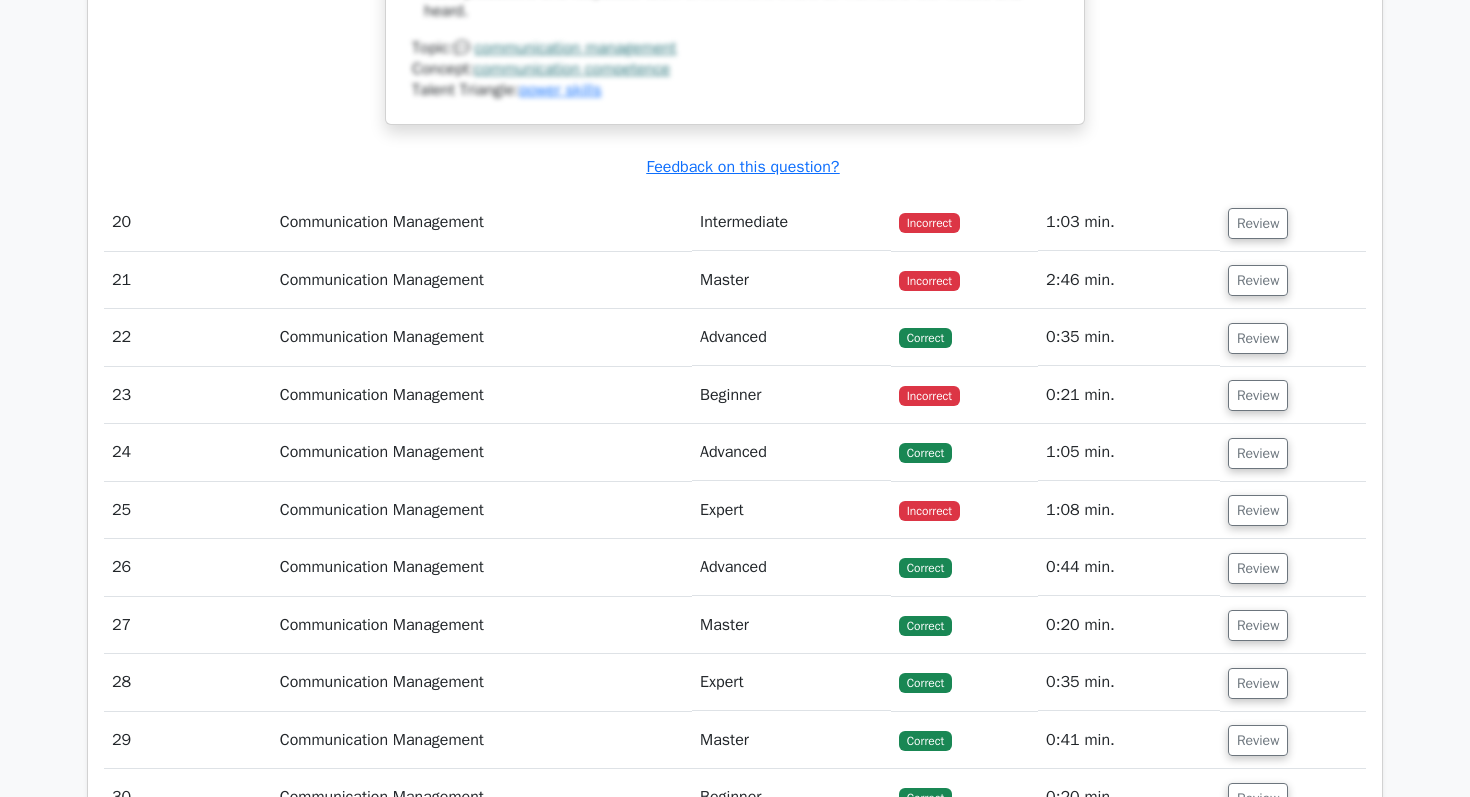 scroll, scrollTop: 10380, scrollLeft: 0, axis: vertical 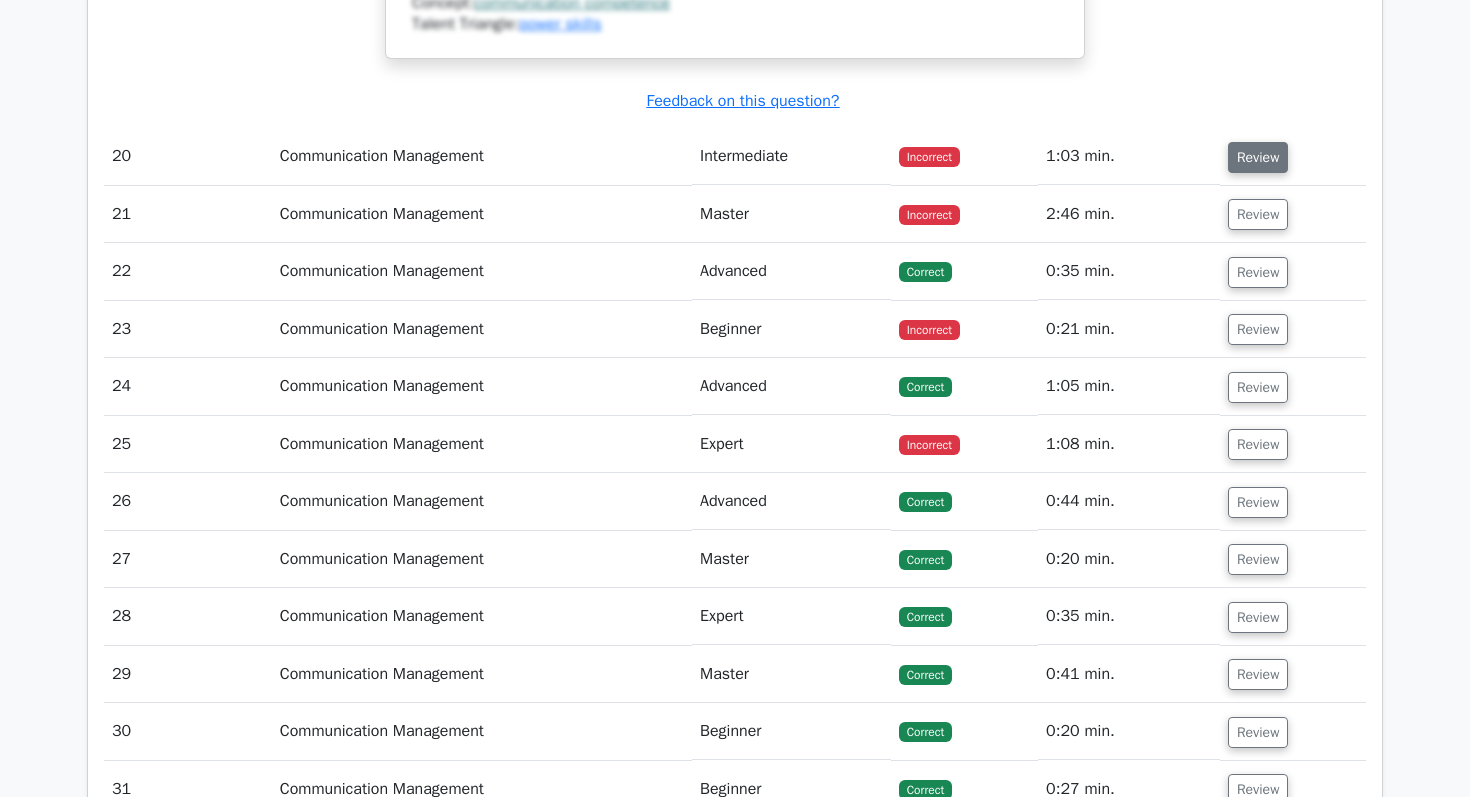 click on "Review" at bounding box center [1258, 157] 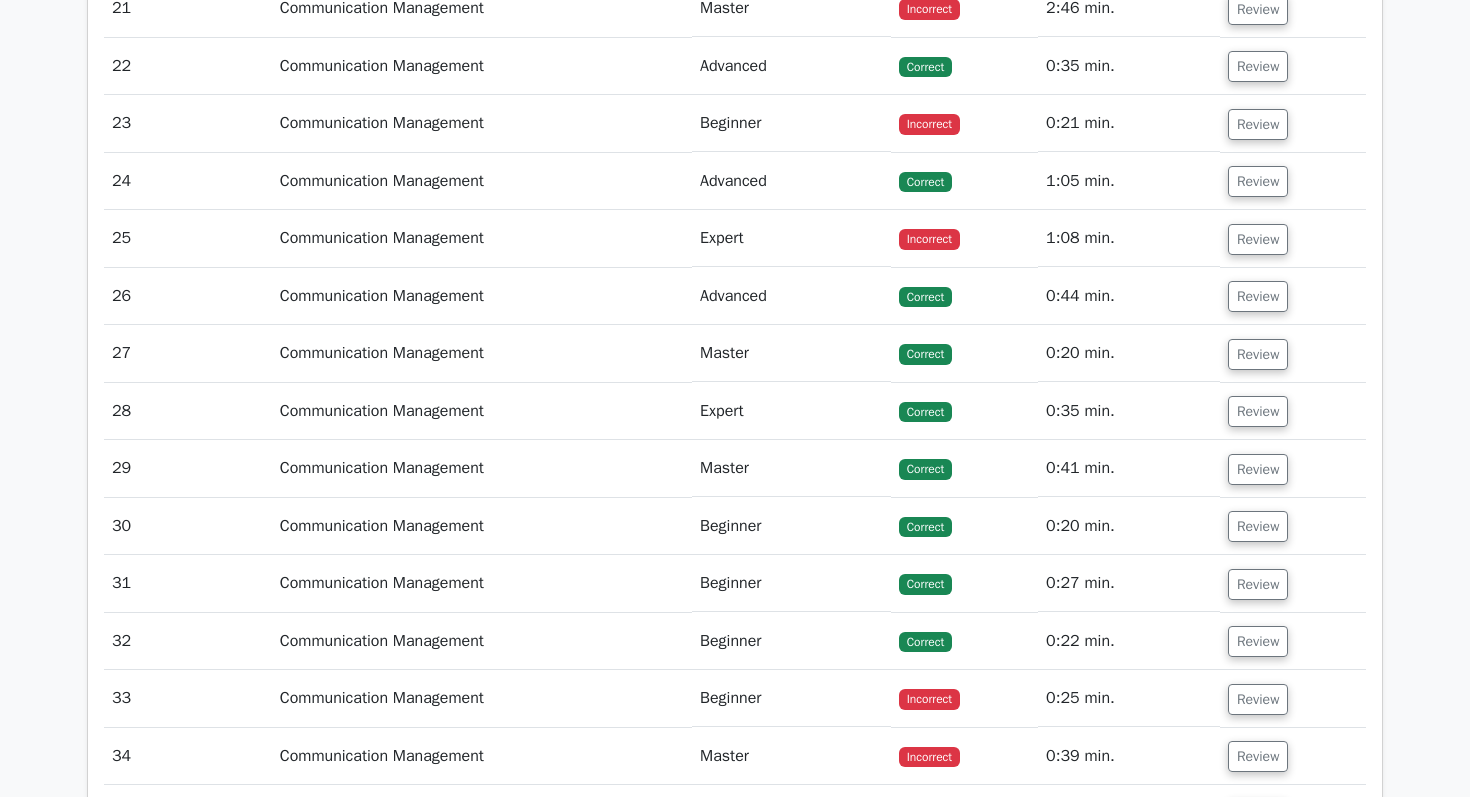 scroll, scrollTop: 12213, scrollLeft: 0, axis: vertical 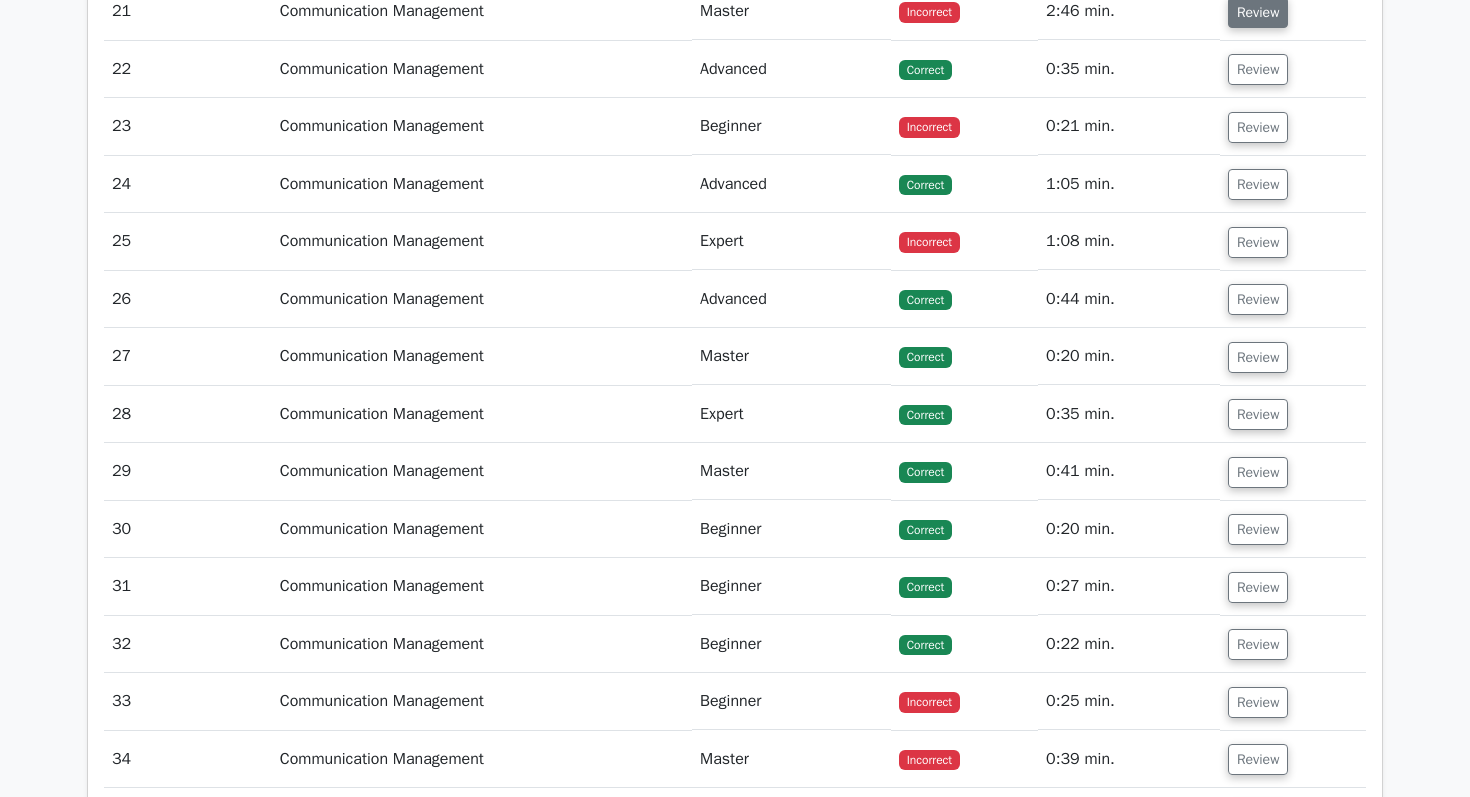 click on "Review" at bounding box center [1258, 12] 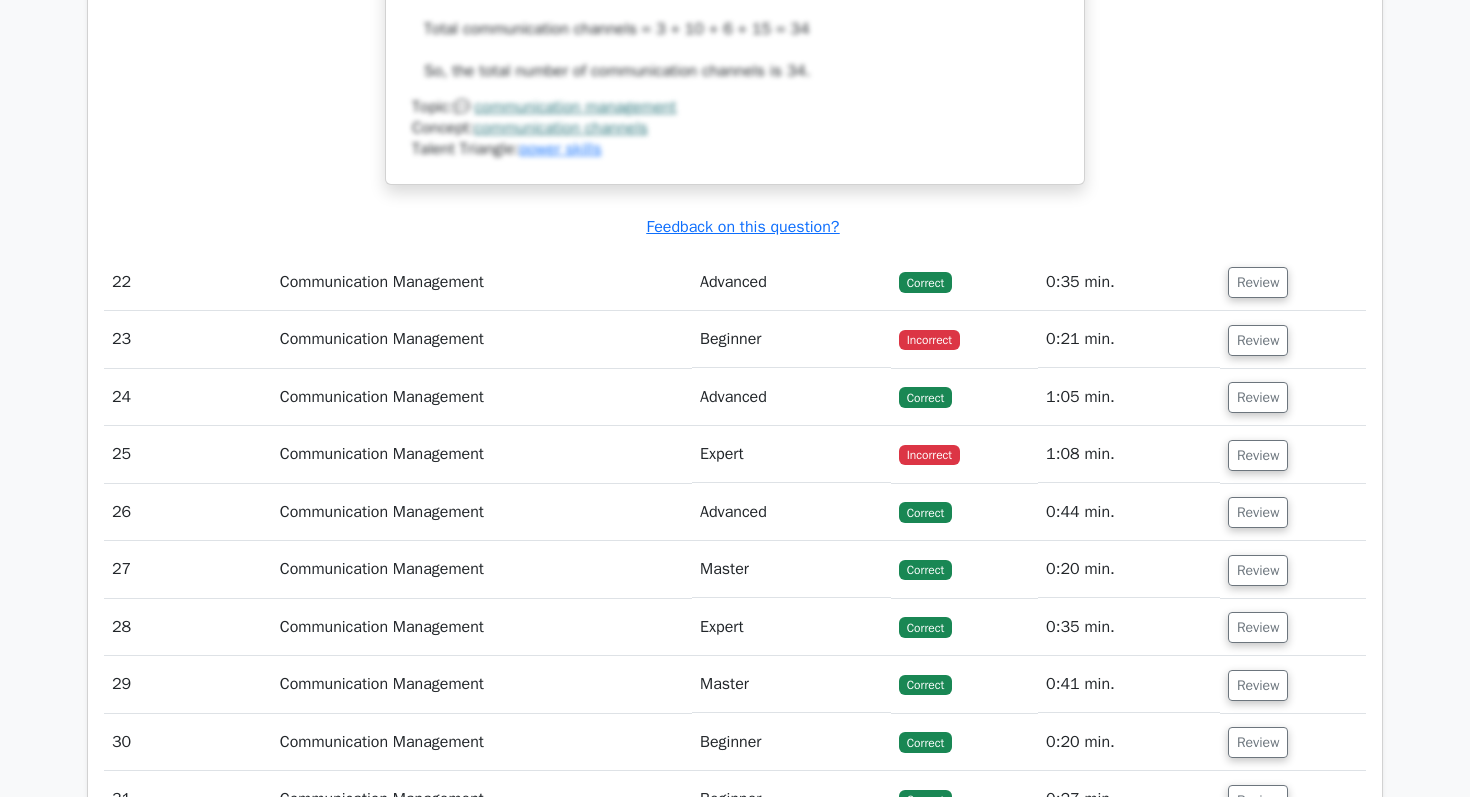 scroll, scrollTop: 13033, scrollLeft: 0, axis: vertical 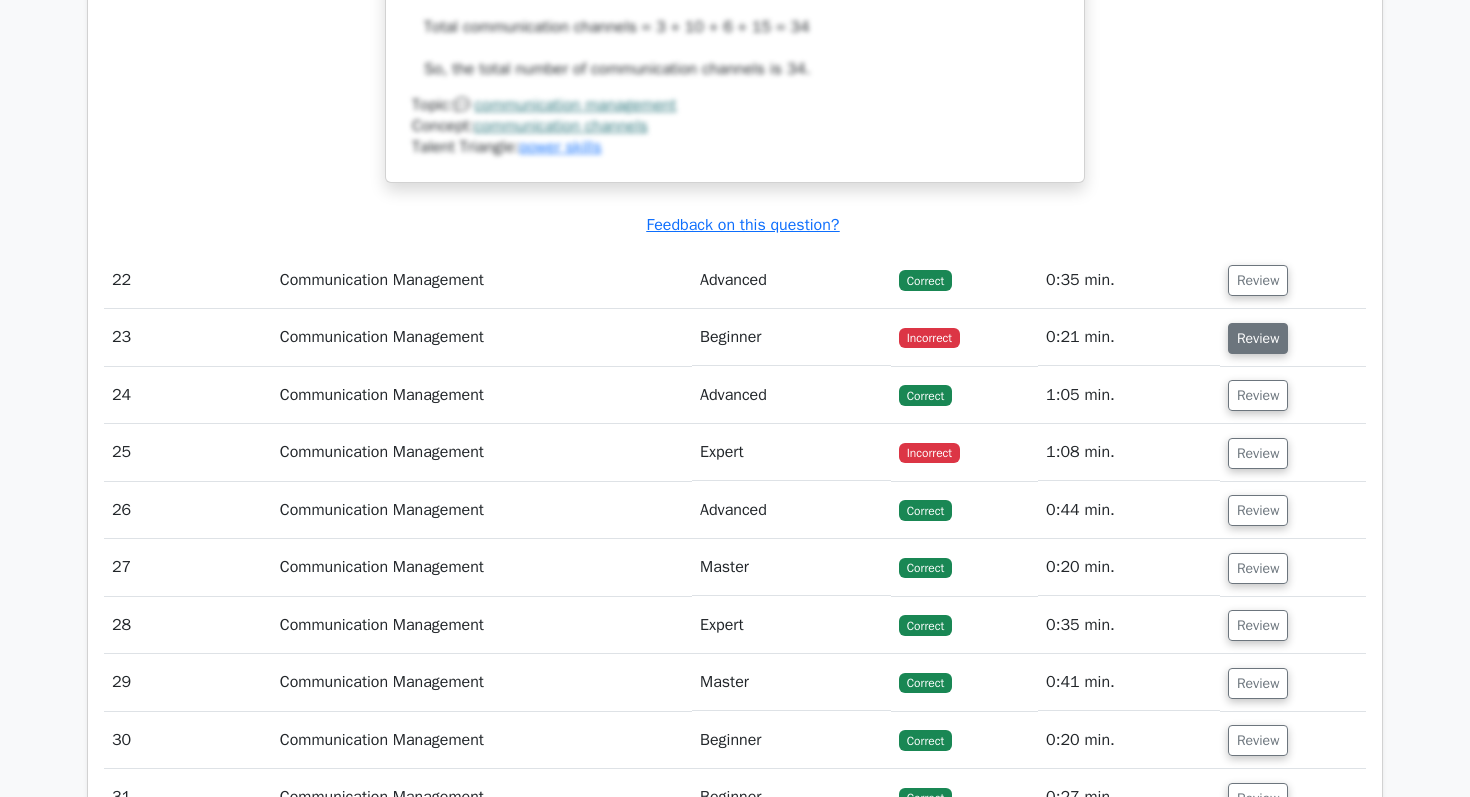 click on "Review" at bounding box center (1258, 400) 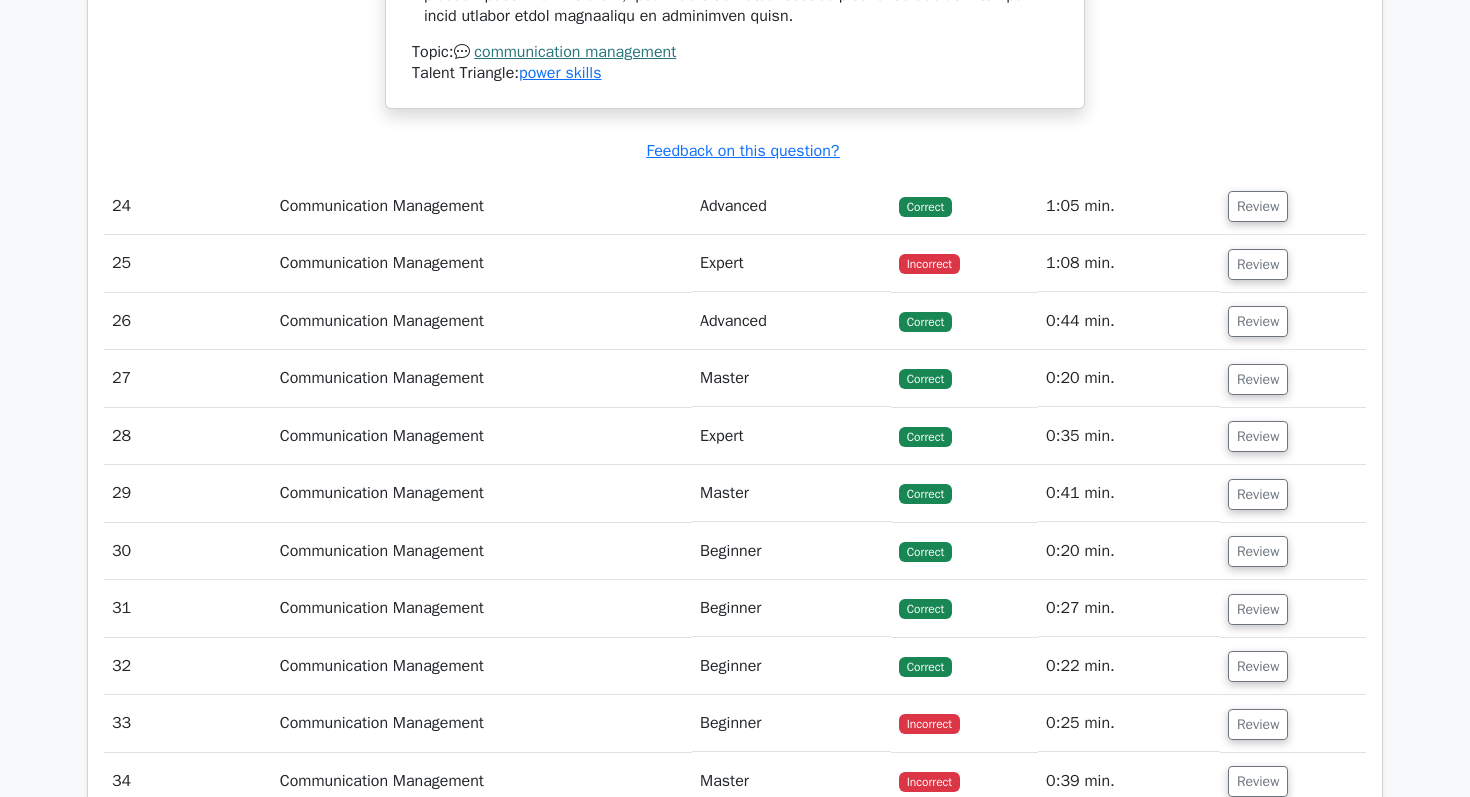 scroll, scrollTop: 14120, scrollLeft: 0, axis: vertical 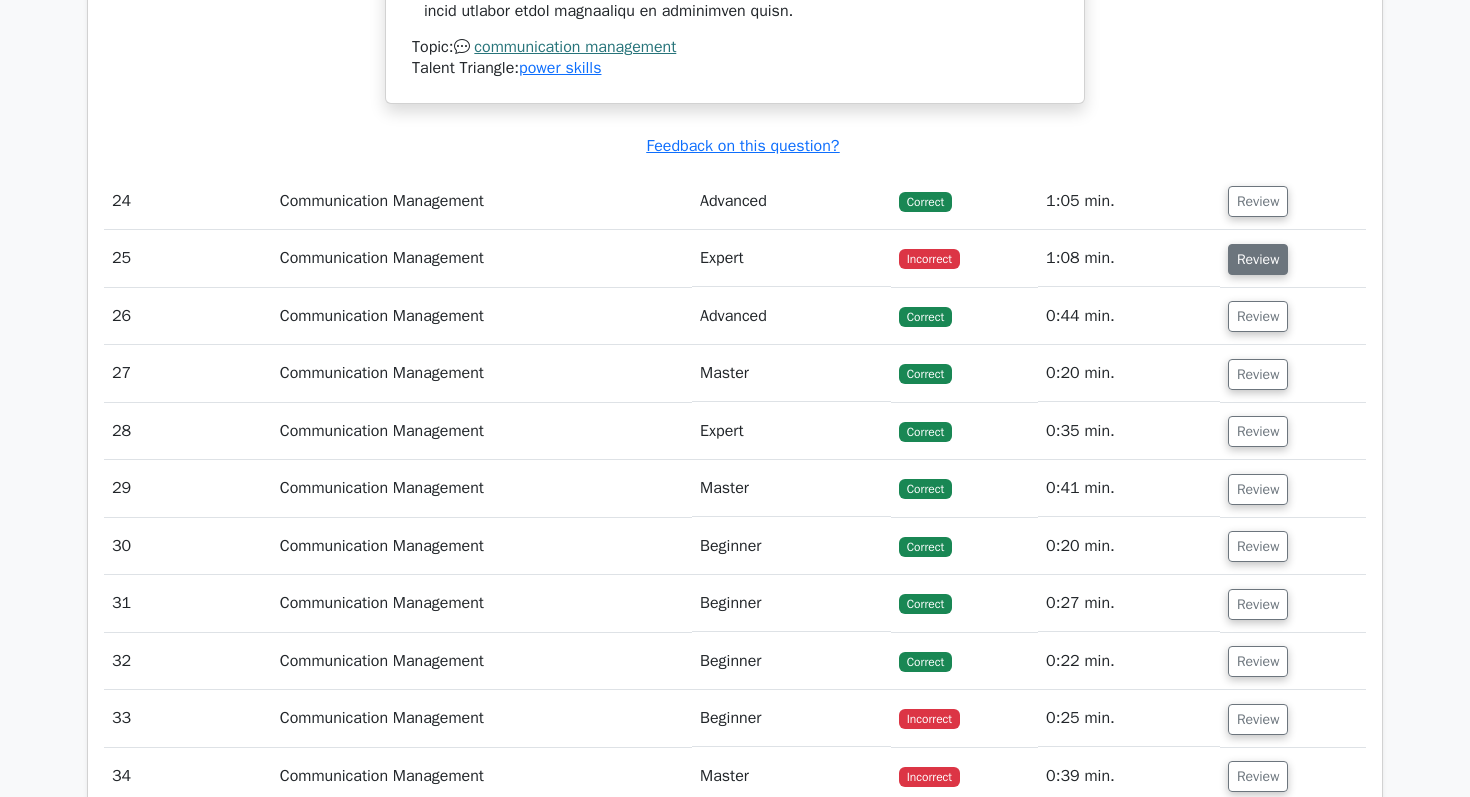 click on "Review" at bounding box center [1258, 321] 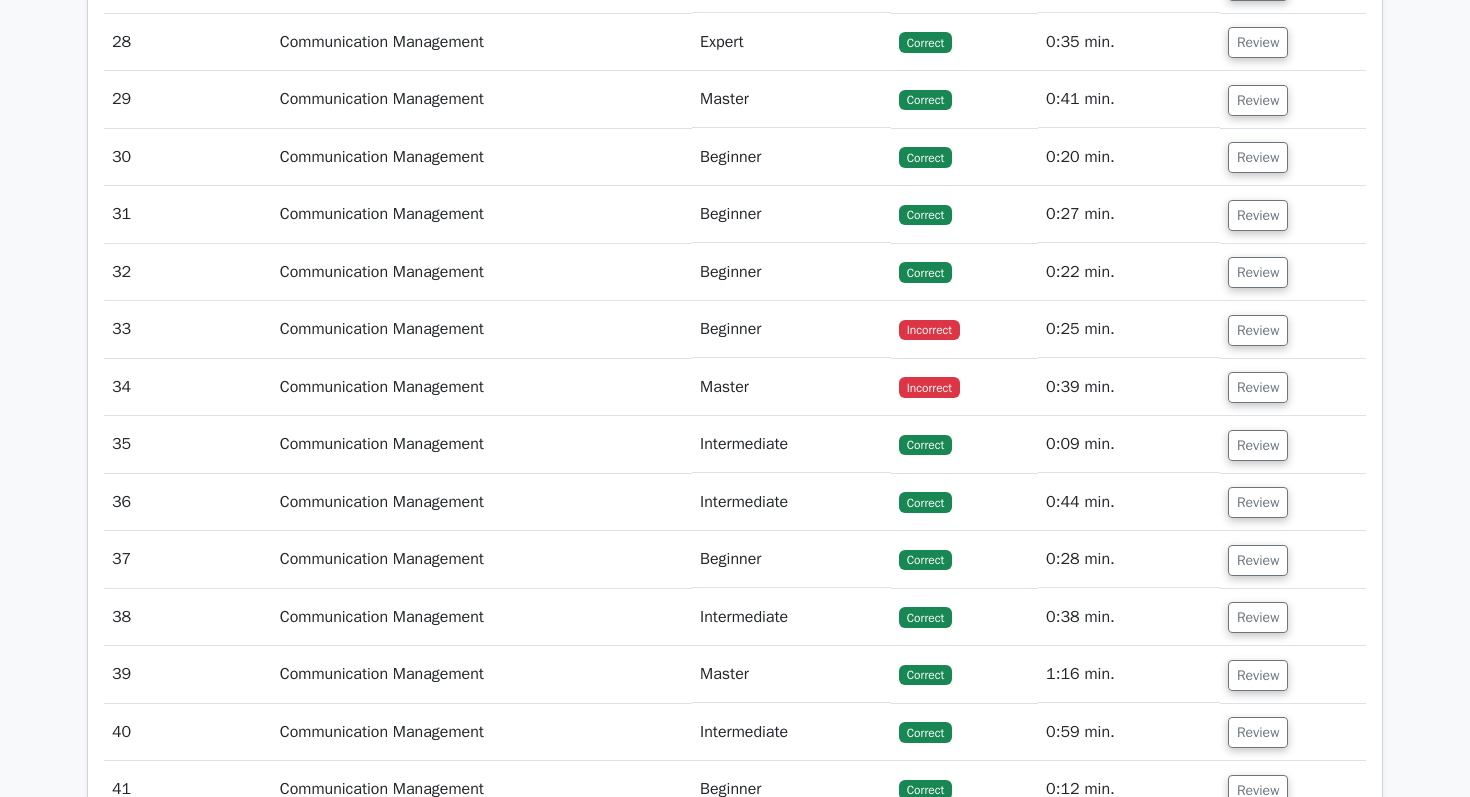 scroll, scrollTop: 15988, scrollLeft: 0, axis: vertical 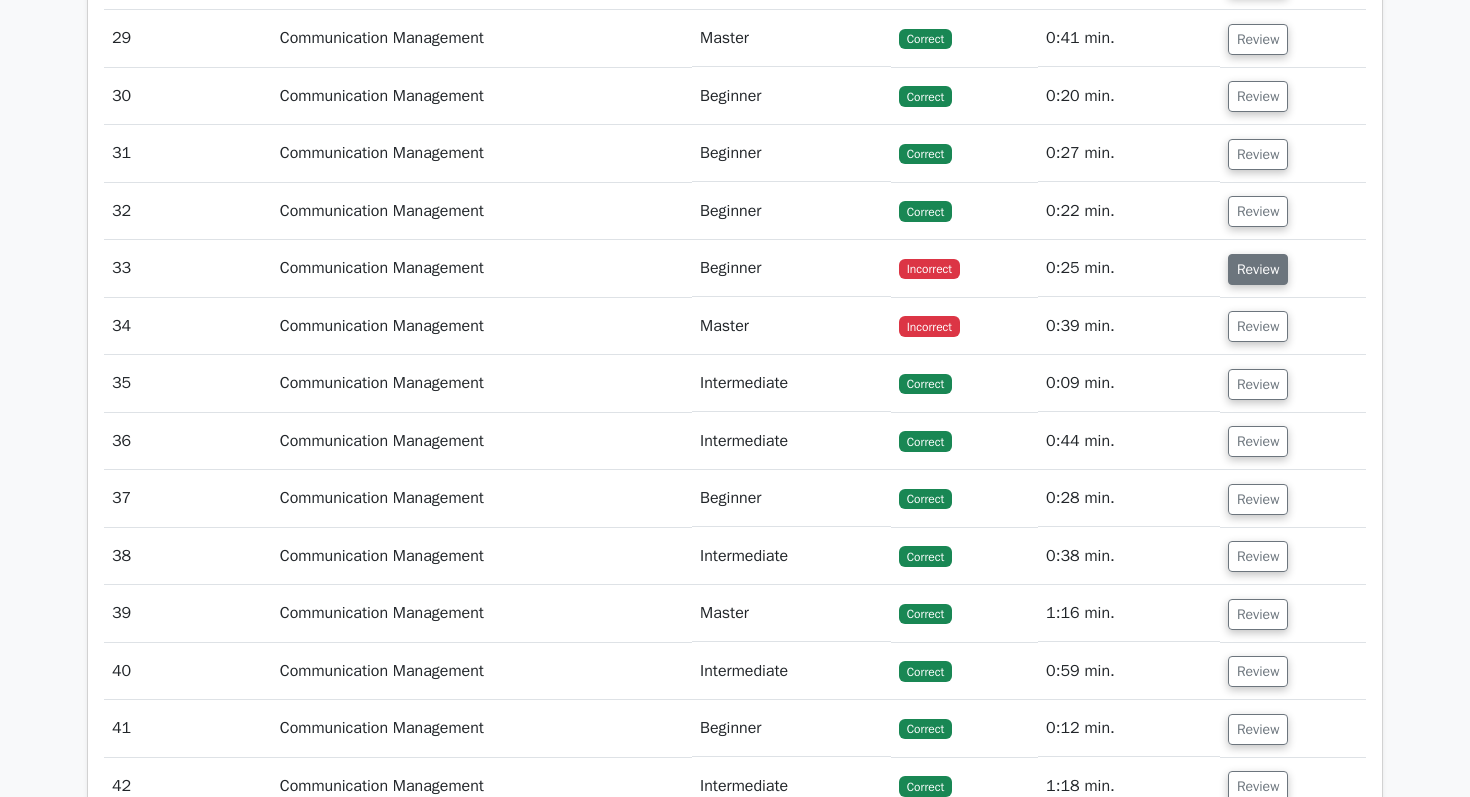 click on "Review" at bounding box center (1258, 331) 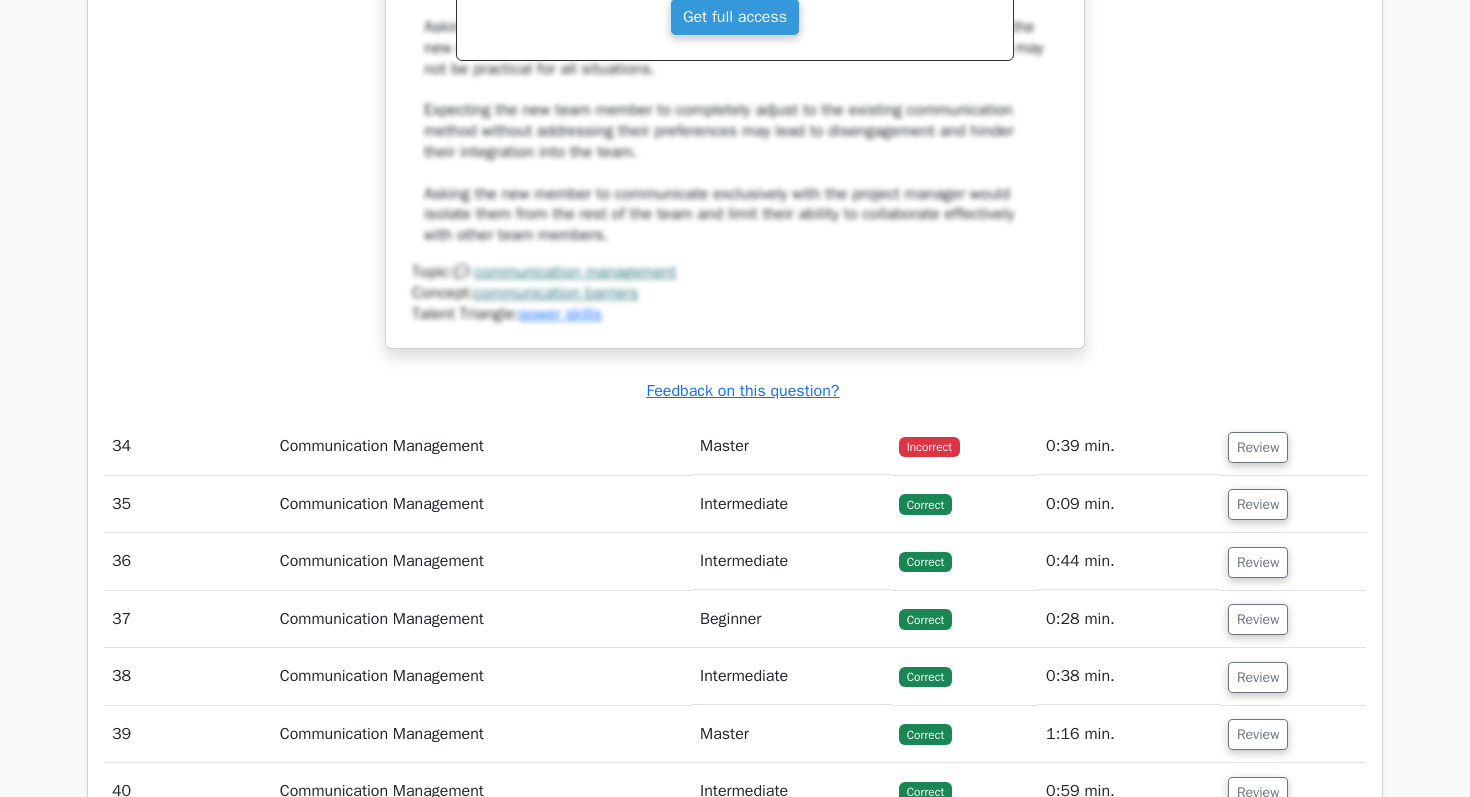 scroll, scrollTop: 17235, scrollLeft: 0, axis: vertical 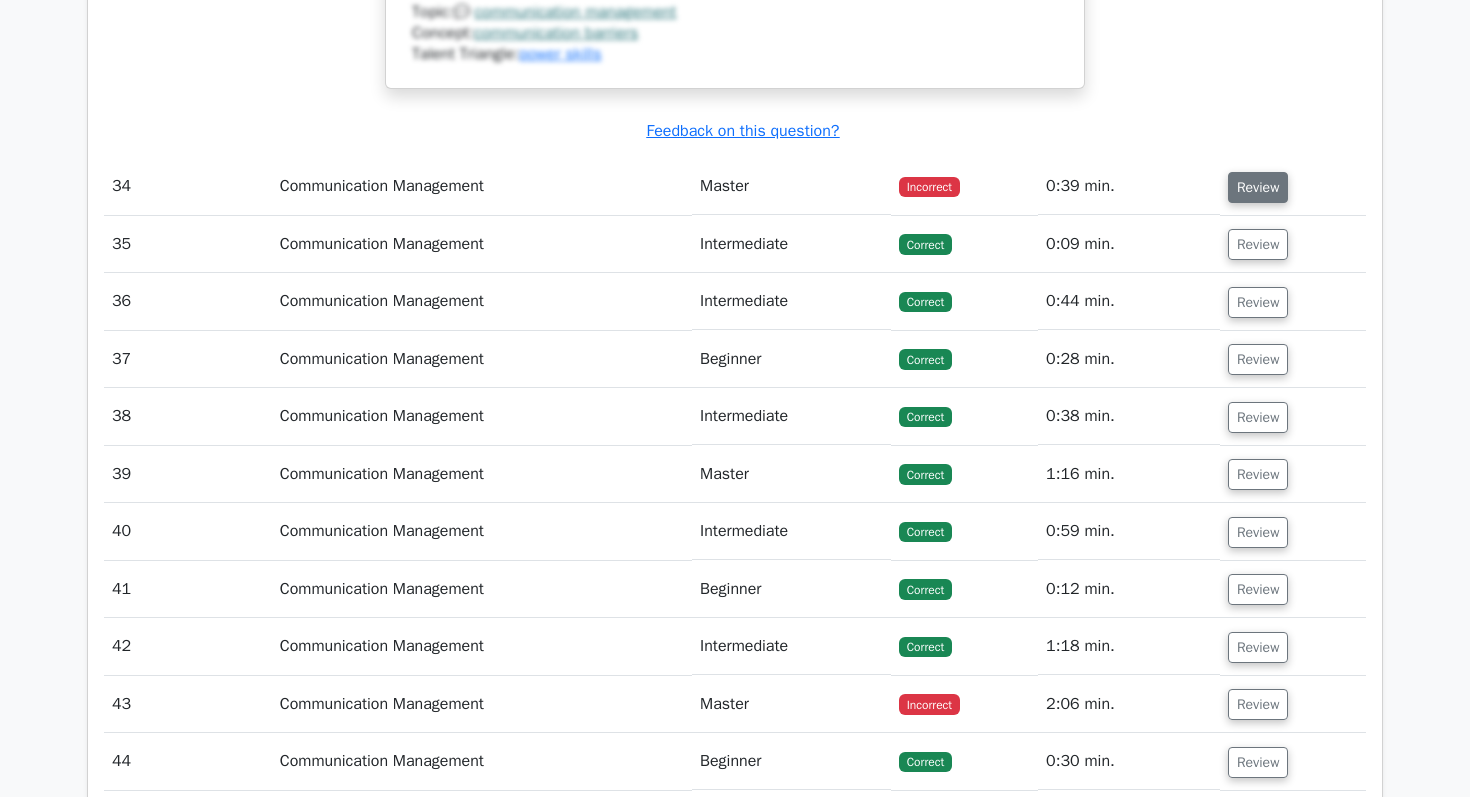 click on "Review" at bounding box center (1258, 249) 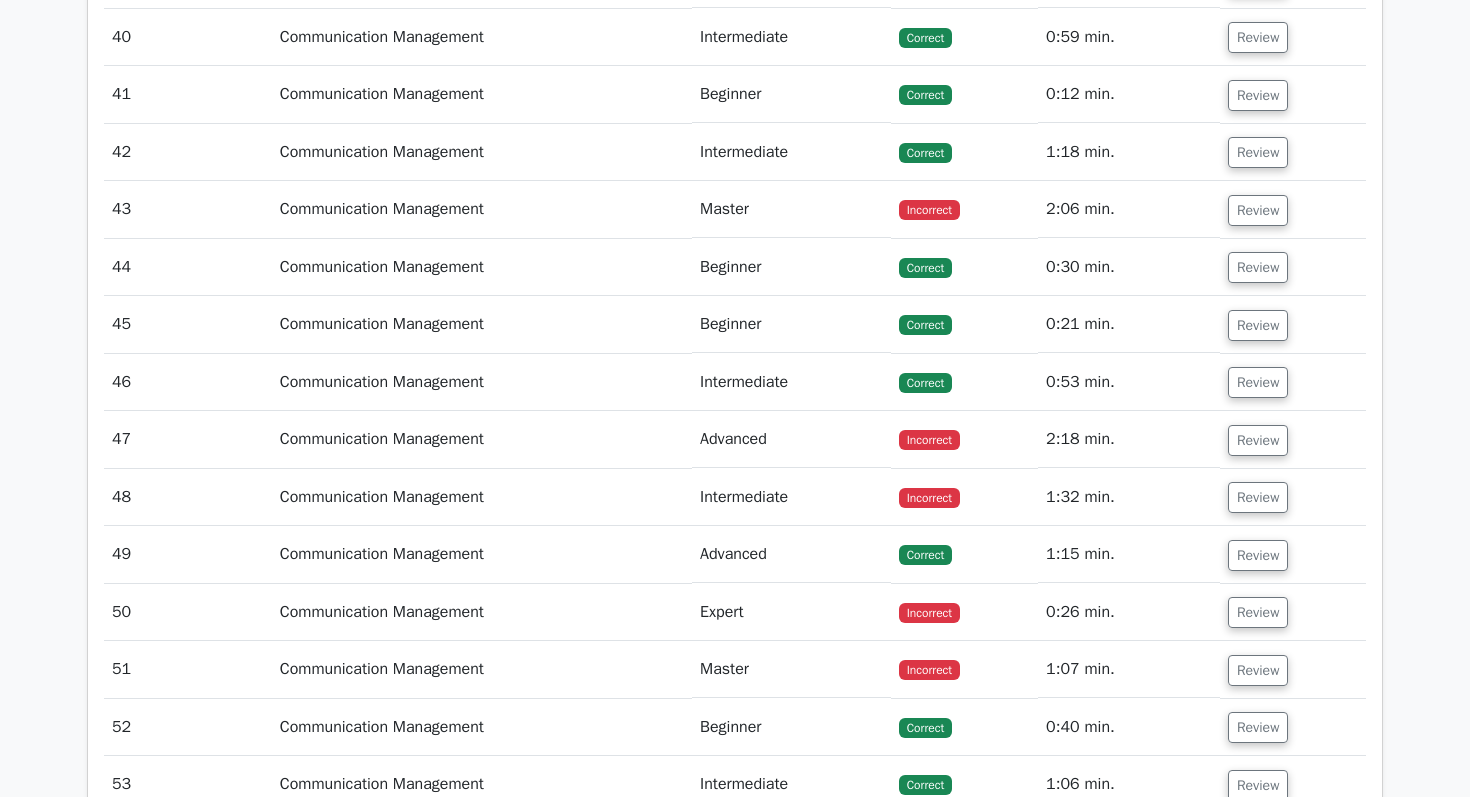 scroll, scrollTop: 18785, scrollLeft: 0, axis: vertical 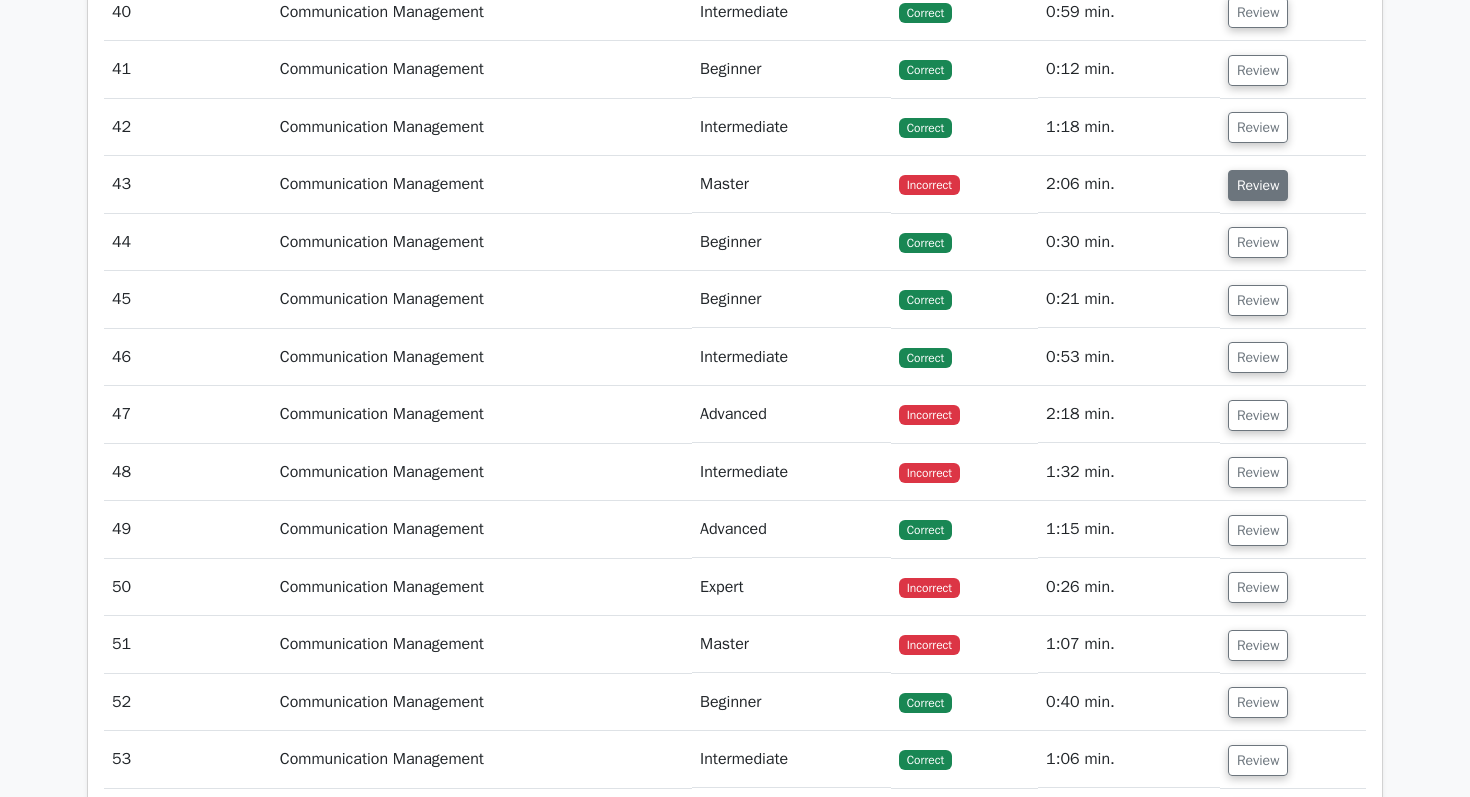 click on "Review" at bounding box center (1258, 247) 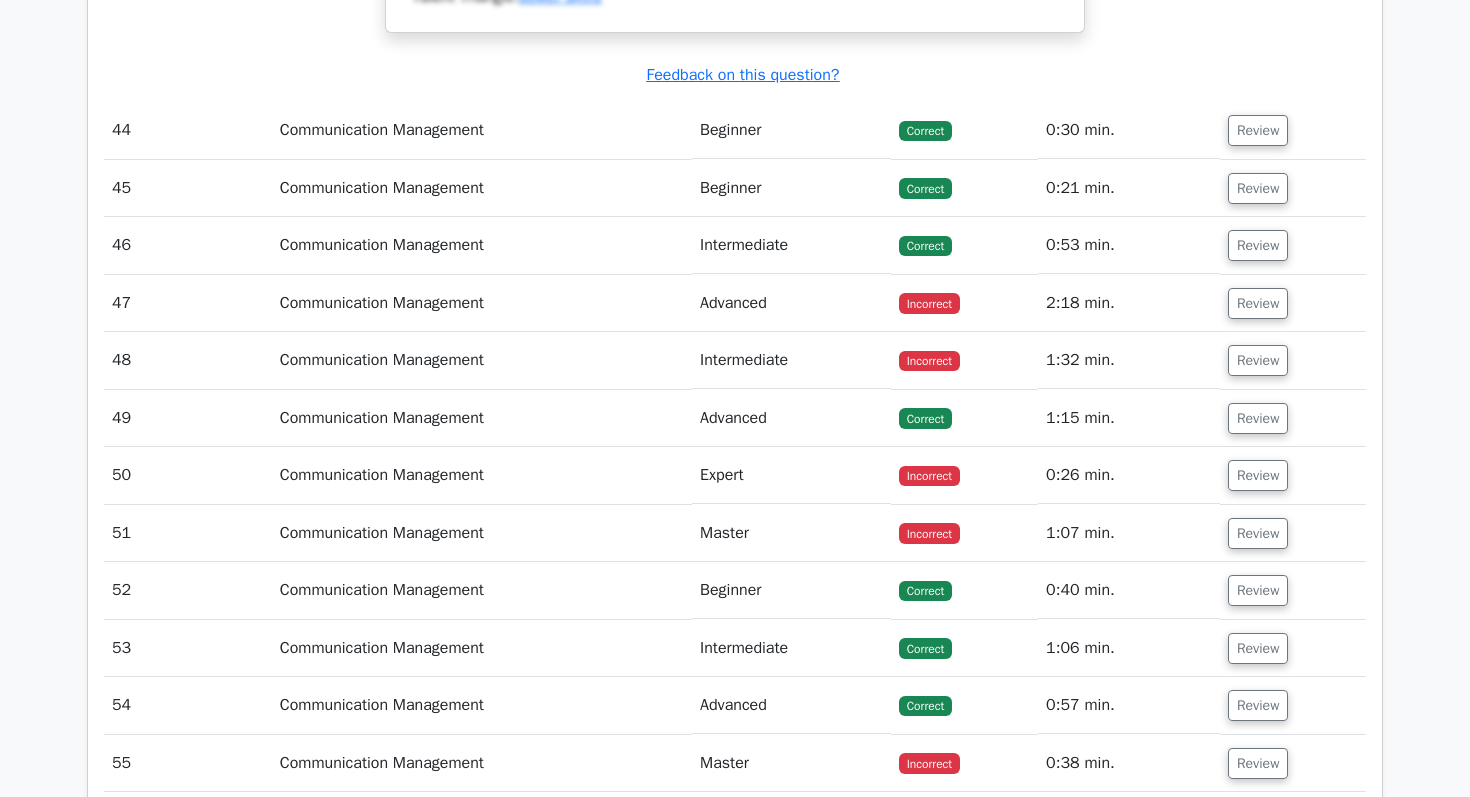 scroll, scrollTop: 20522, scrollLeft: 0, axis: vertical 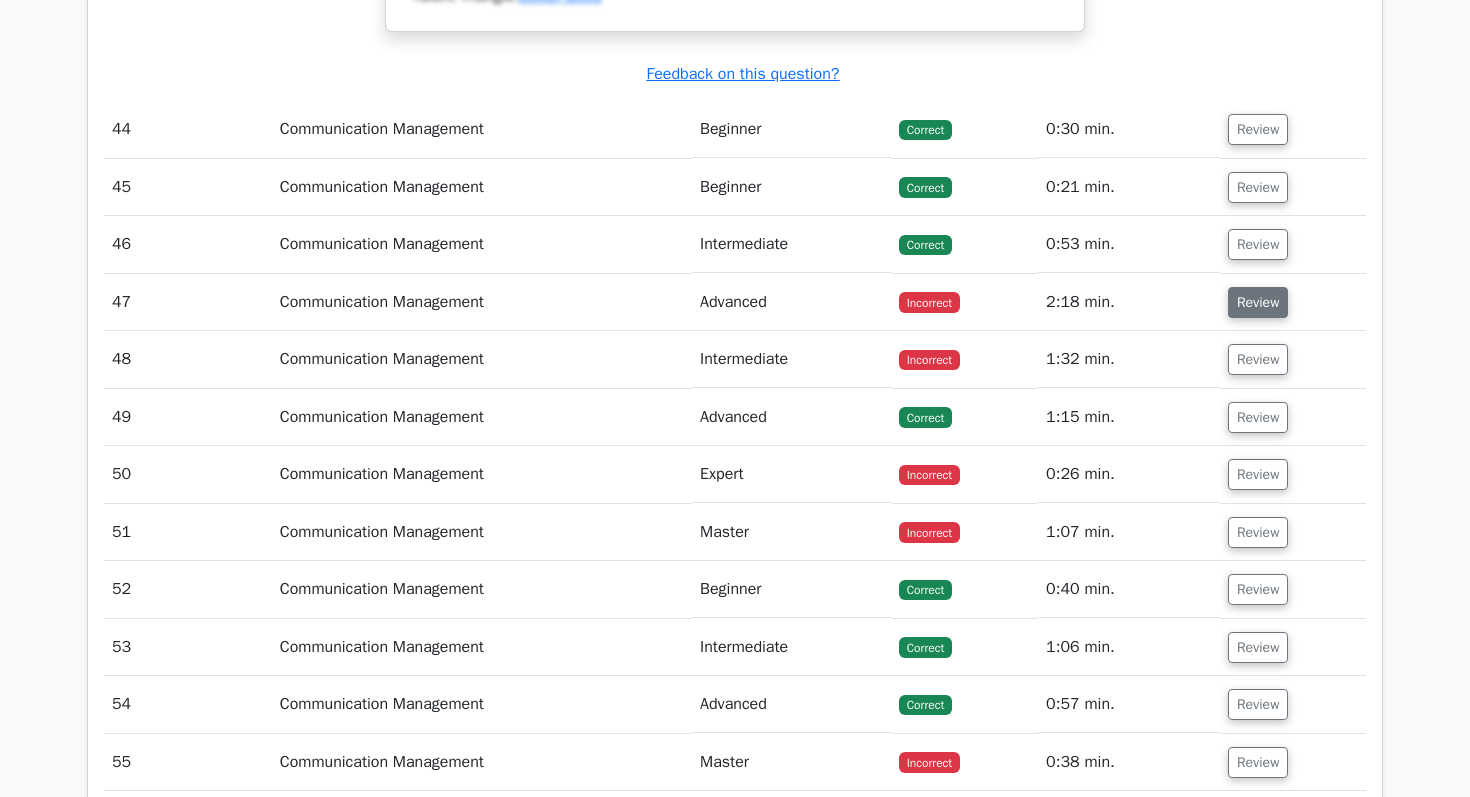 click on "Review" at bounding box center (1258, 364) 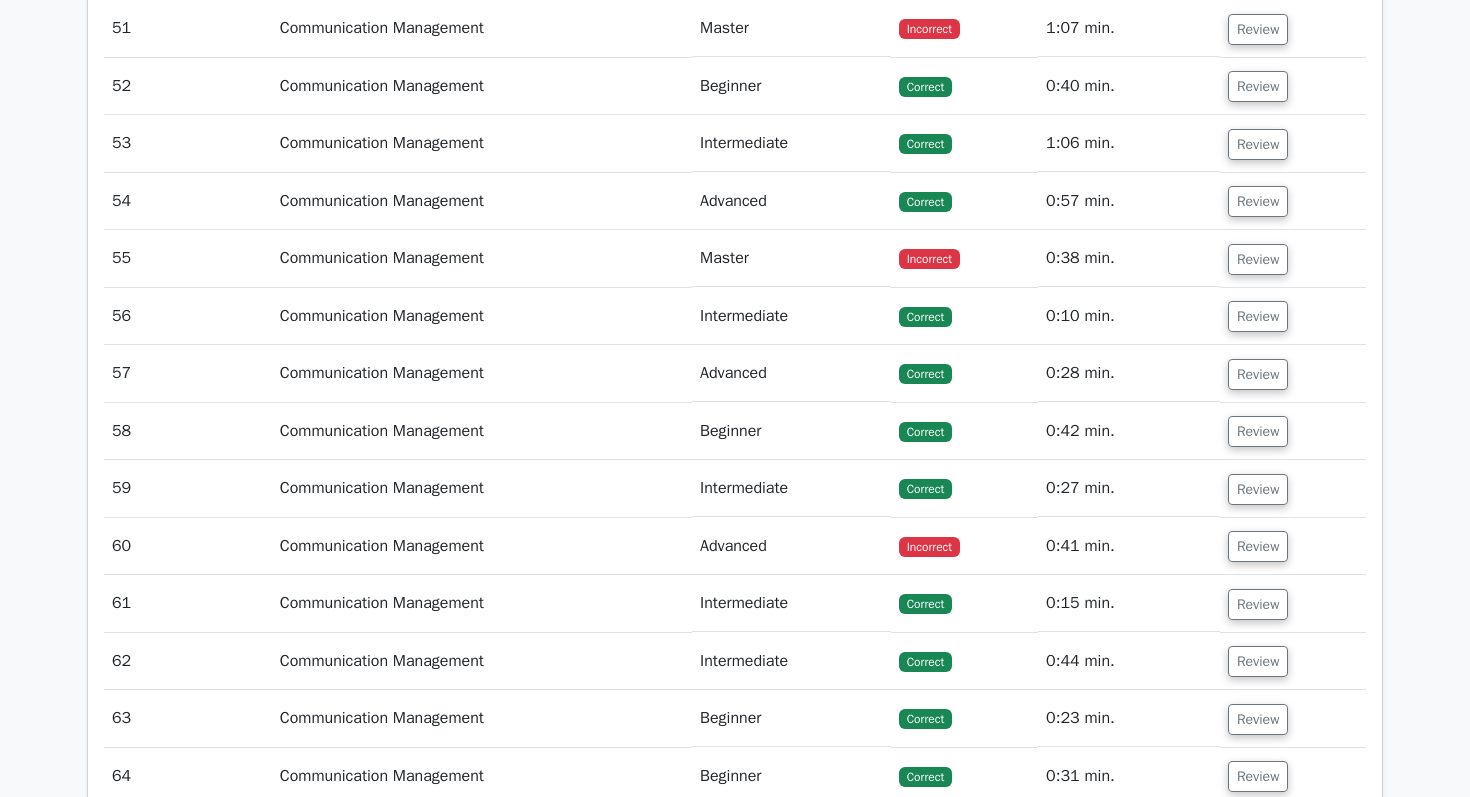 scroll, scrollTop: 22129, scrollLeft: 0, axis: vertical 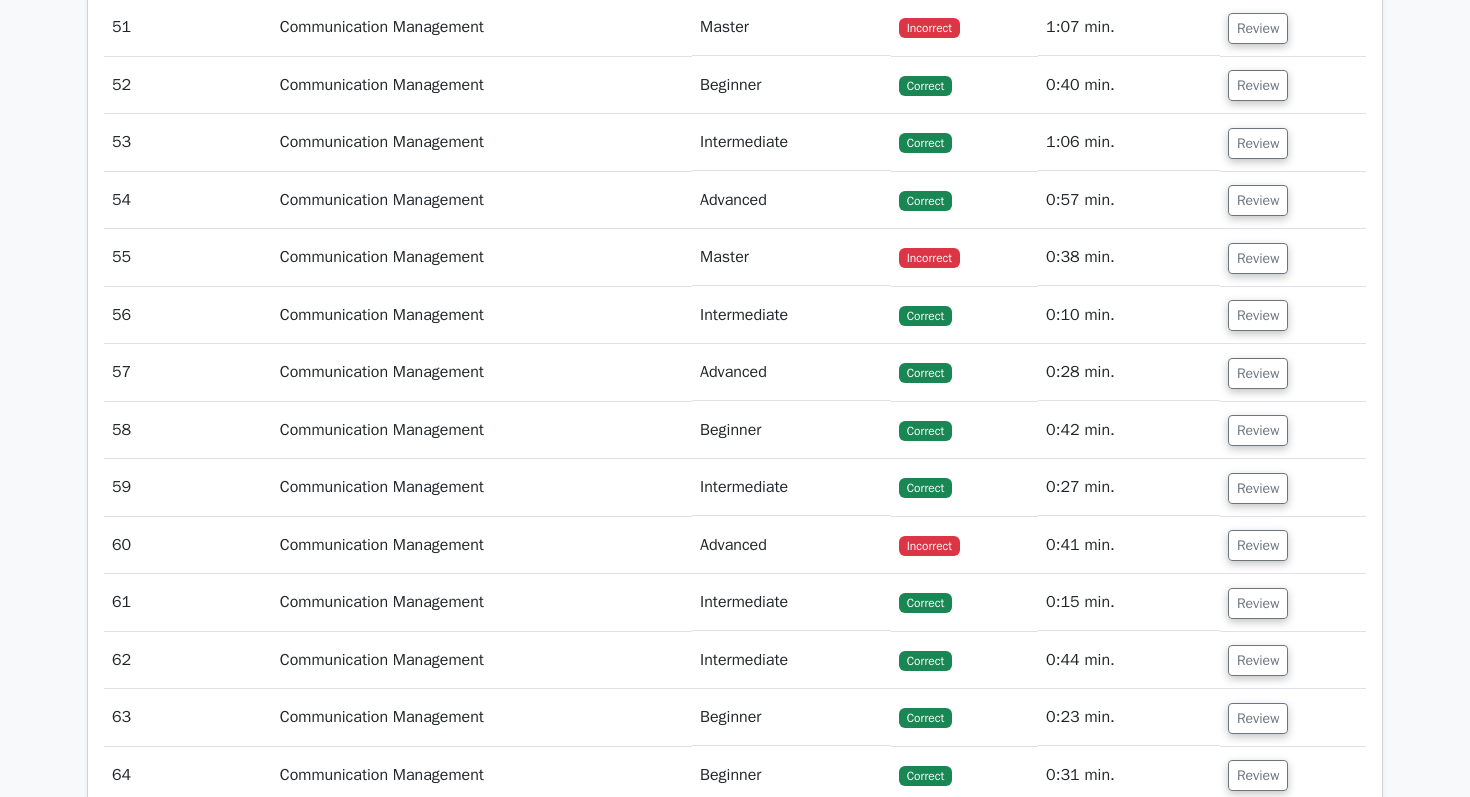 click on "Review" at bounding box center (1258, -82) 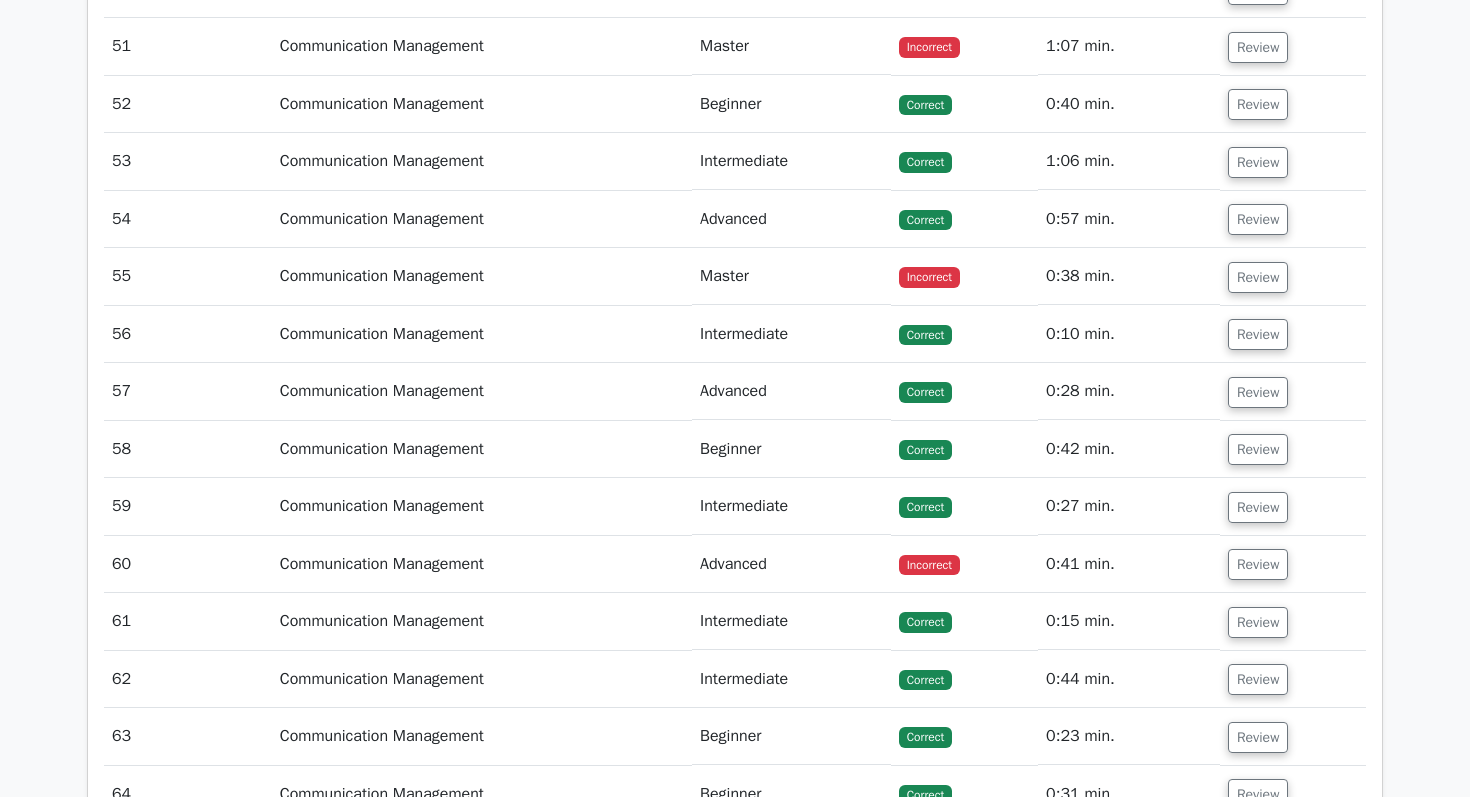 scroll, scrollTop: 23093, scrollLeft: 0, axis: vertical 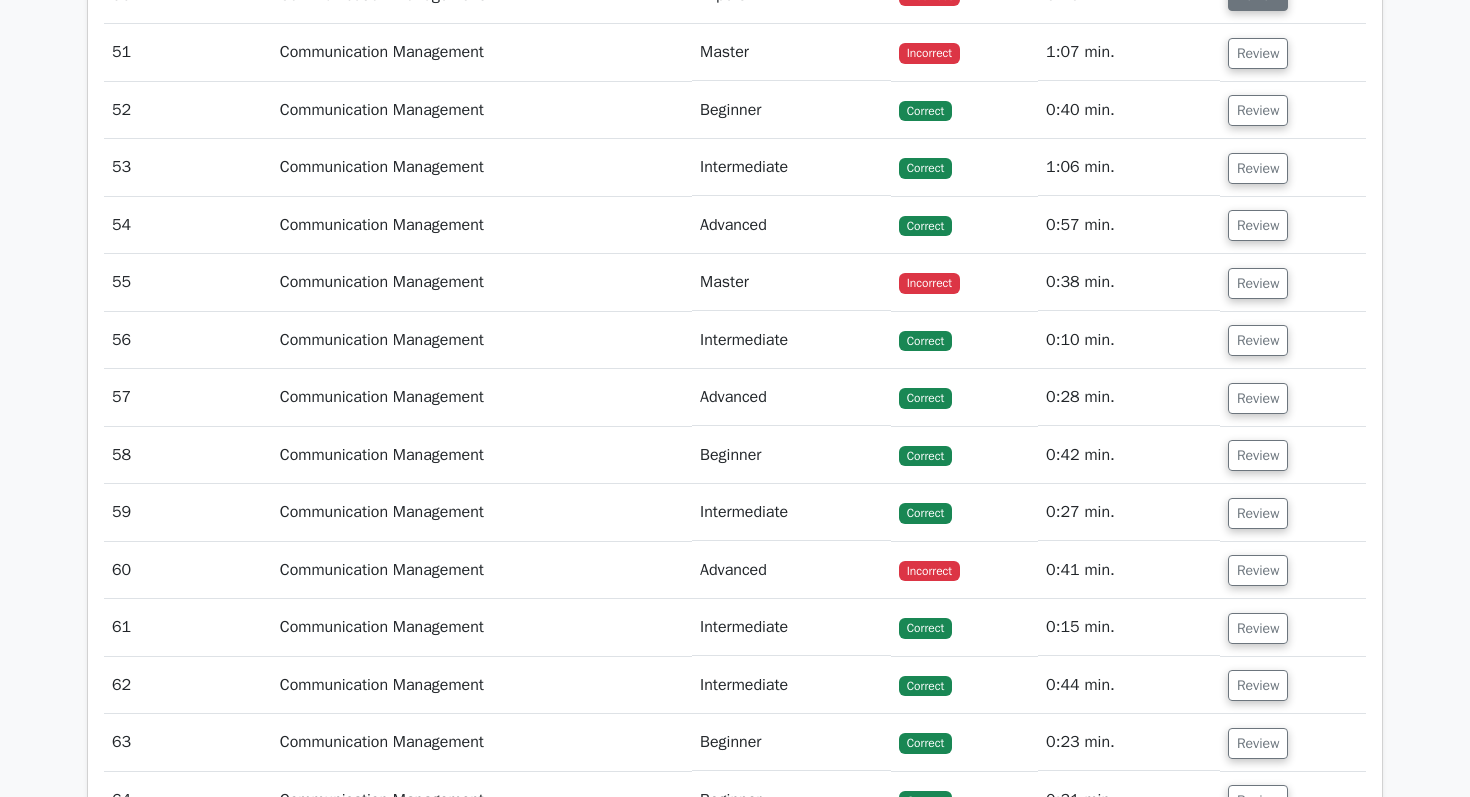 click on "Review" at bounding box center [1258, 58] 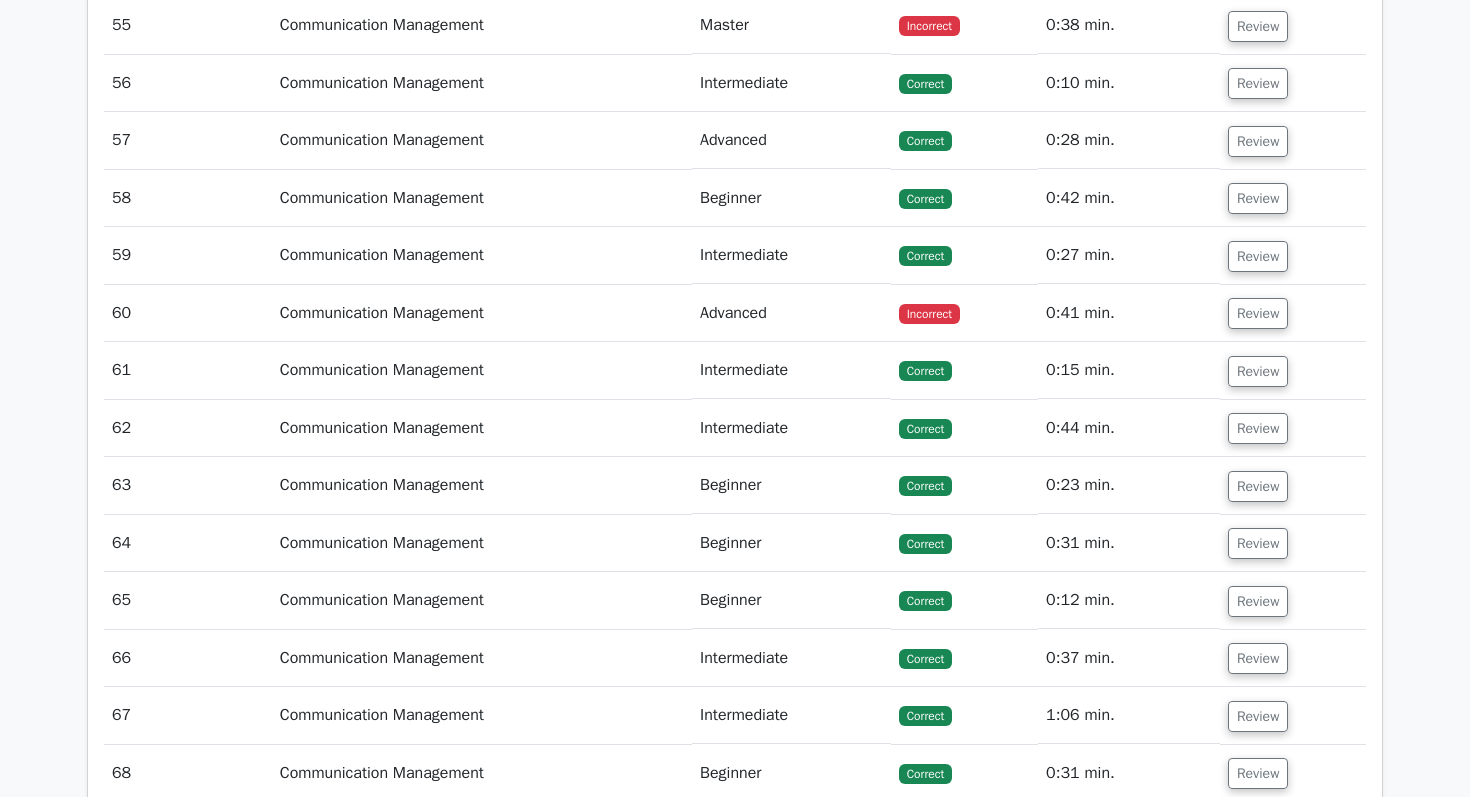 scroll, scrollTop: 24173, scrollLeft: 0, axis: vertical 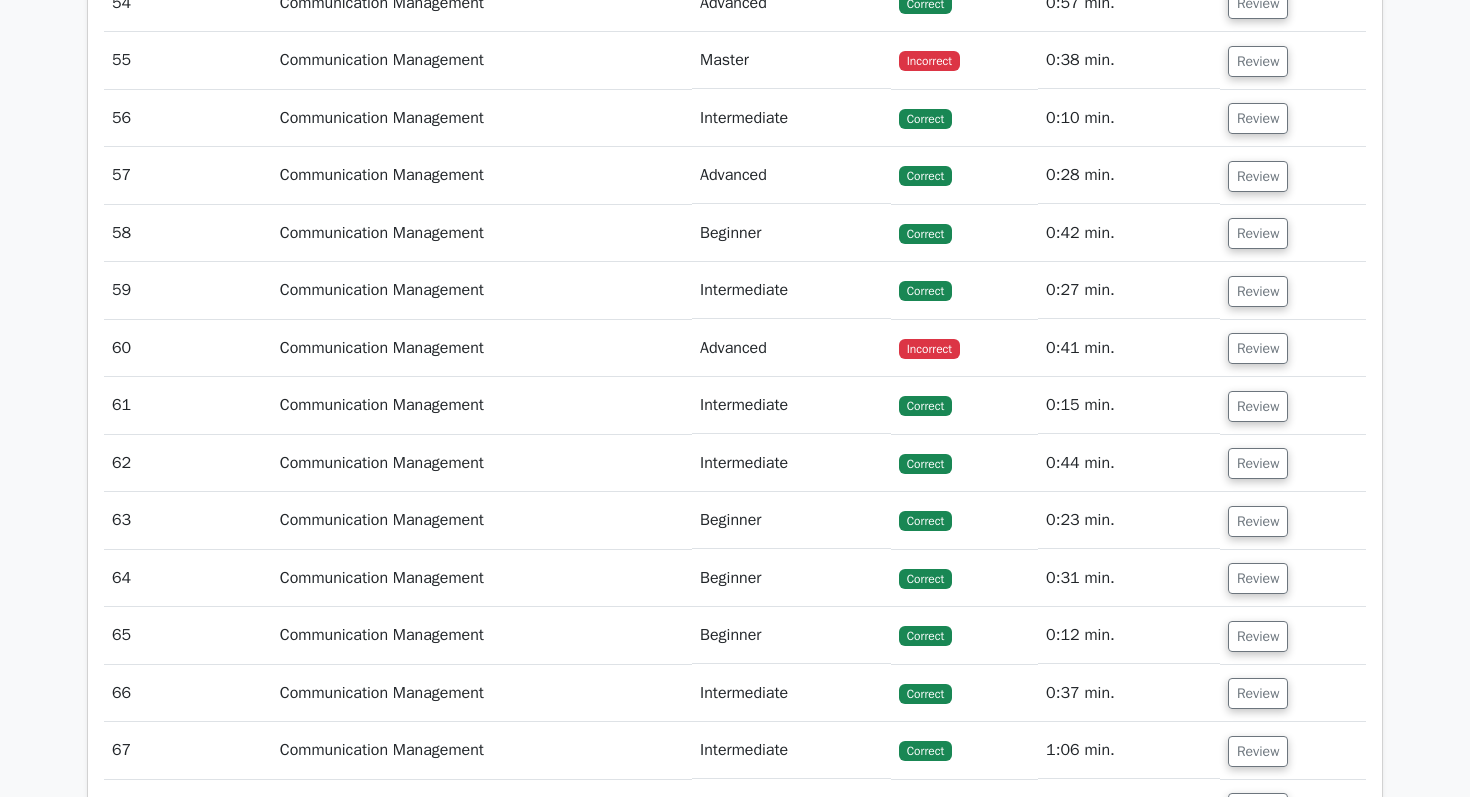 click on "Review" at bounding box center [1258, -107] 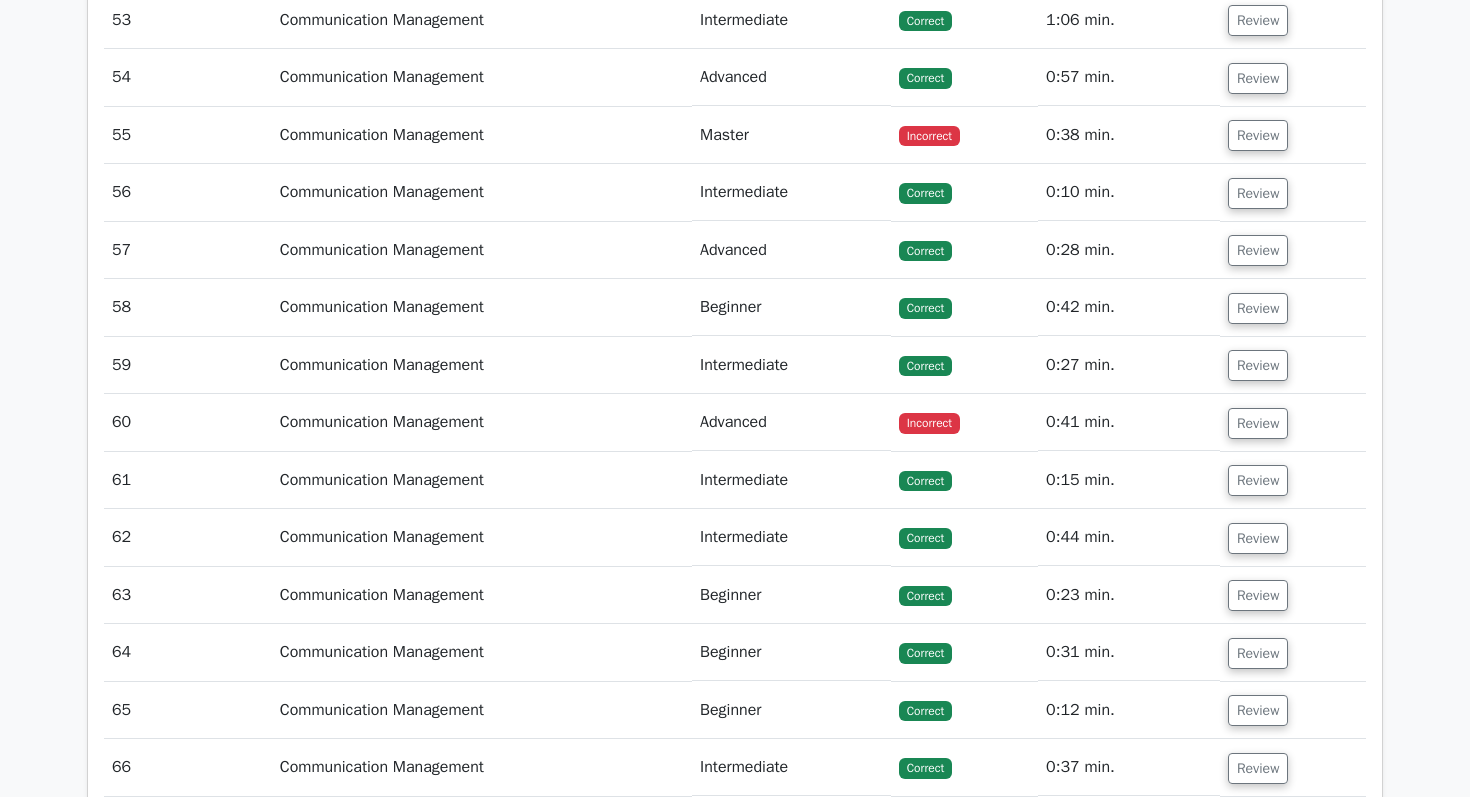 scroll, scrollTop: 24994, scrollLeft: 0, axis: vertical 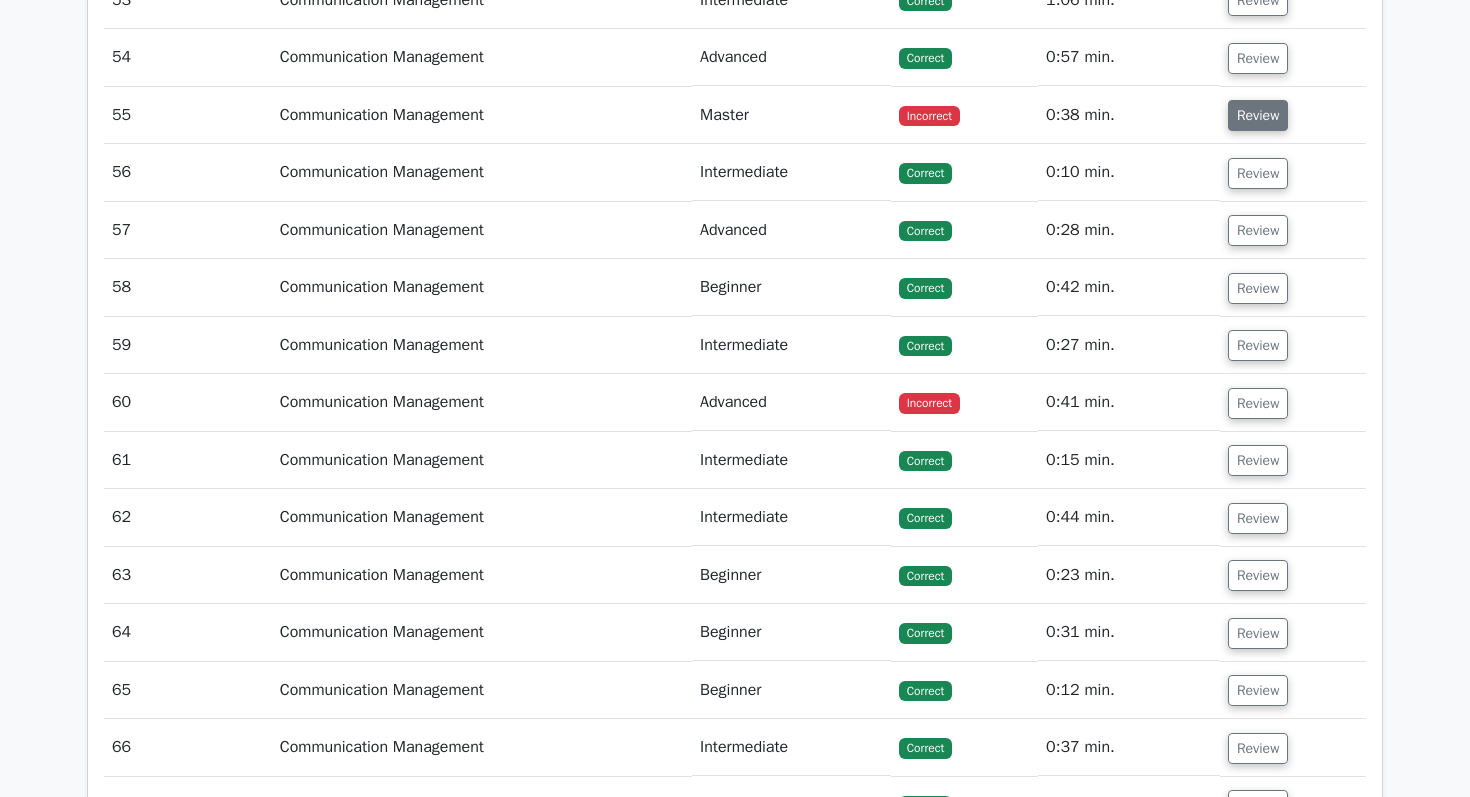 click on "Review" at bounding box center (1258, 178) 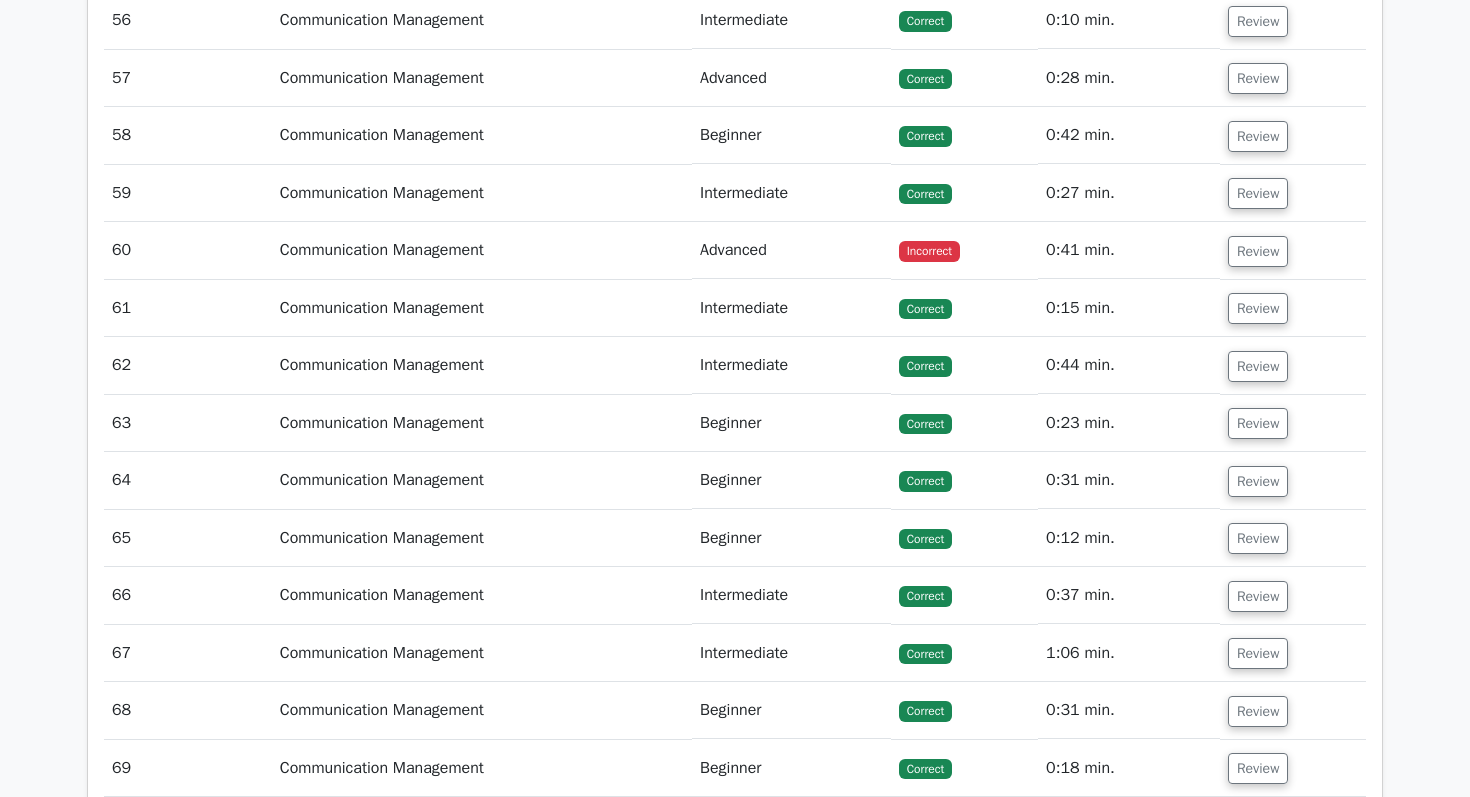 scroll, scrollTop: 26113, scrollLeft: 0, axis: vertical 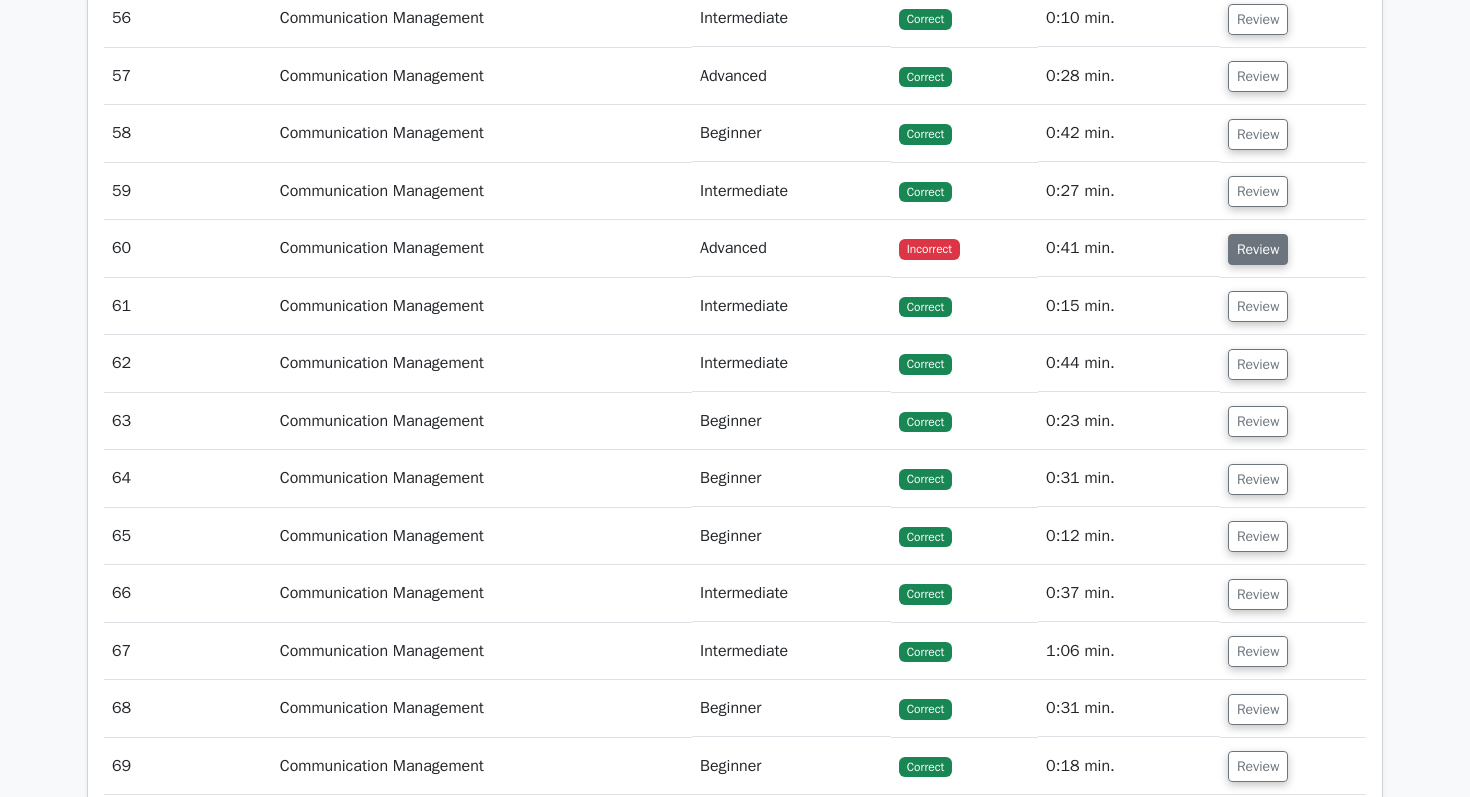 click on "Review" at bounding box center (1258, 311) 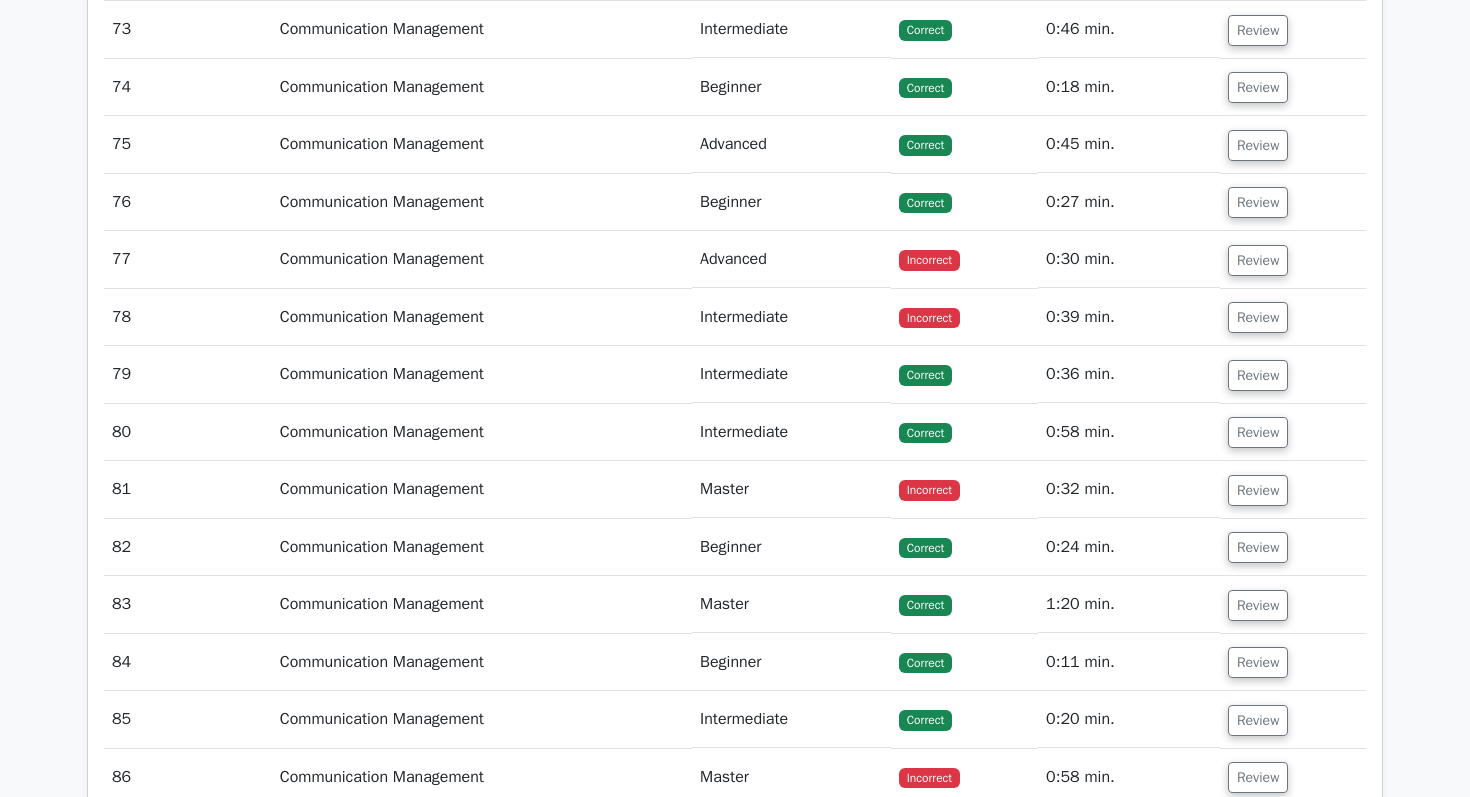 scroll, scrollTop: 28187, scrollLeft: 0, axis: vertical 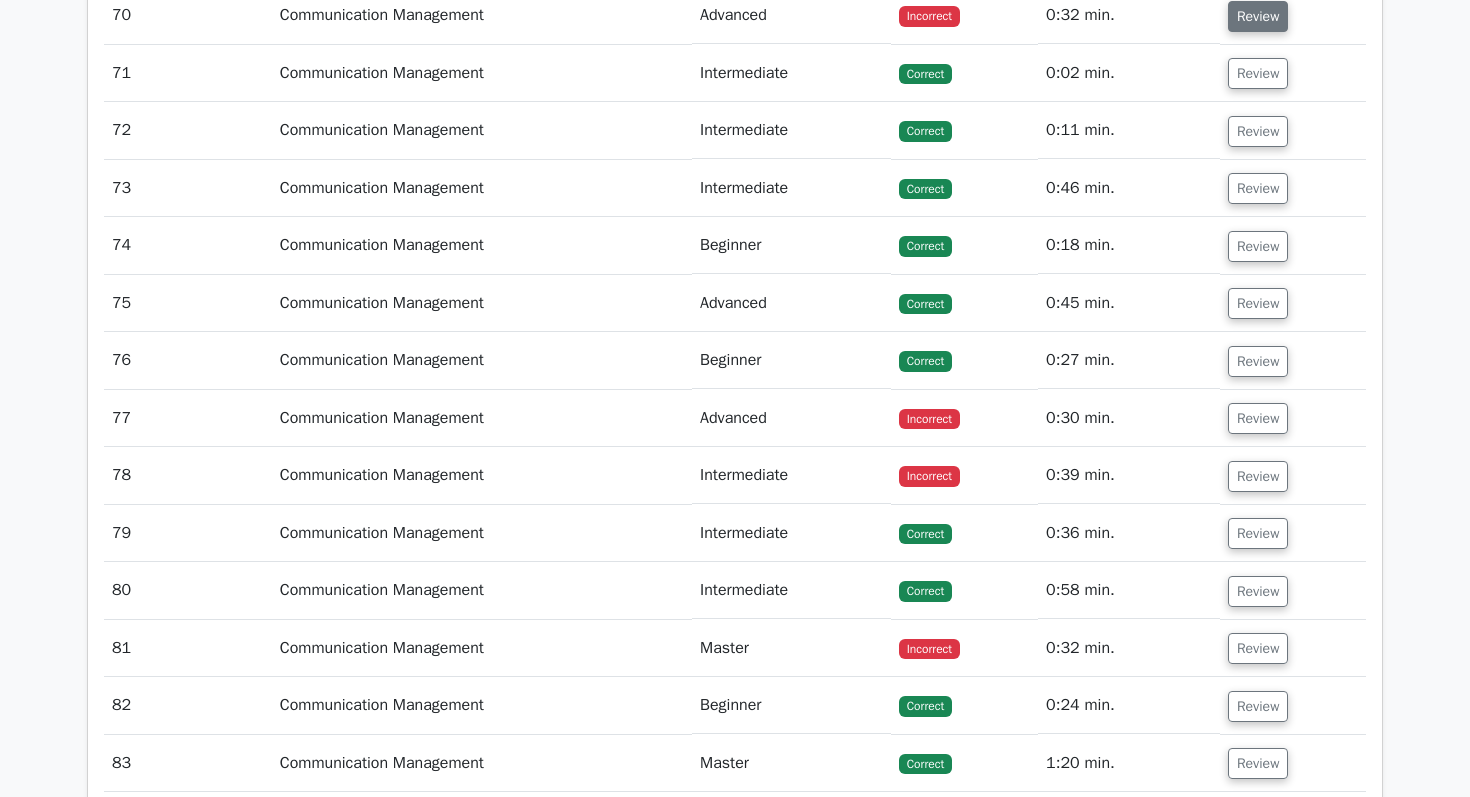 click on "Review" at bounding box center (1258, 16) 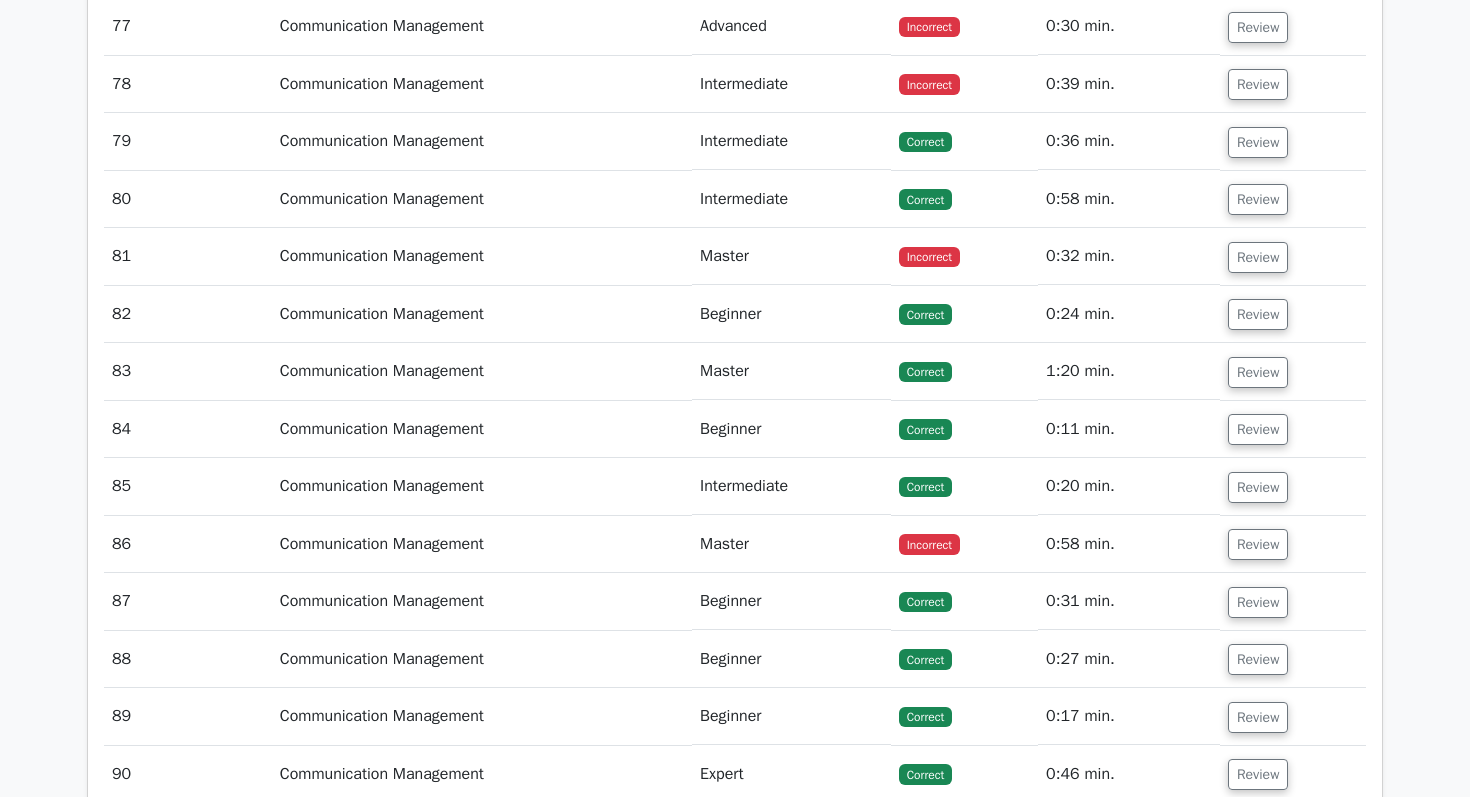 scroll, scrollTop: 29617, scrollLeft: 0, axis: vertical 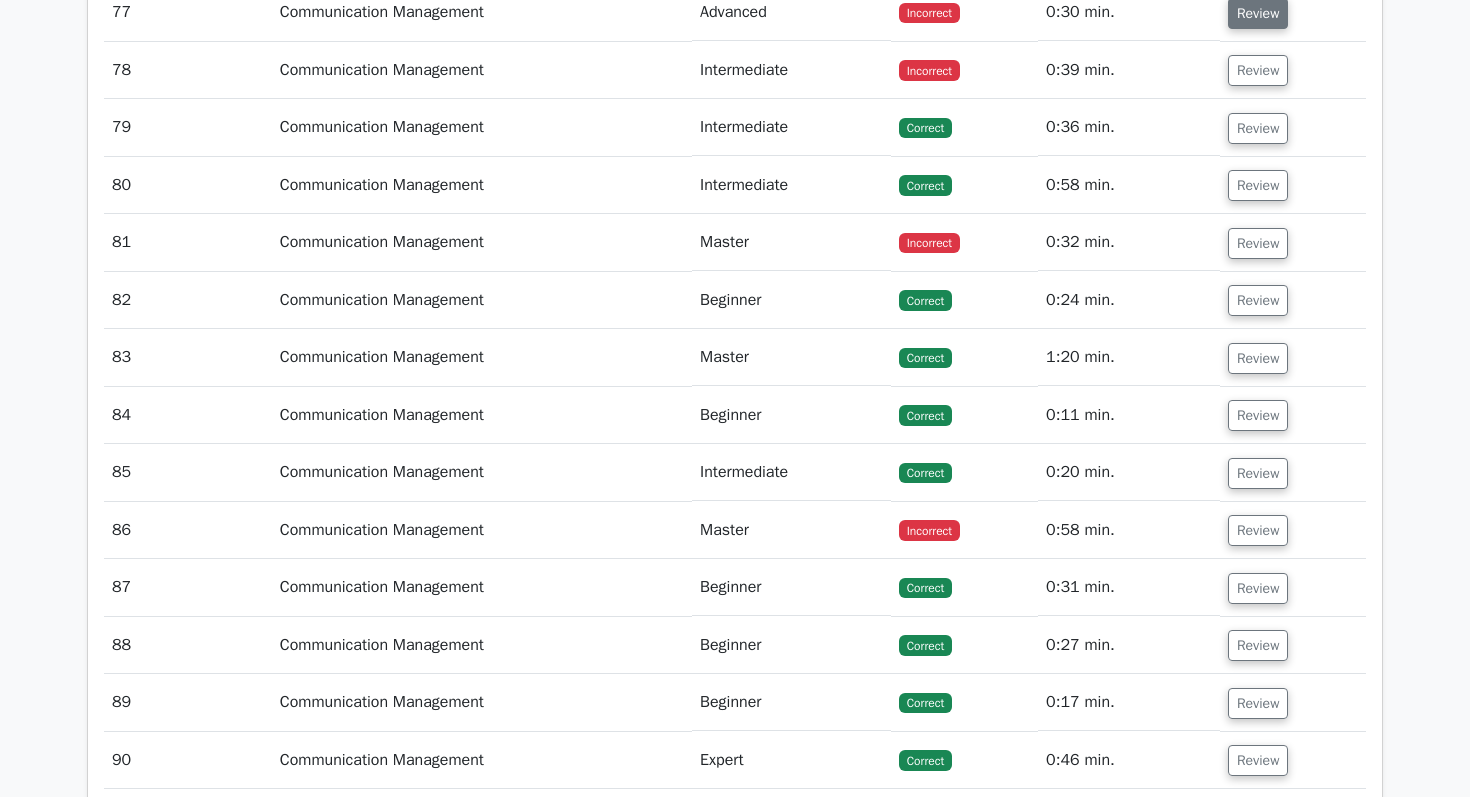 click on "Review" at bounding box center [1258, 13] 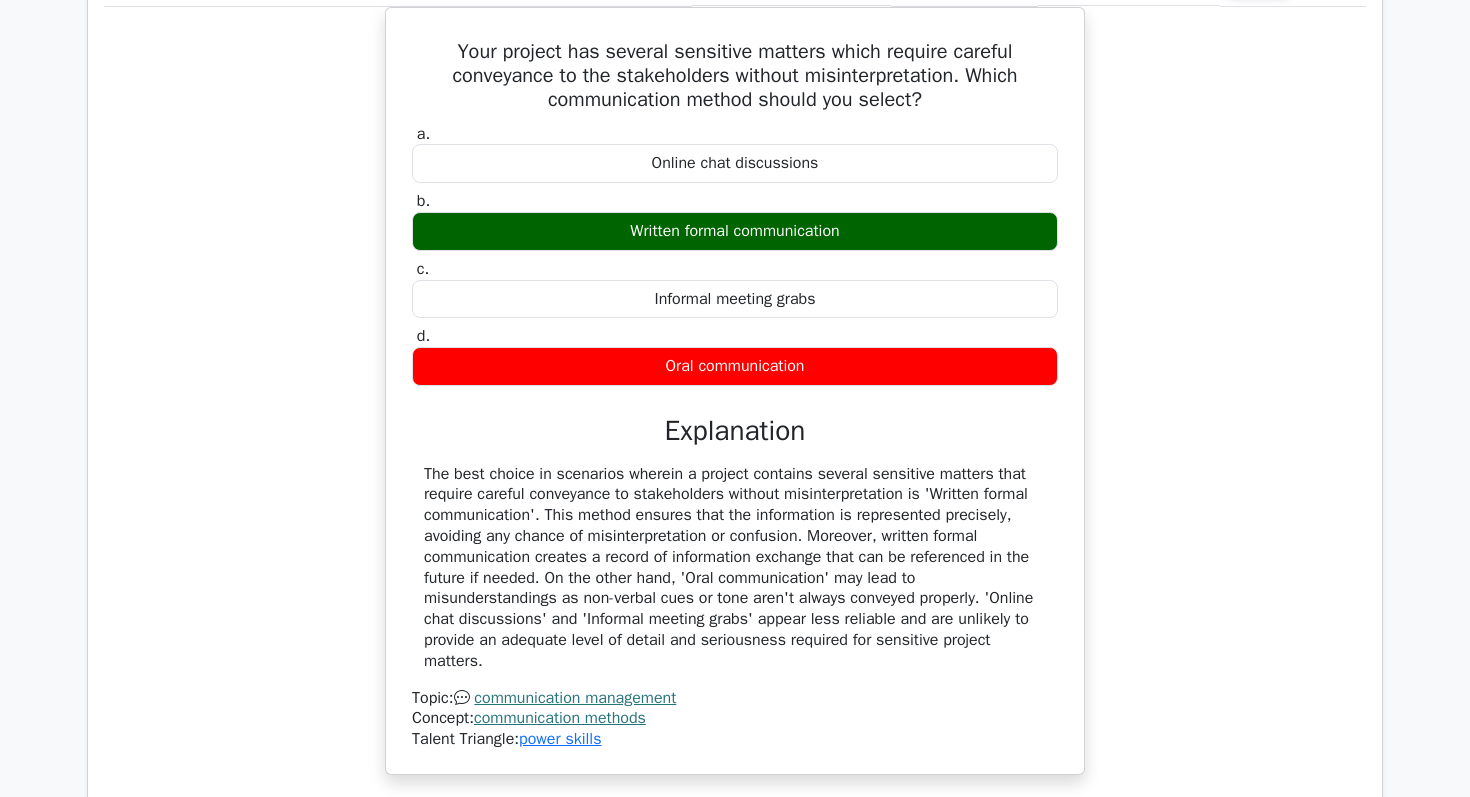 scroll, scrollTop: 29664, scrollLeft: 0, axis: vertical 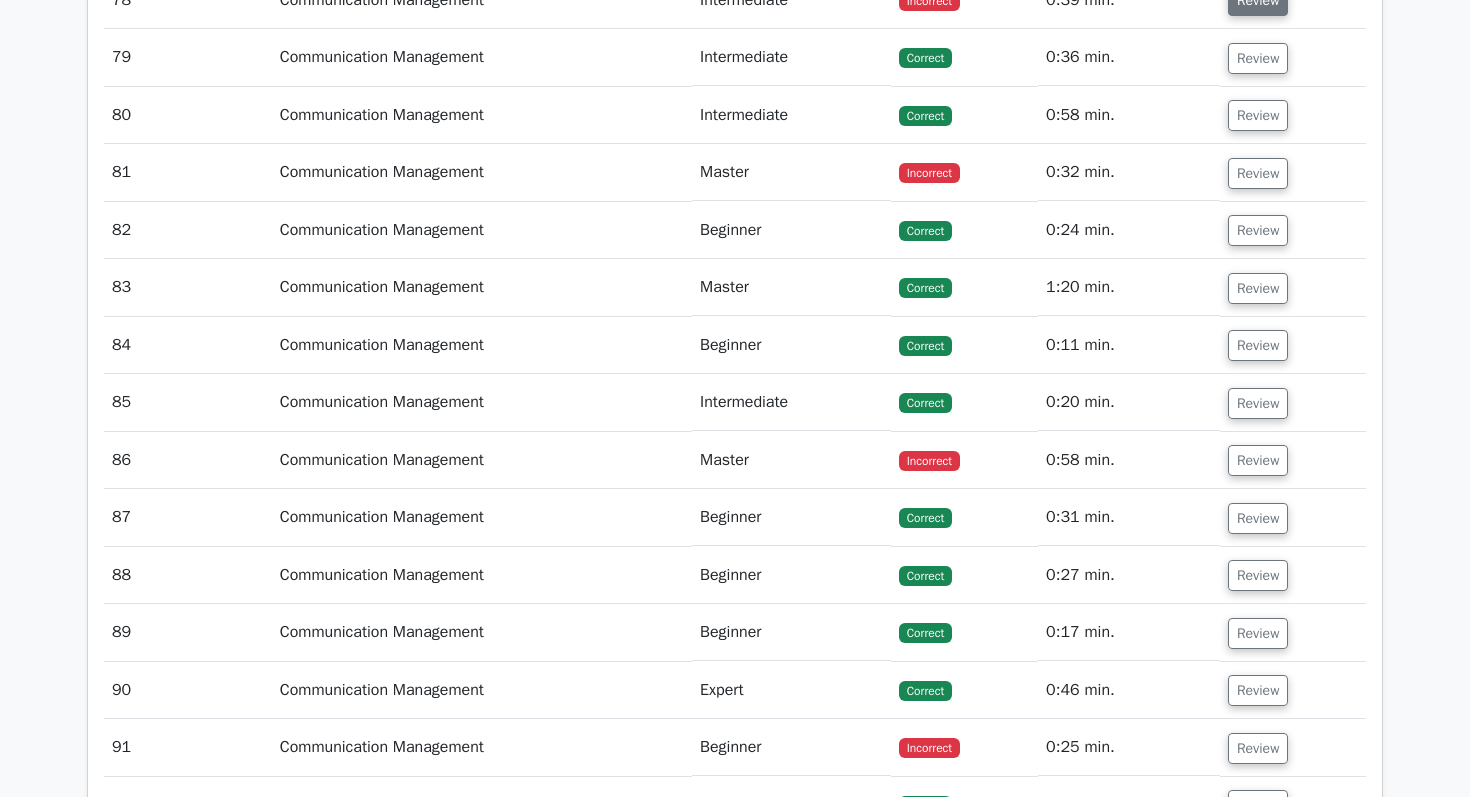 click on "Review" at bounding box center (1258, 0) 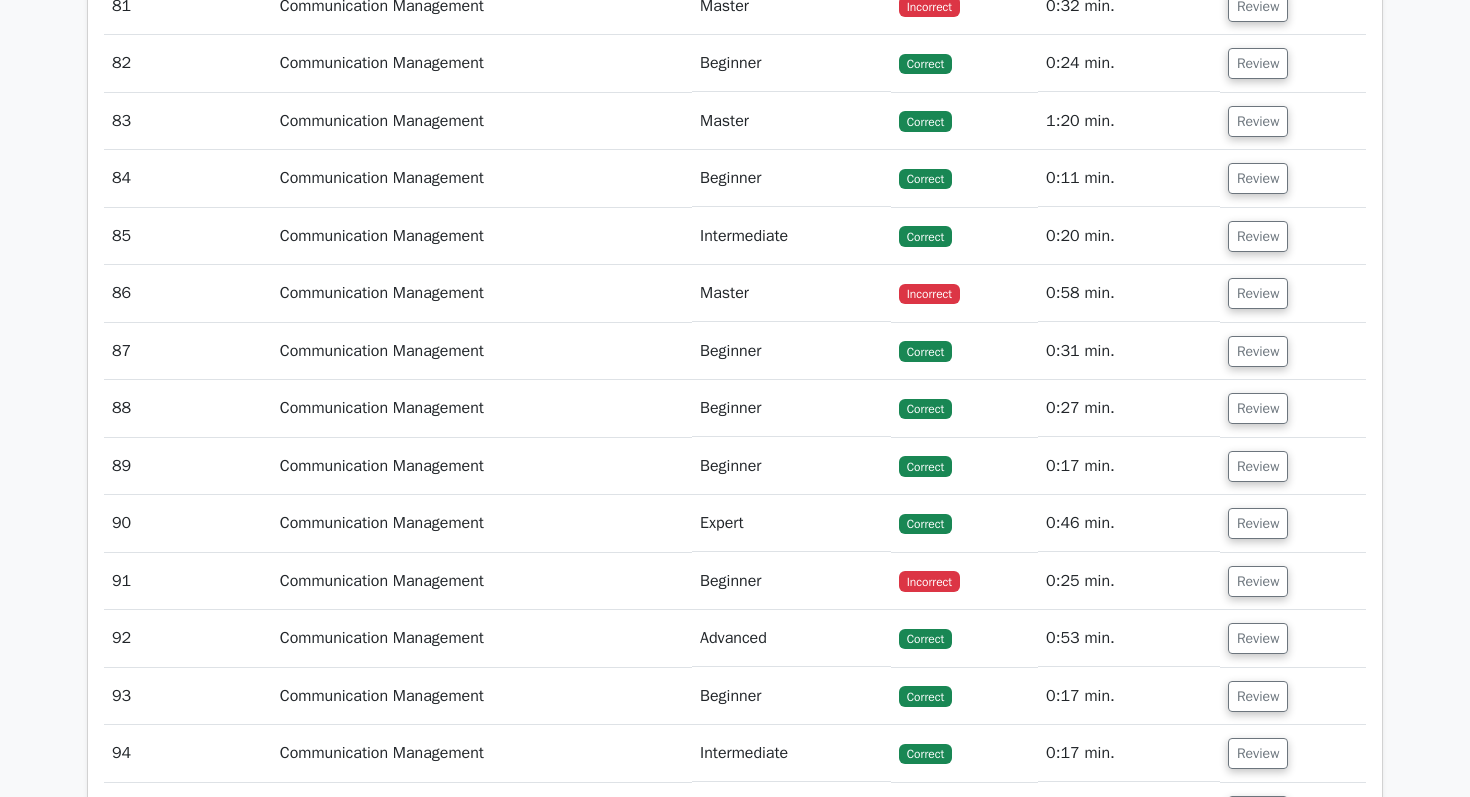 scroll, scrollTop: 31870, scrollLeft: 0, axis: vertical 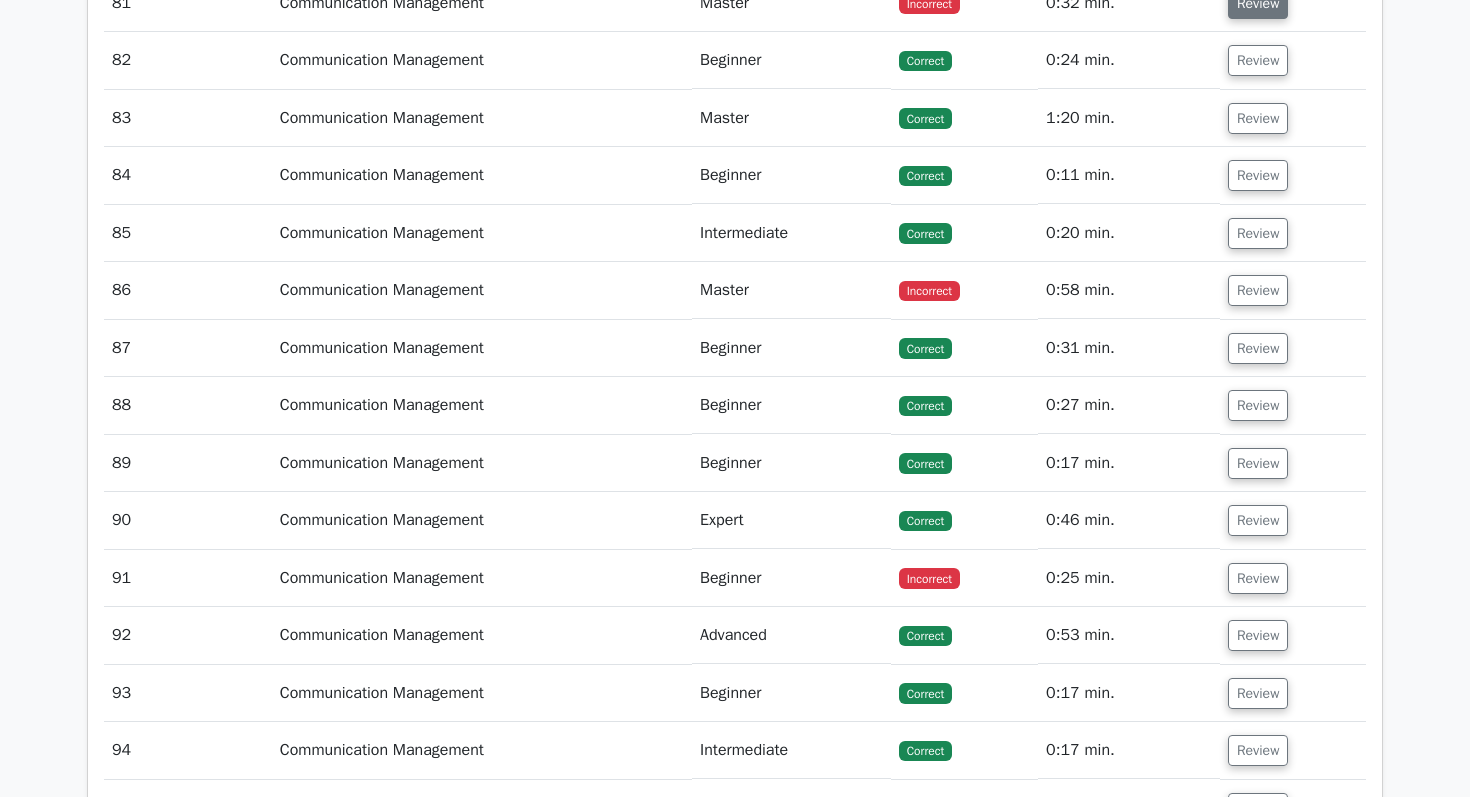 click on "Review" at bounding box center (1258, 3) 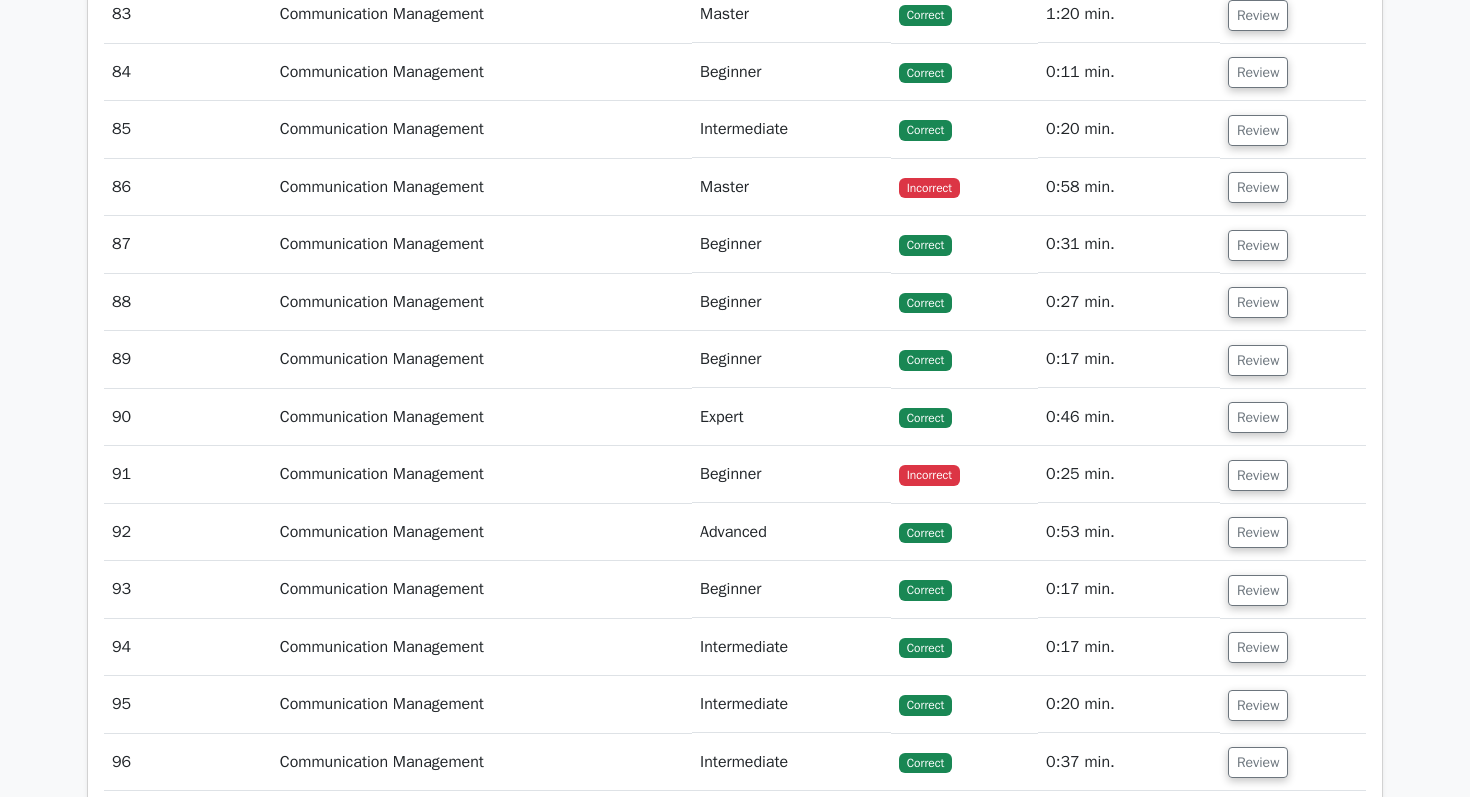 scroll, scrollTop: 33029, scrollLeft: 0, axis: vertical 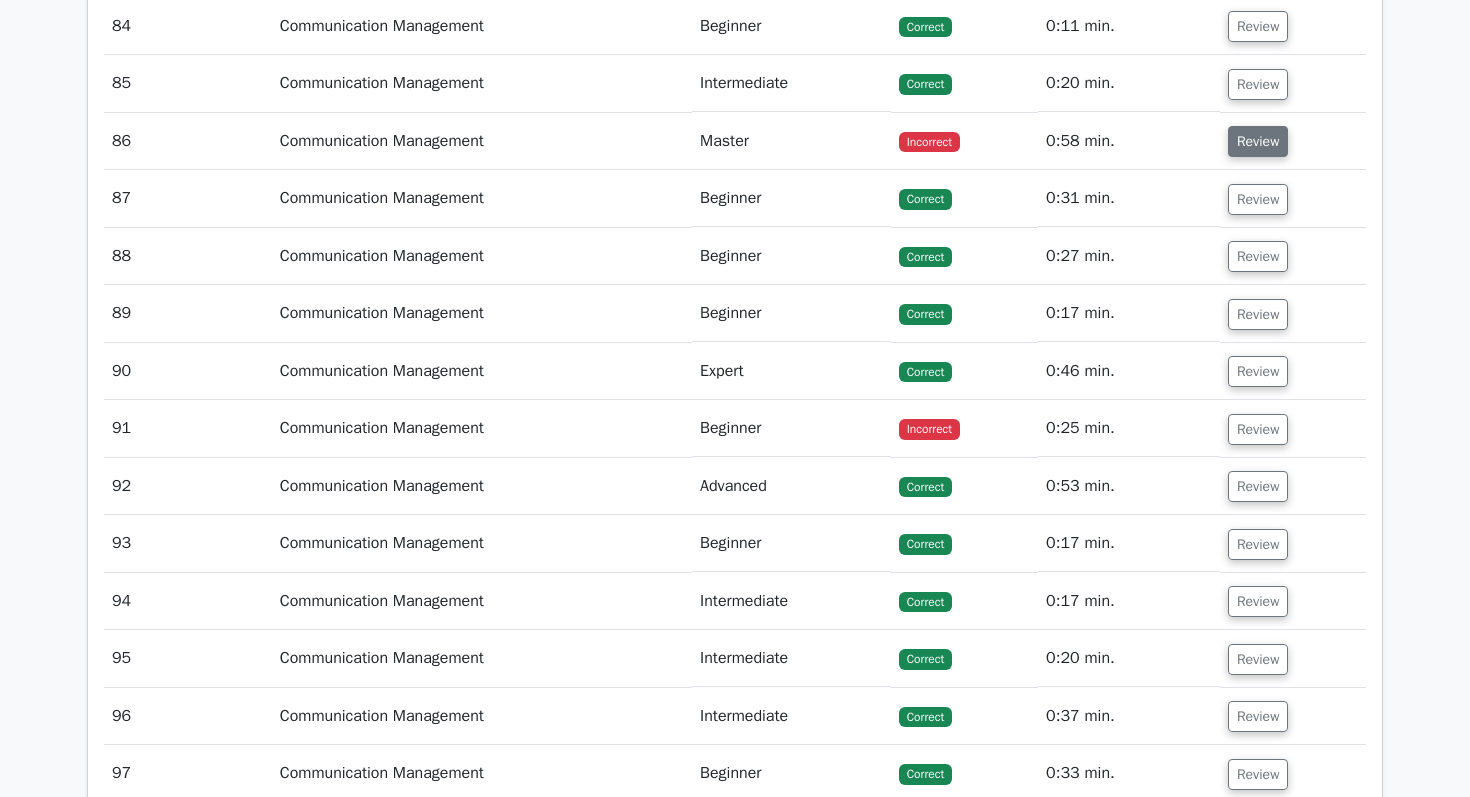 click on "Review" at bounding box center (1258, 141) 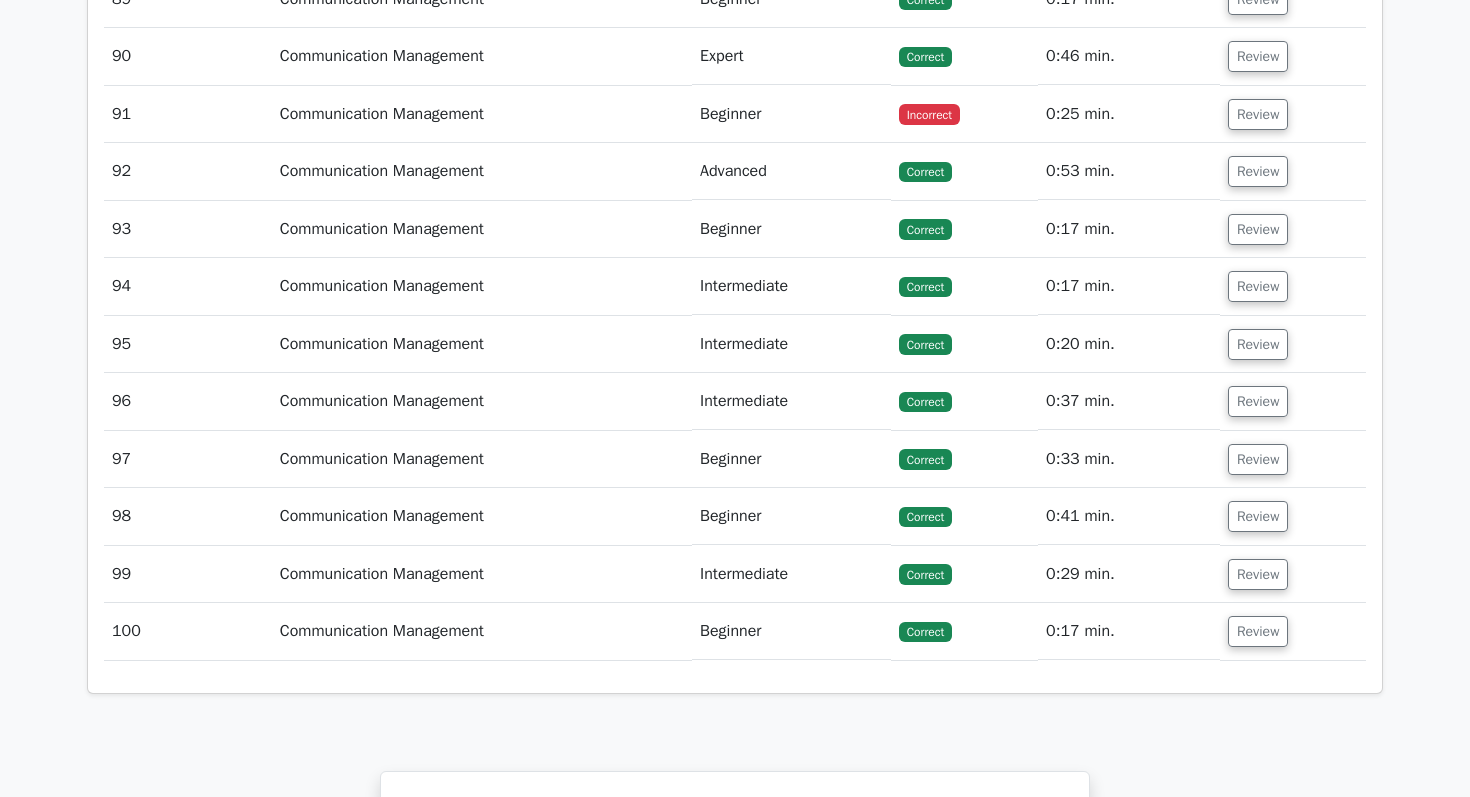 scroll, scrollTop: 34735, scrollLeft: 0, axis: vertical 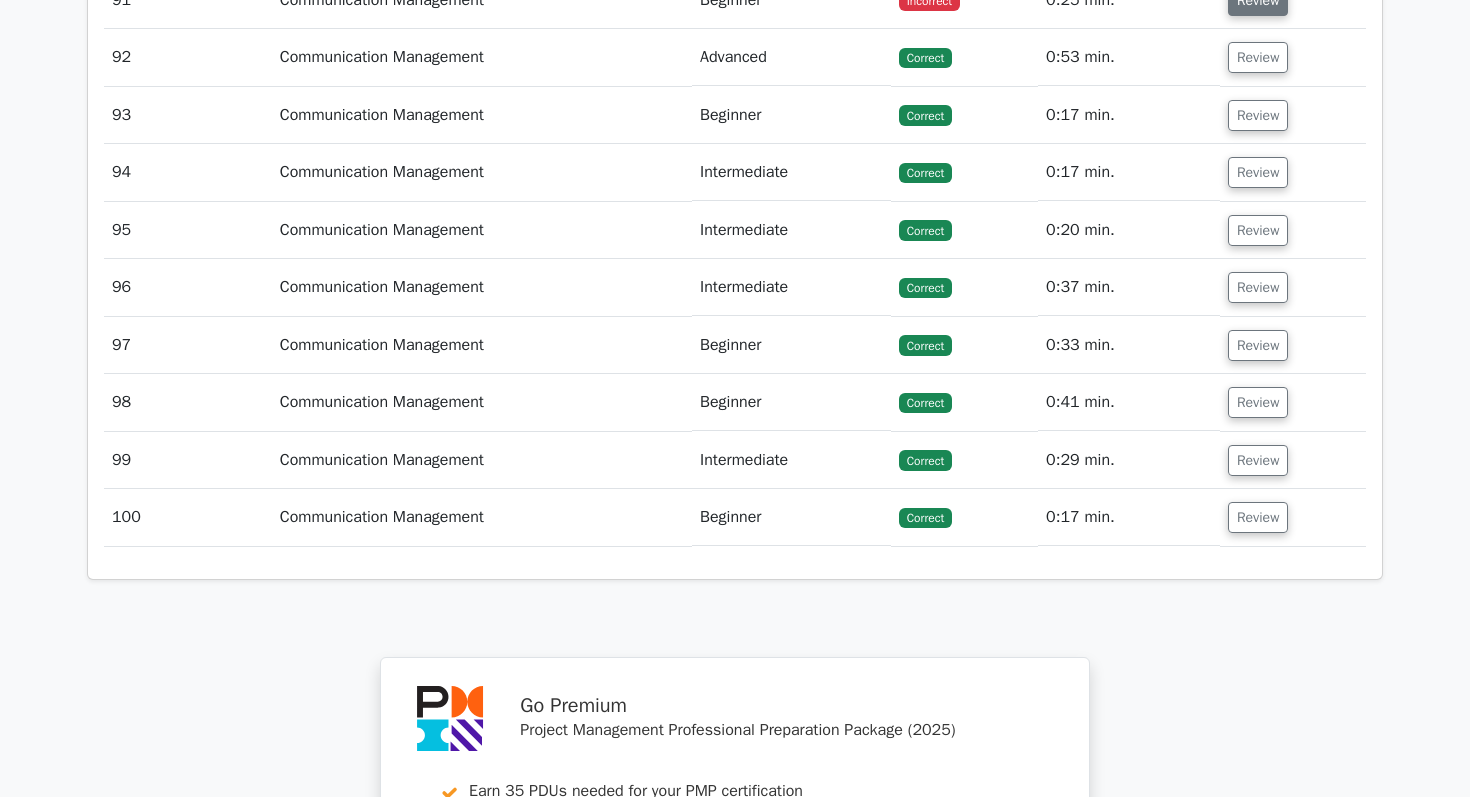 click on "Review" at bounding box center [1258, 0] 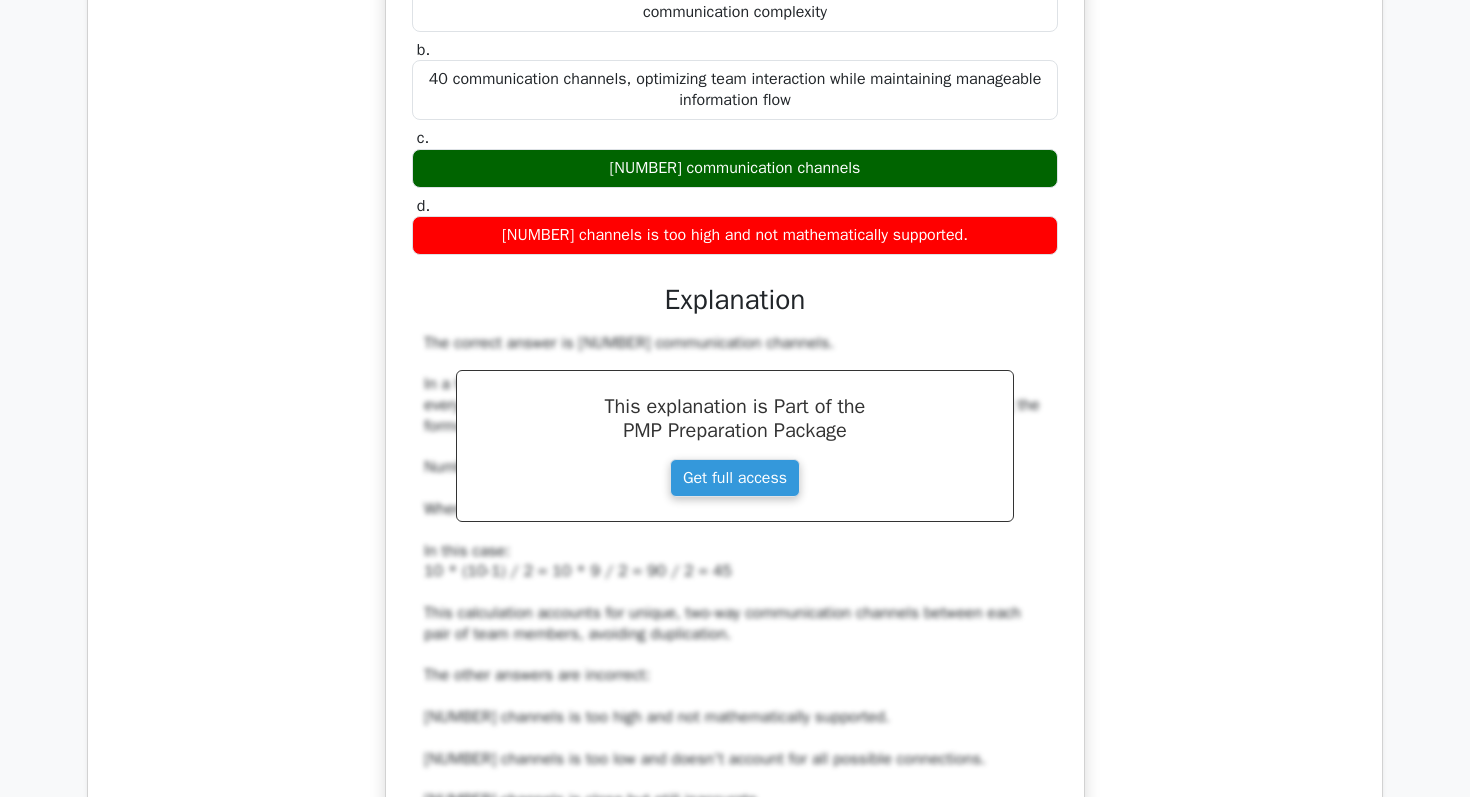 scroll, scrollTop: 14773, scrollLeft: 0, axis: vertical 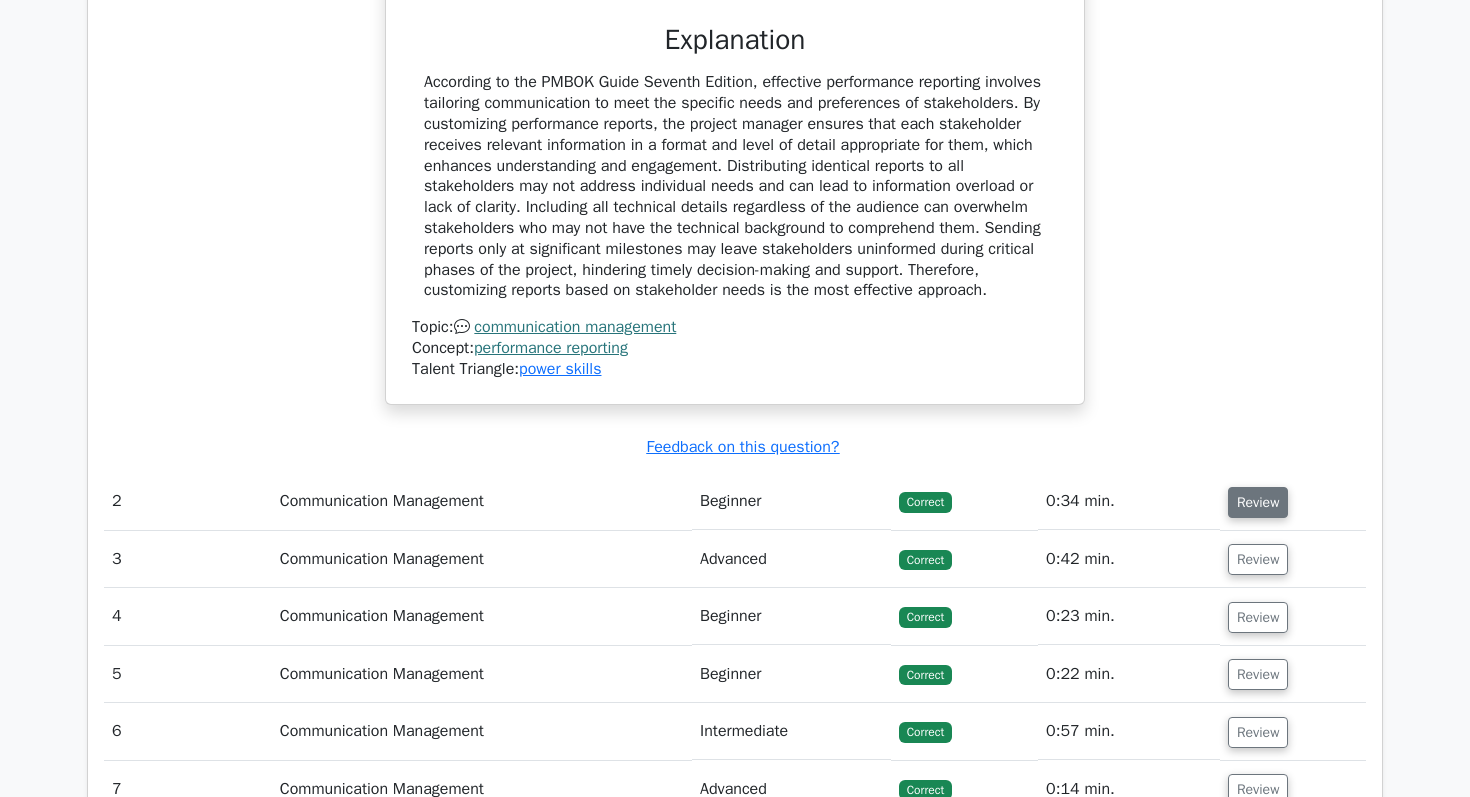 click on "Review" at bounding box center [1258, 502] 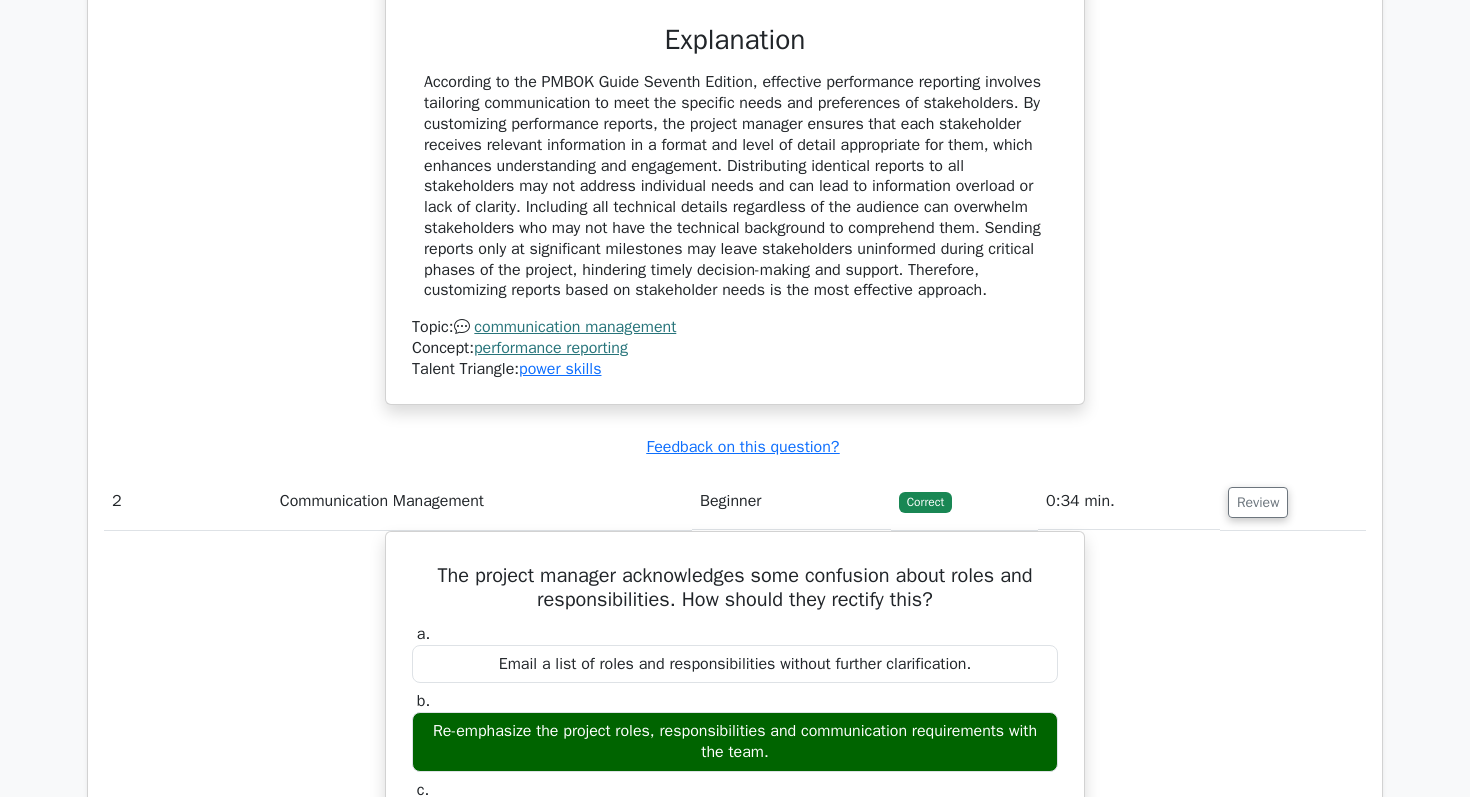 click on "The project manager acknowledges some confusion about roles and responsibilities. How should they rectify this?
a.
Email a list of roles and responsibilities without further clarification.
b.
c. d." at bounding box center [735, 936] 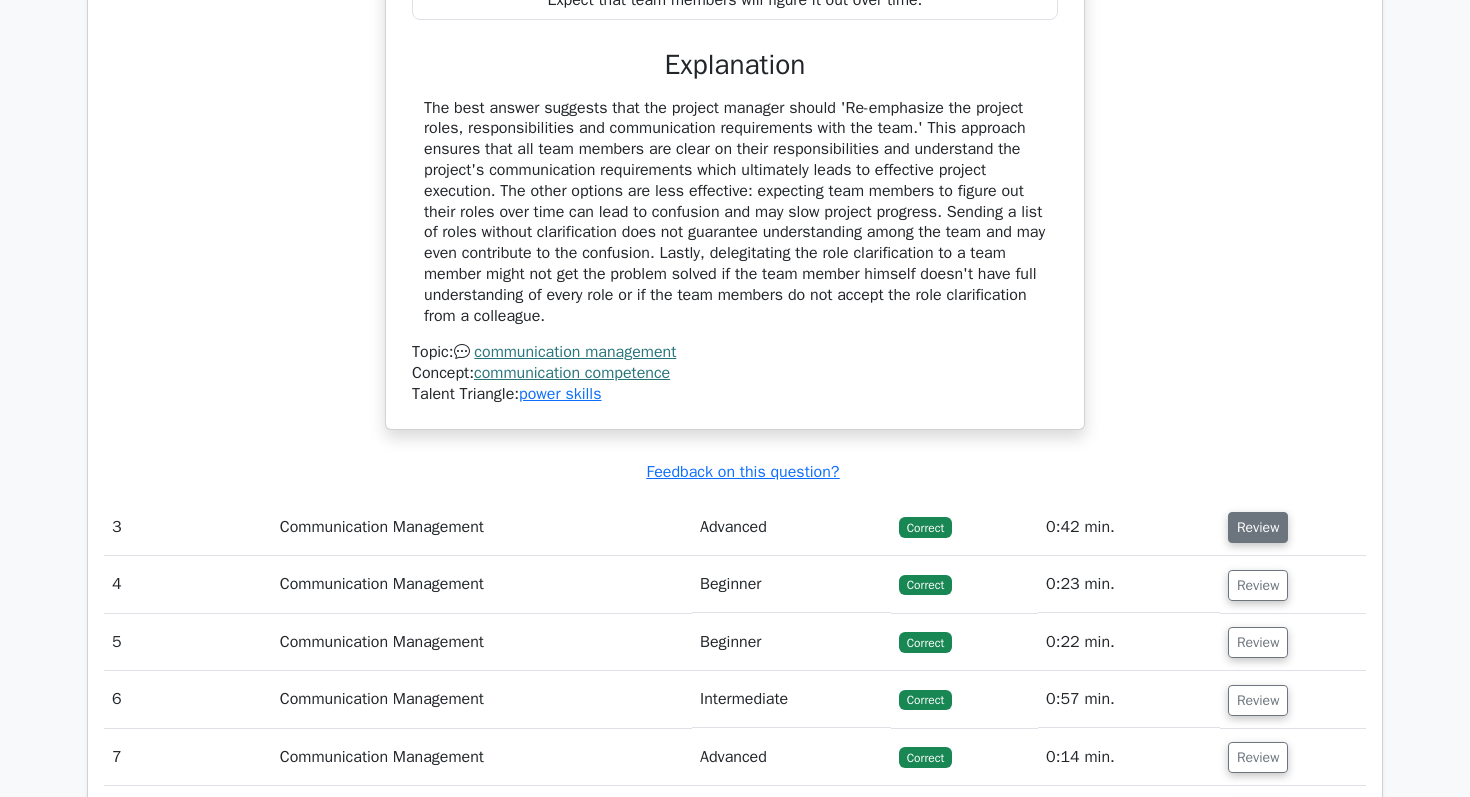 scroll, scrollTop: 2883, scrollLeft: 0, axis: vertical 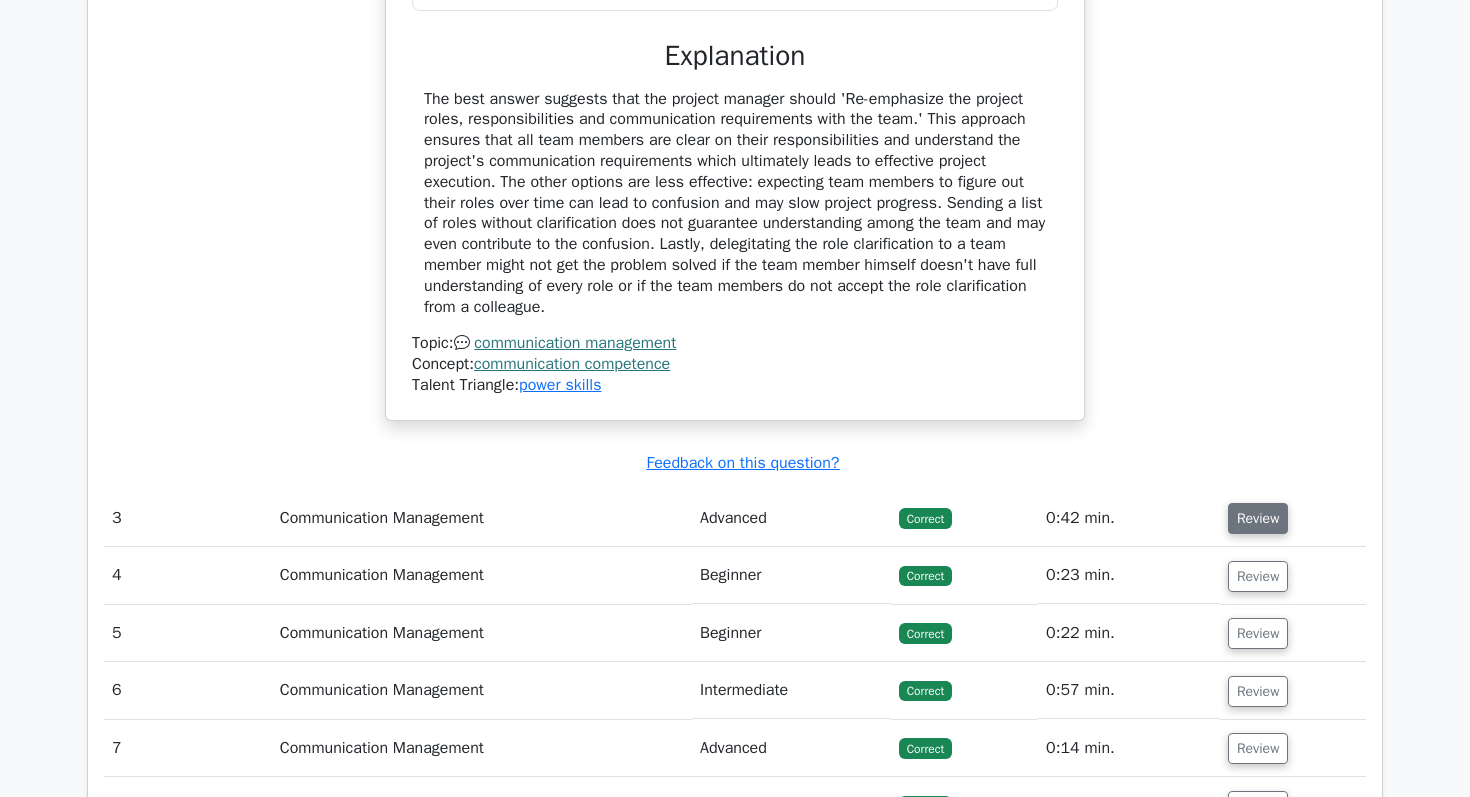 click on "Review" at bounding box center (1258, 518) 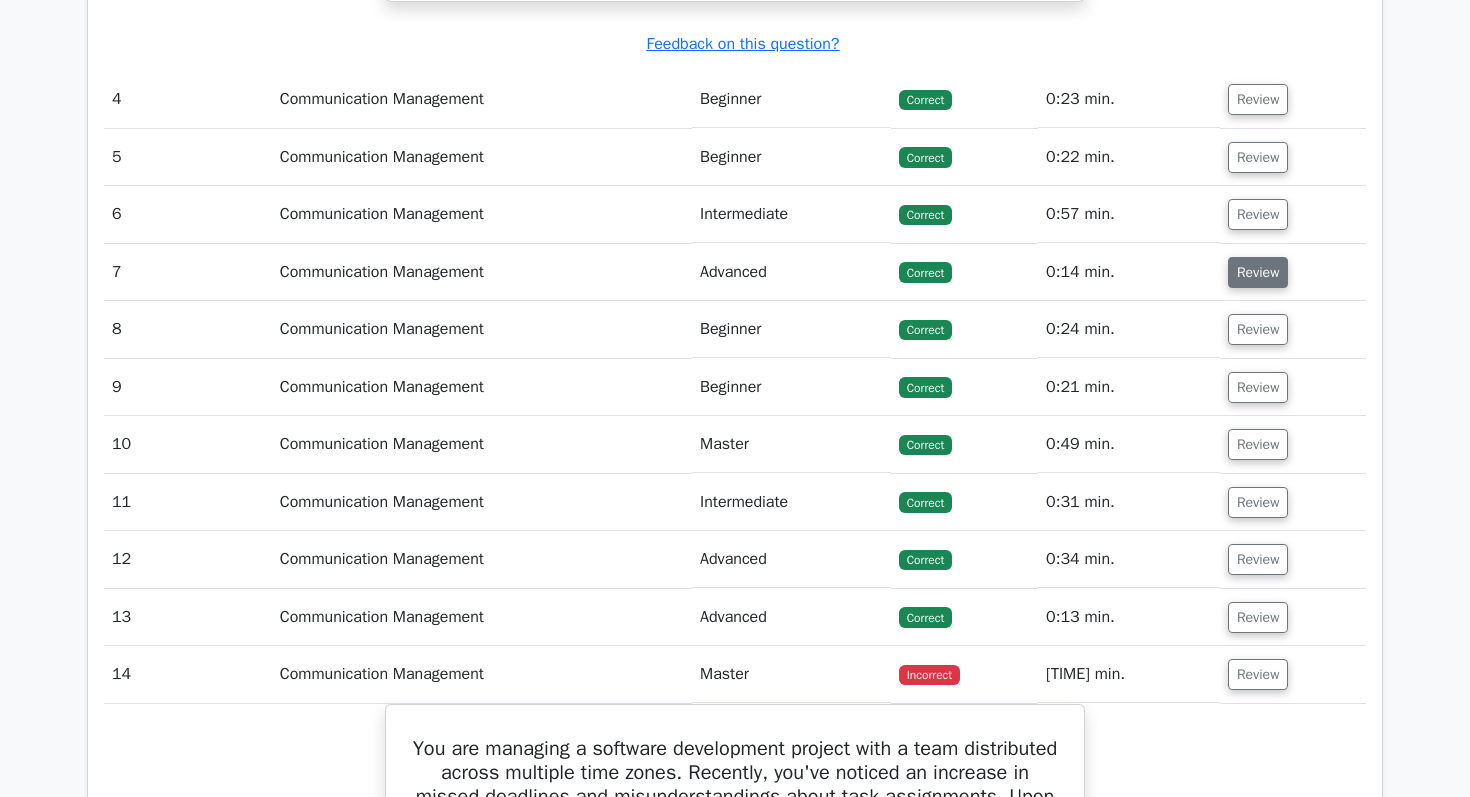 scroll, scrollTop: 4454, scrollLeft: 0, axis: vertical 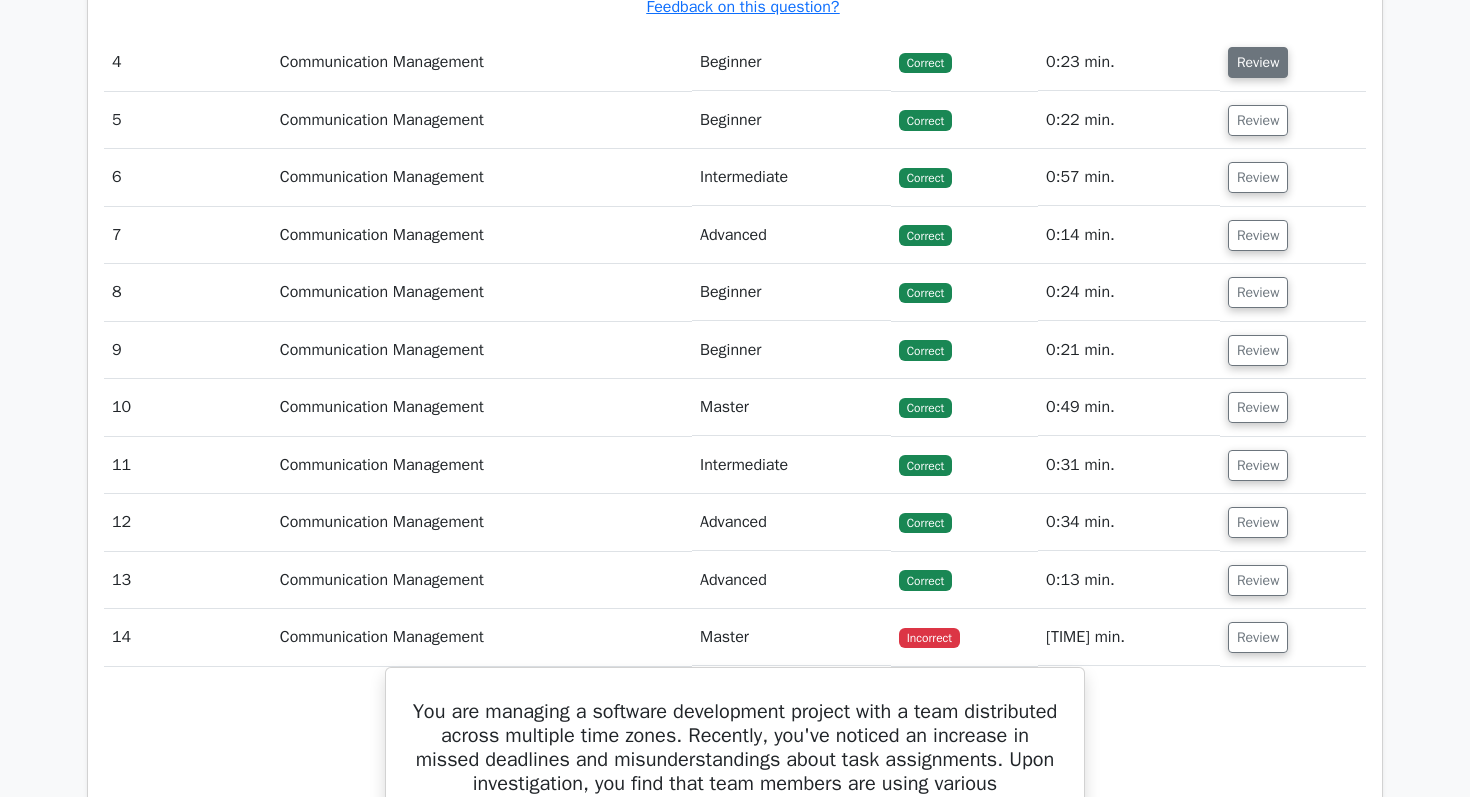 click on "Review" at bounding box center (1258, 62) 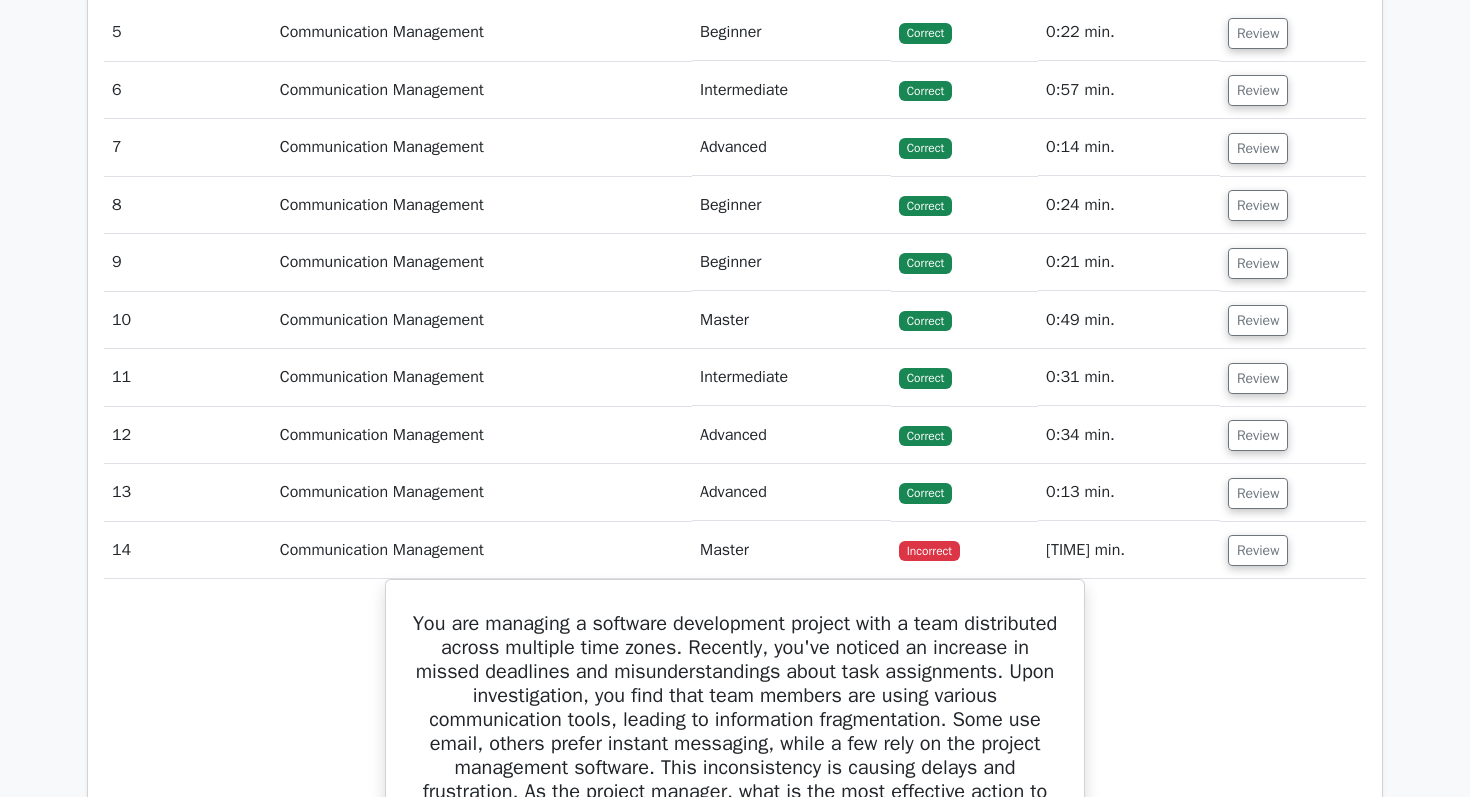 scroll, scrollTop: 5623, scrollLeft: 0, axis: vertical 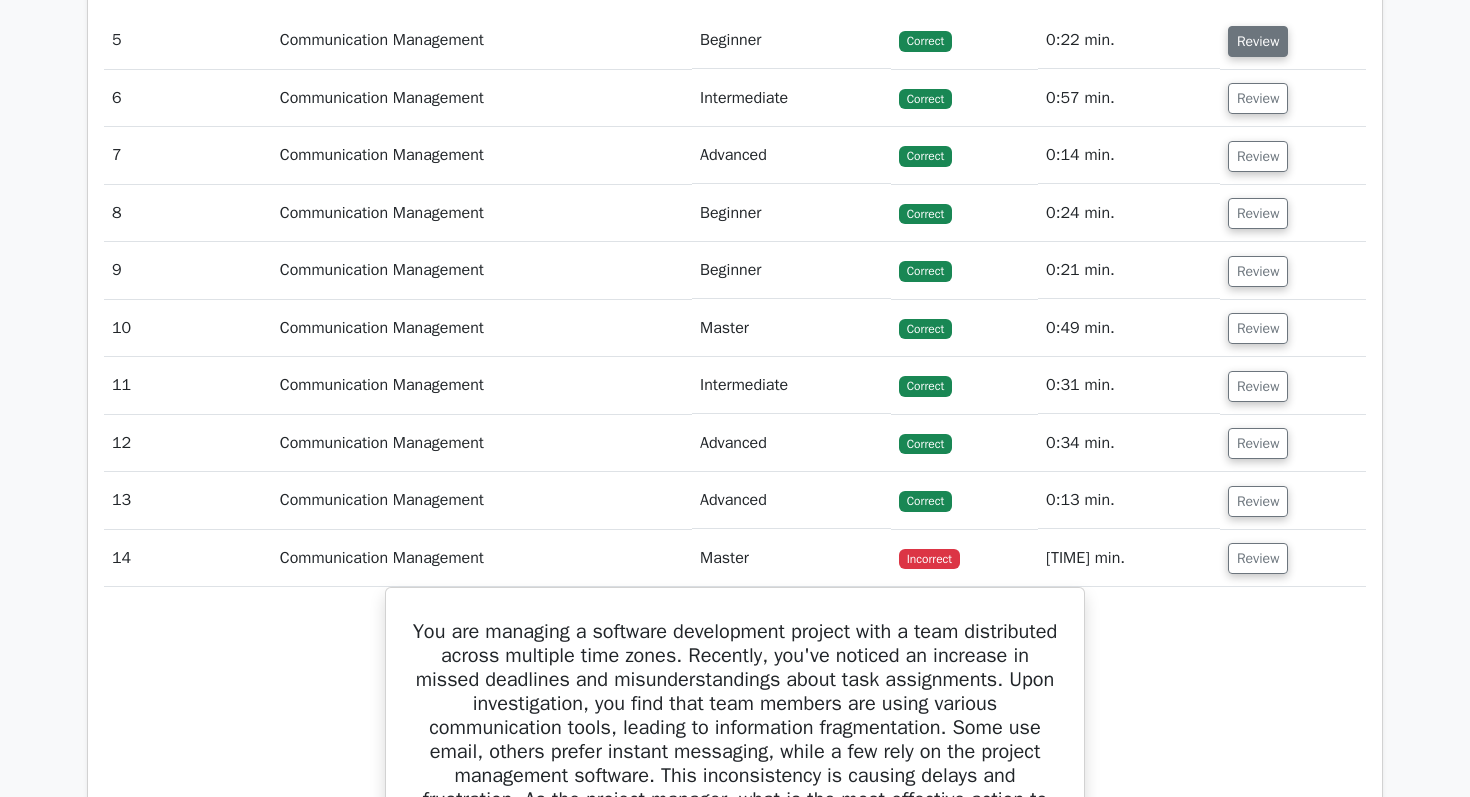 click on "Review" at bounding box center [1258, 41] 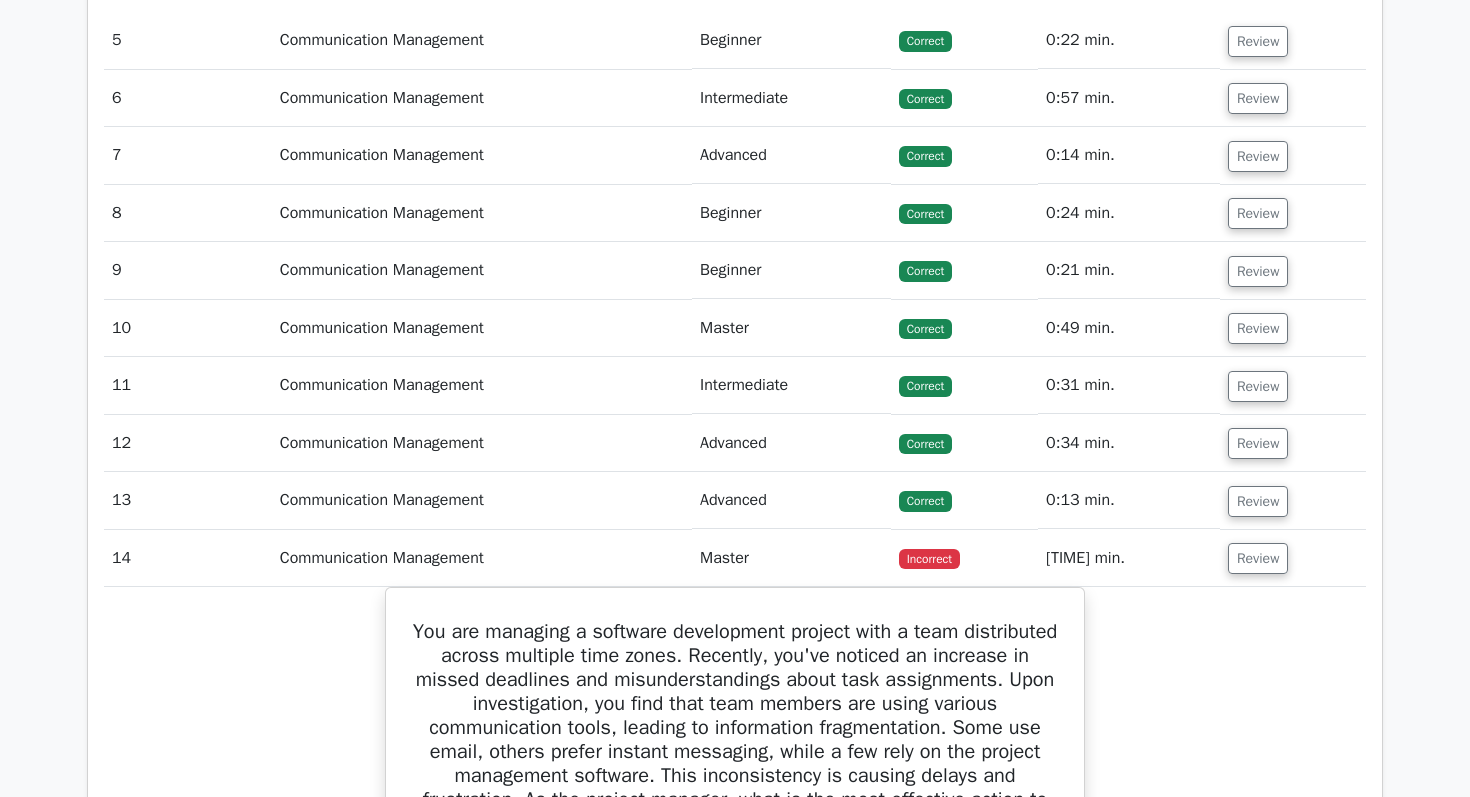 click on "Question Analysis
Question  #
Topic
Difficulty
Result
Time Spent
Action
1
Communication Management
Intermediate
Correct
a." at bounding box center [735, 14807] 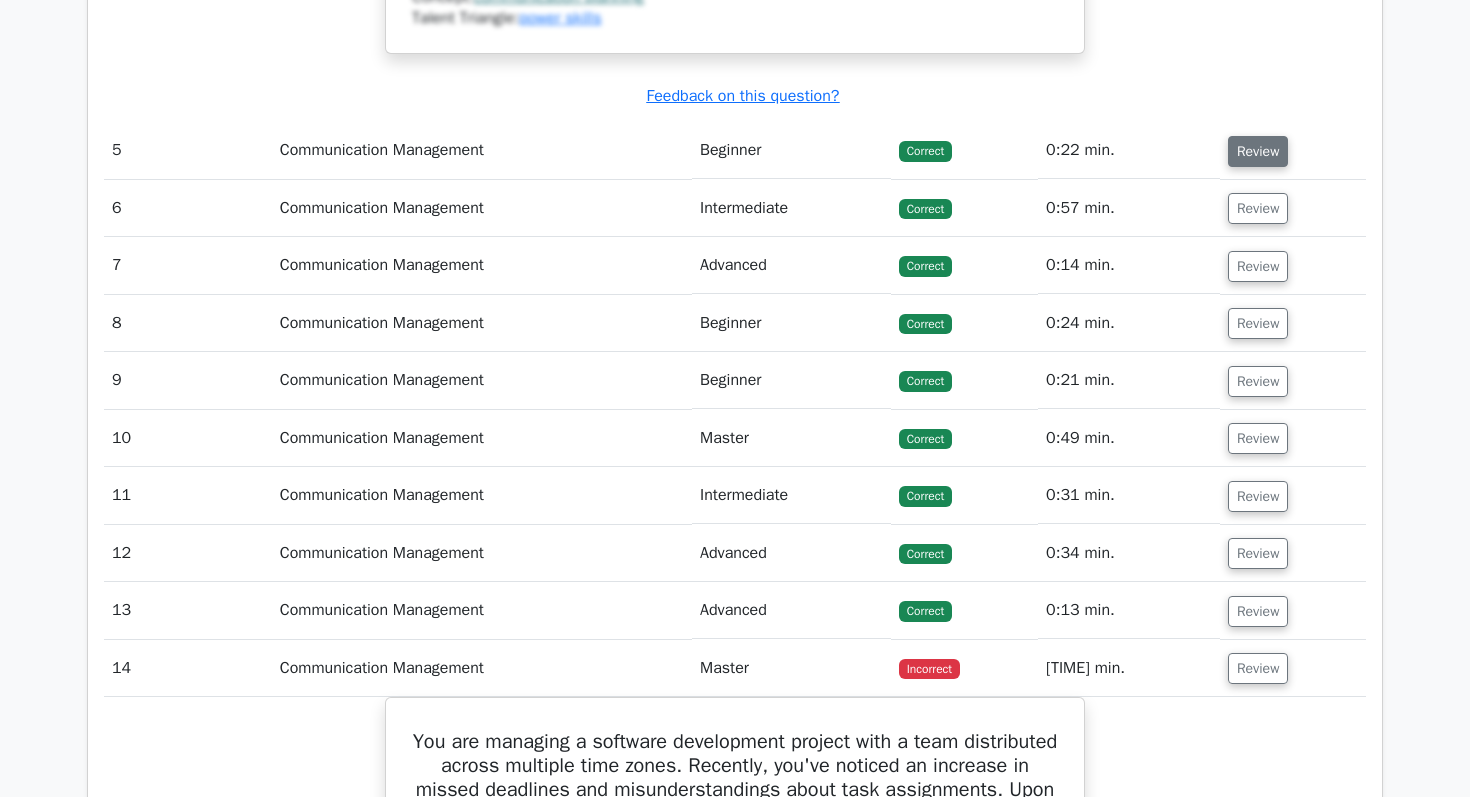 scroll, scrollTop: 5336, scrollLeft: 0, axis: vertical 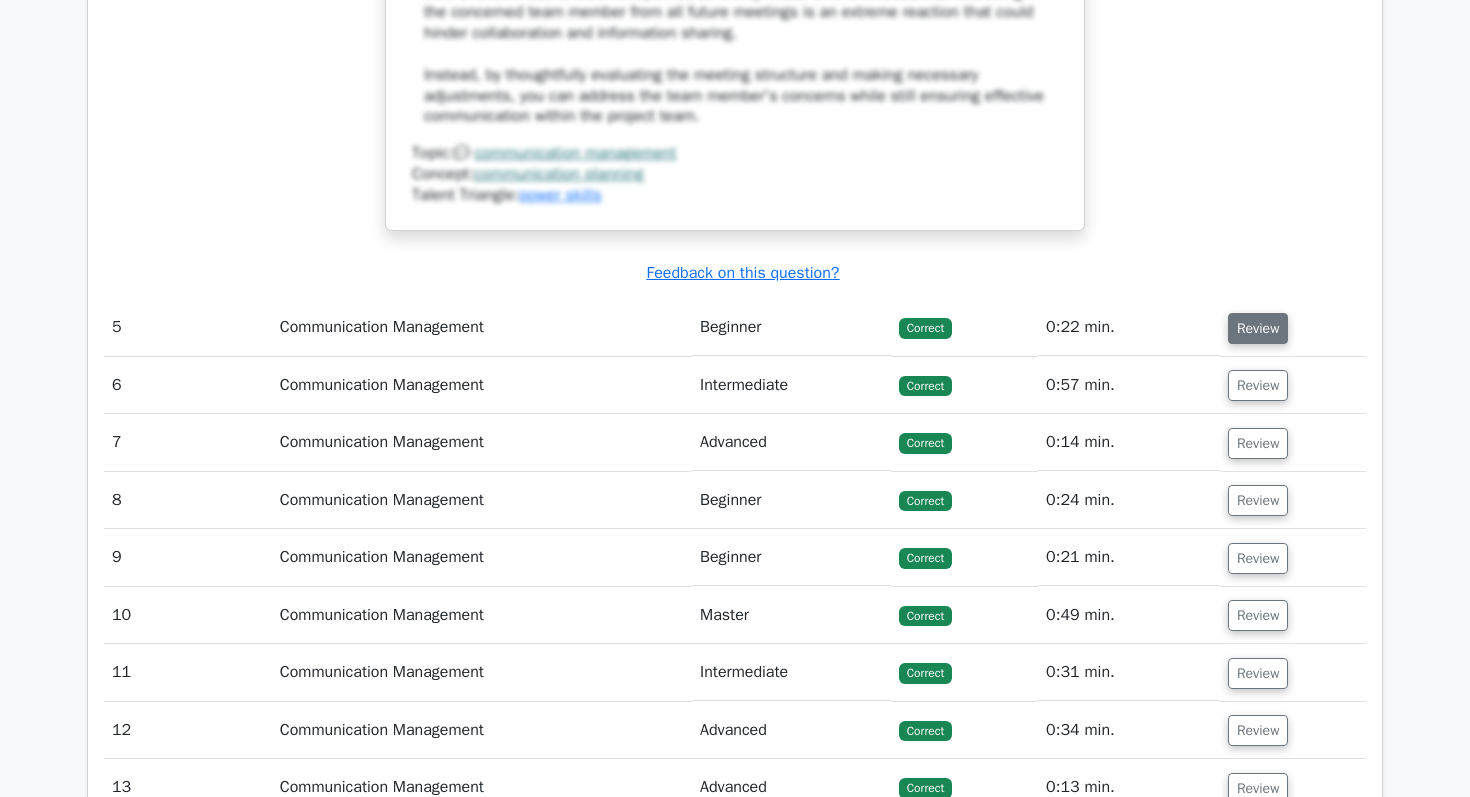 click on "Review" at bounding box center (1258, 328) 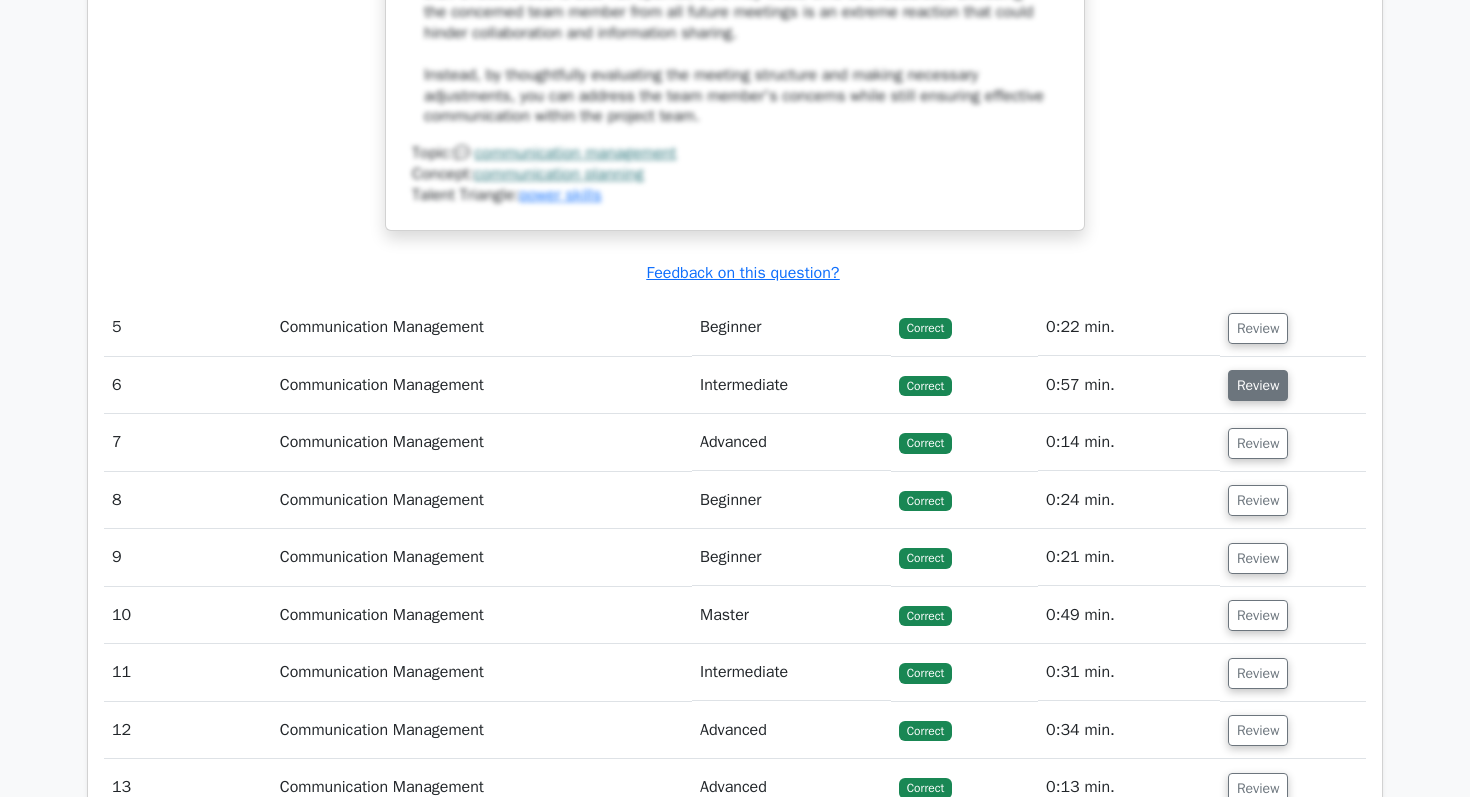 click on "Review" at bounding box center [1258, 385] 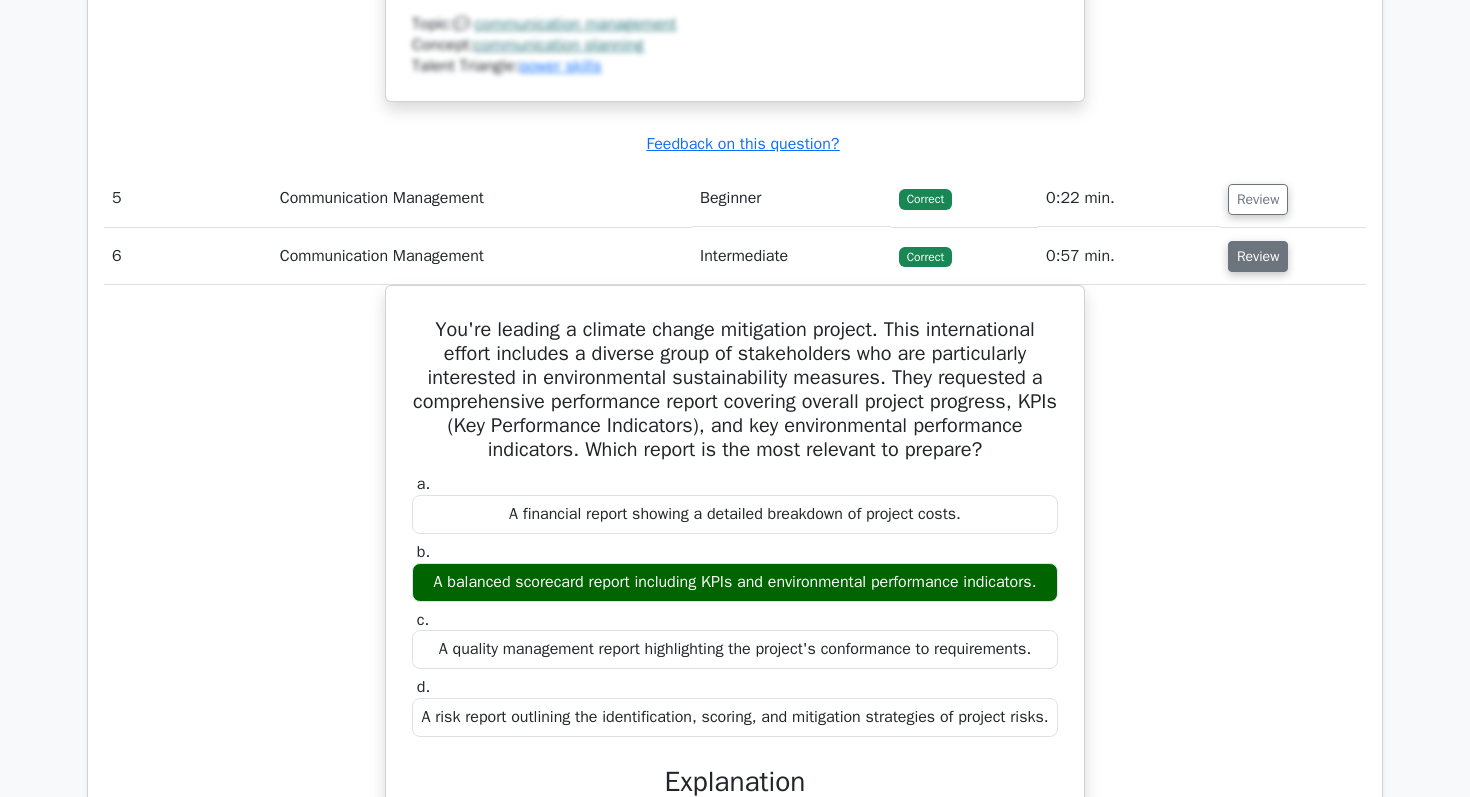 scroll, scrollTop: 5503, scrollLeft: 0, axis: vertical 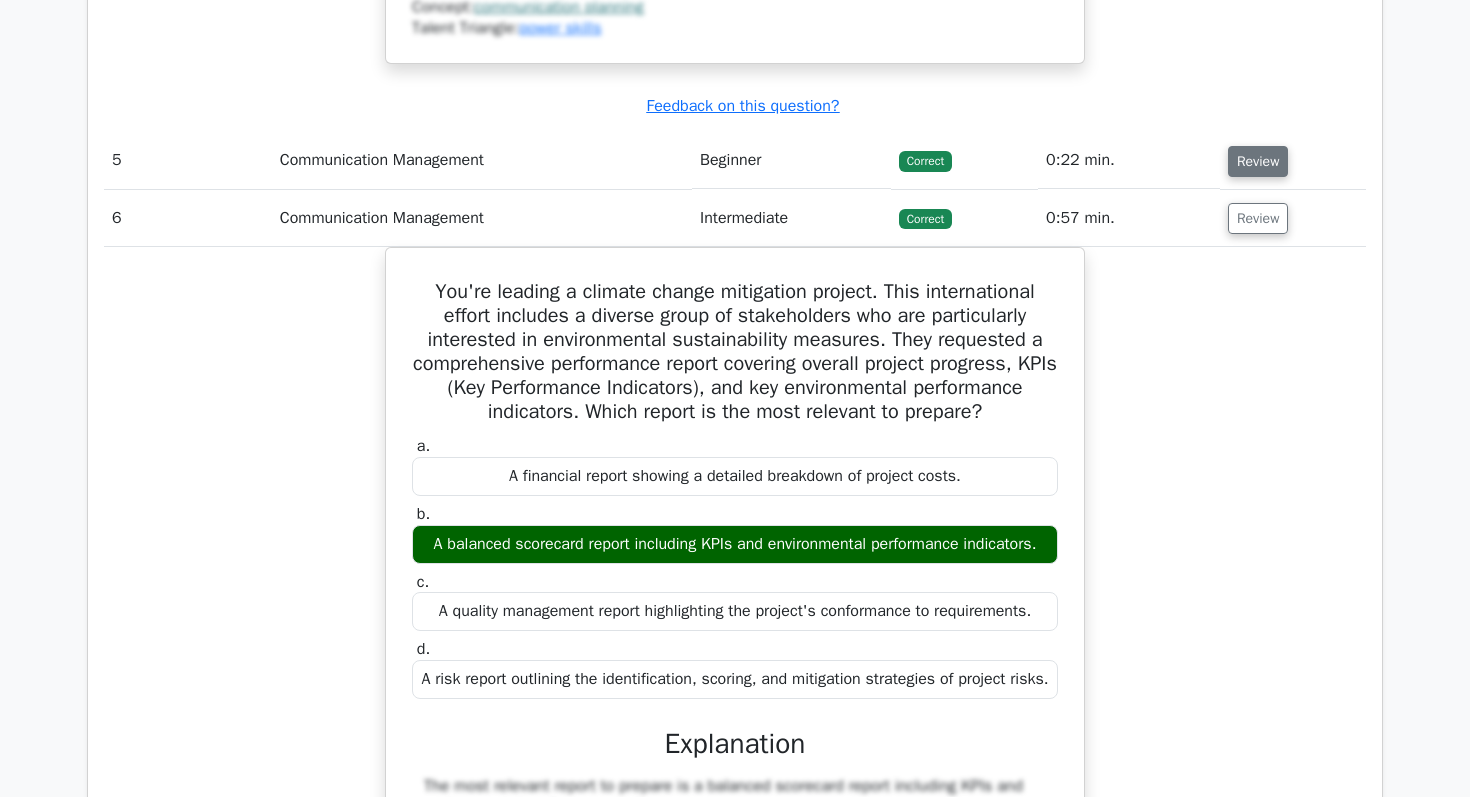 click on "Review" at bounding box center [1258, 161] 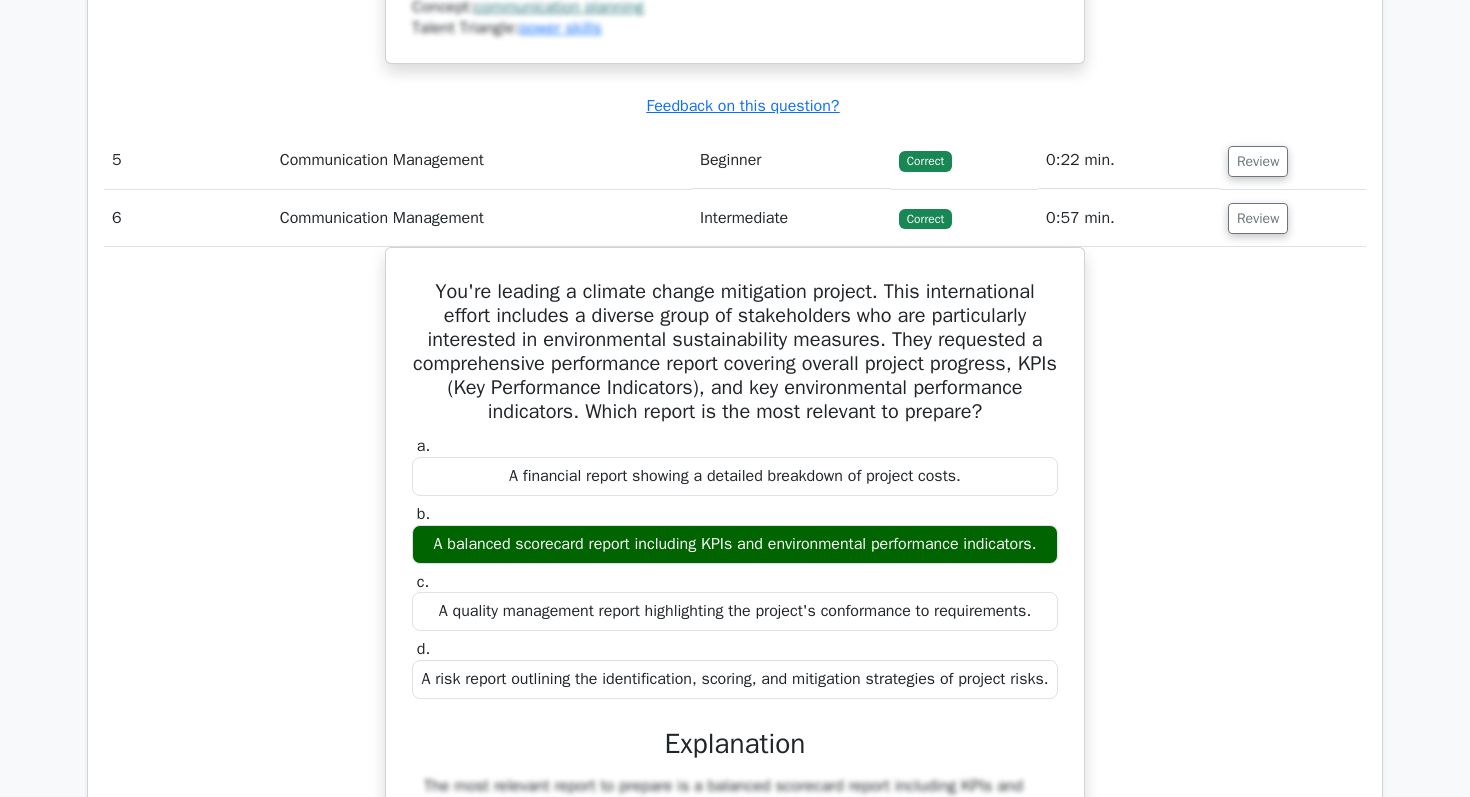 click on "Correct" at bounding box center [964, 160] 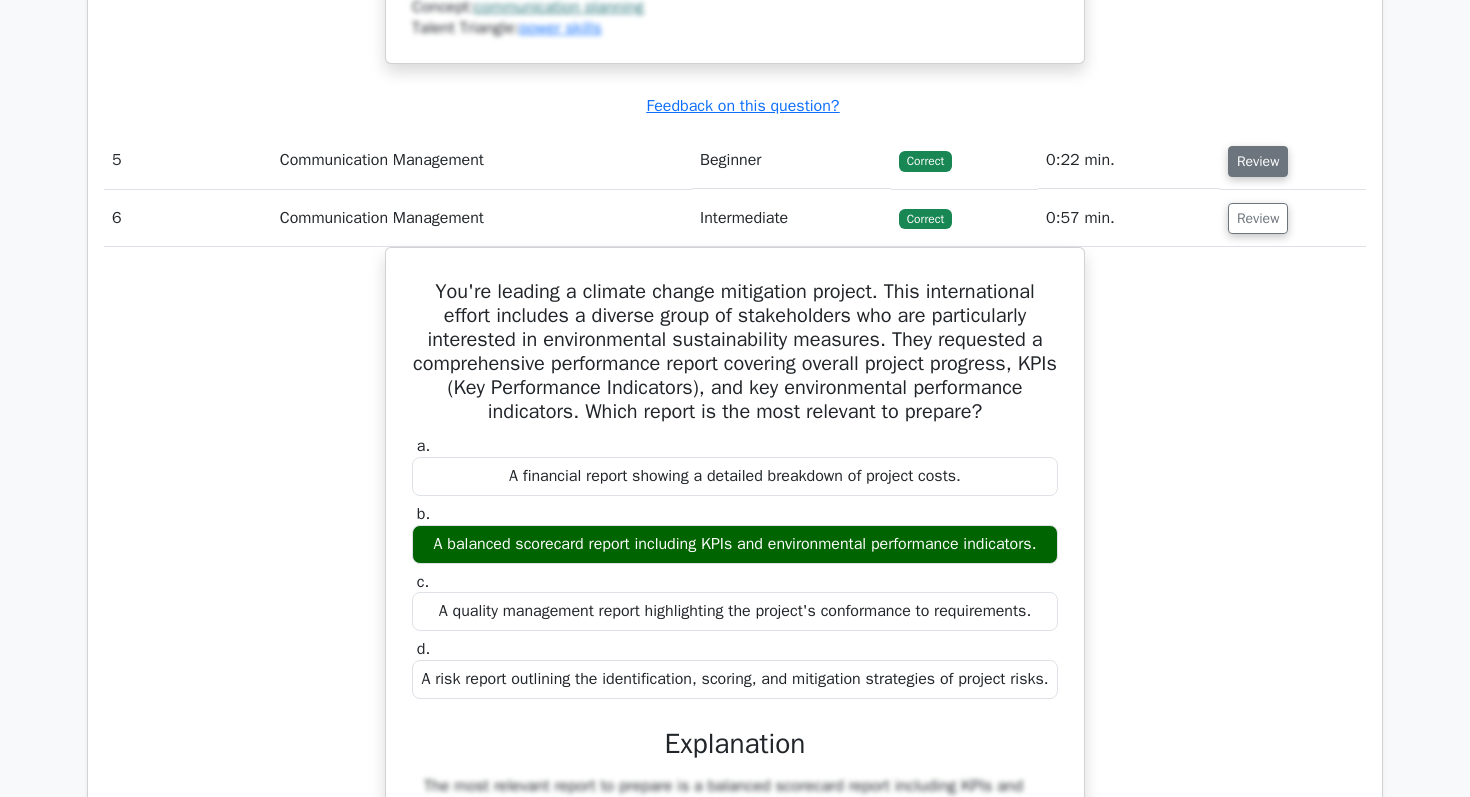 click on "Review" at bounding box center [1258, 161] 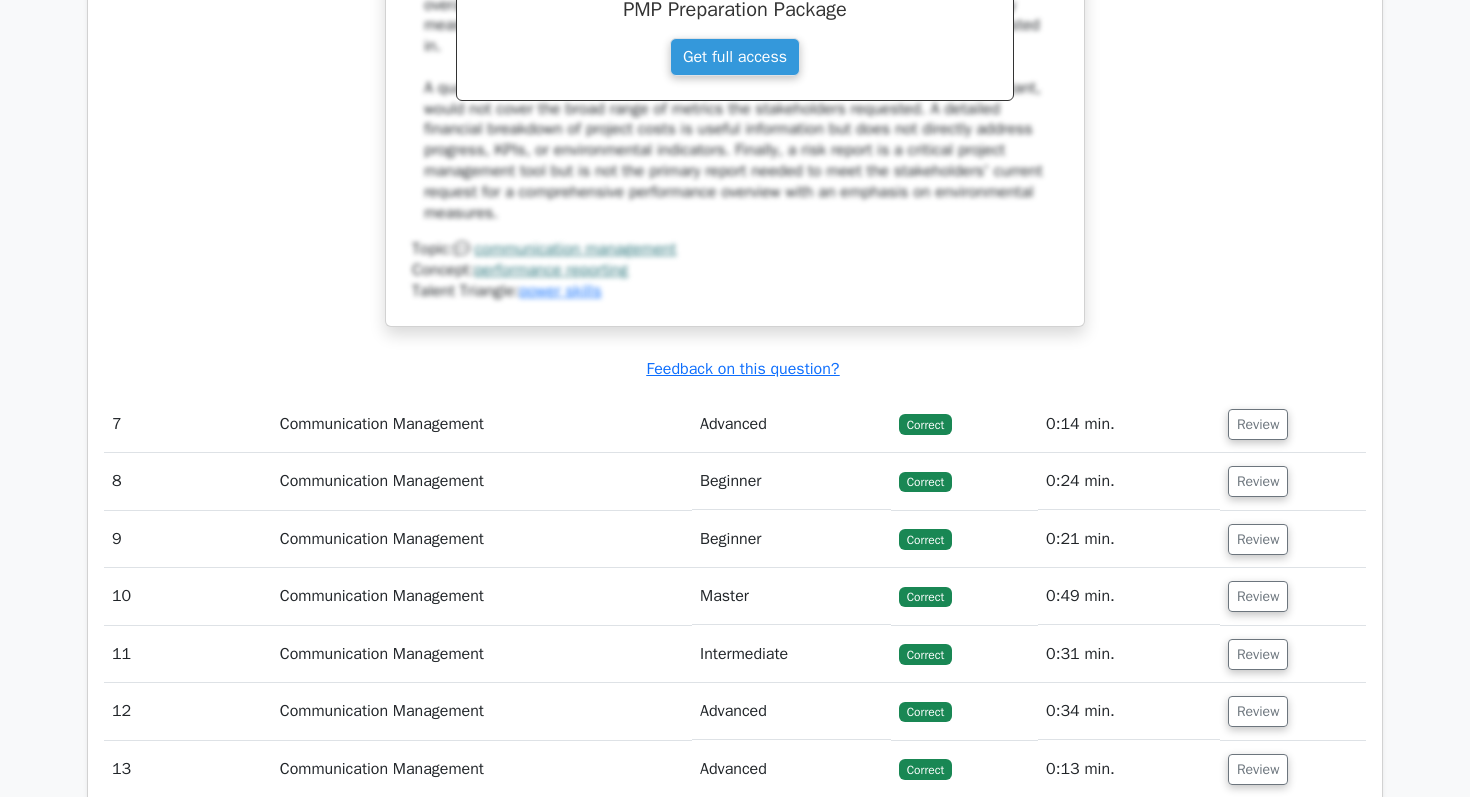 scroll, scrollTop: 6575, scrollLeft: 0, axis: vertical 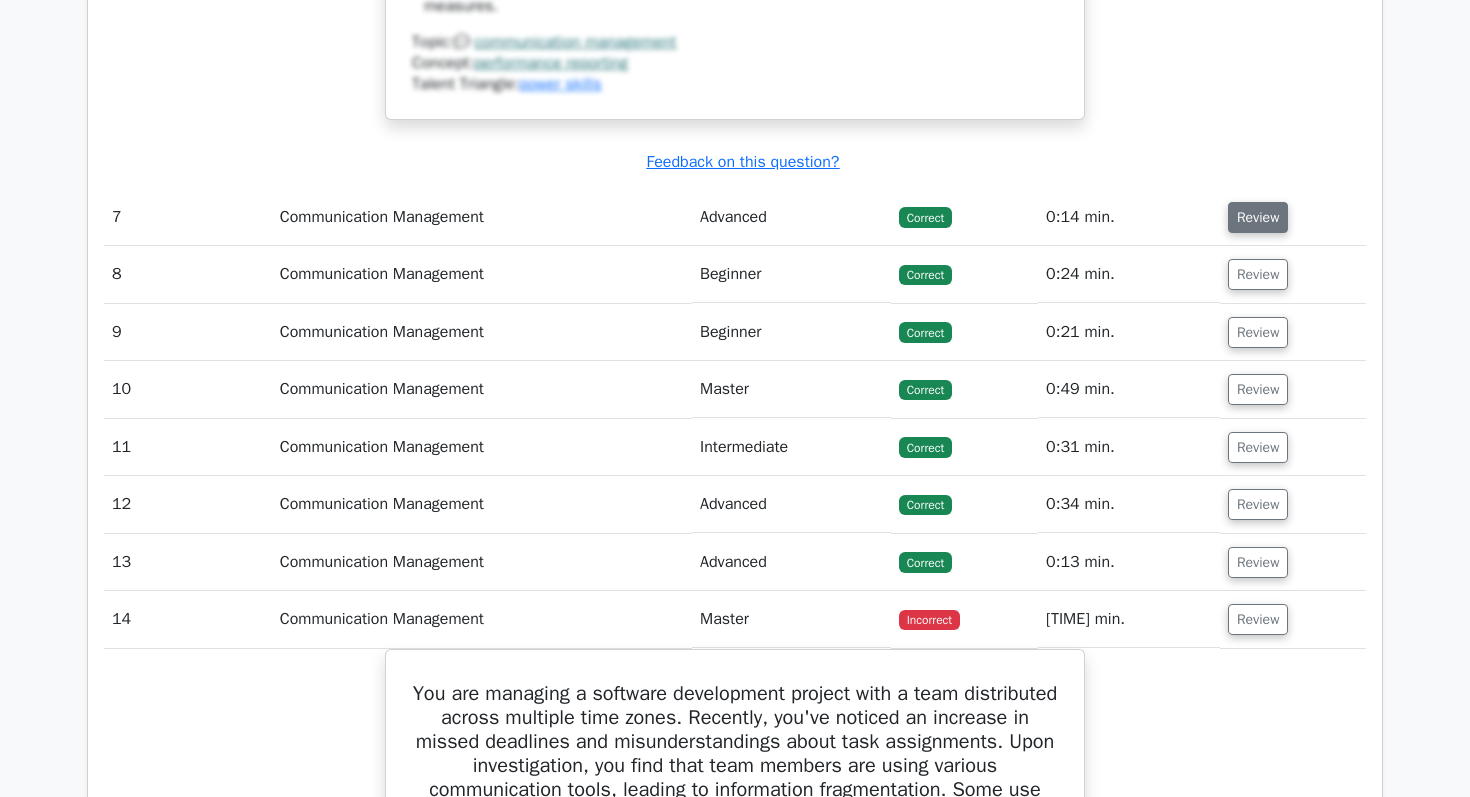 click on "Review" at bounding box center [1258, 217] 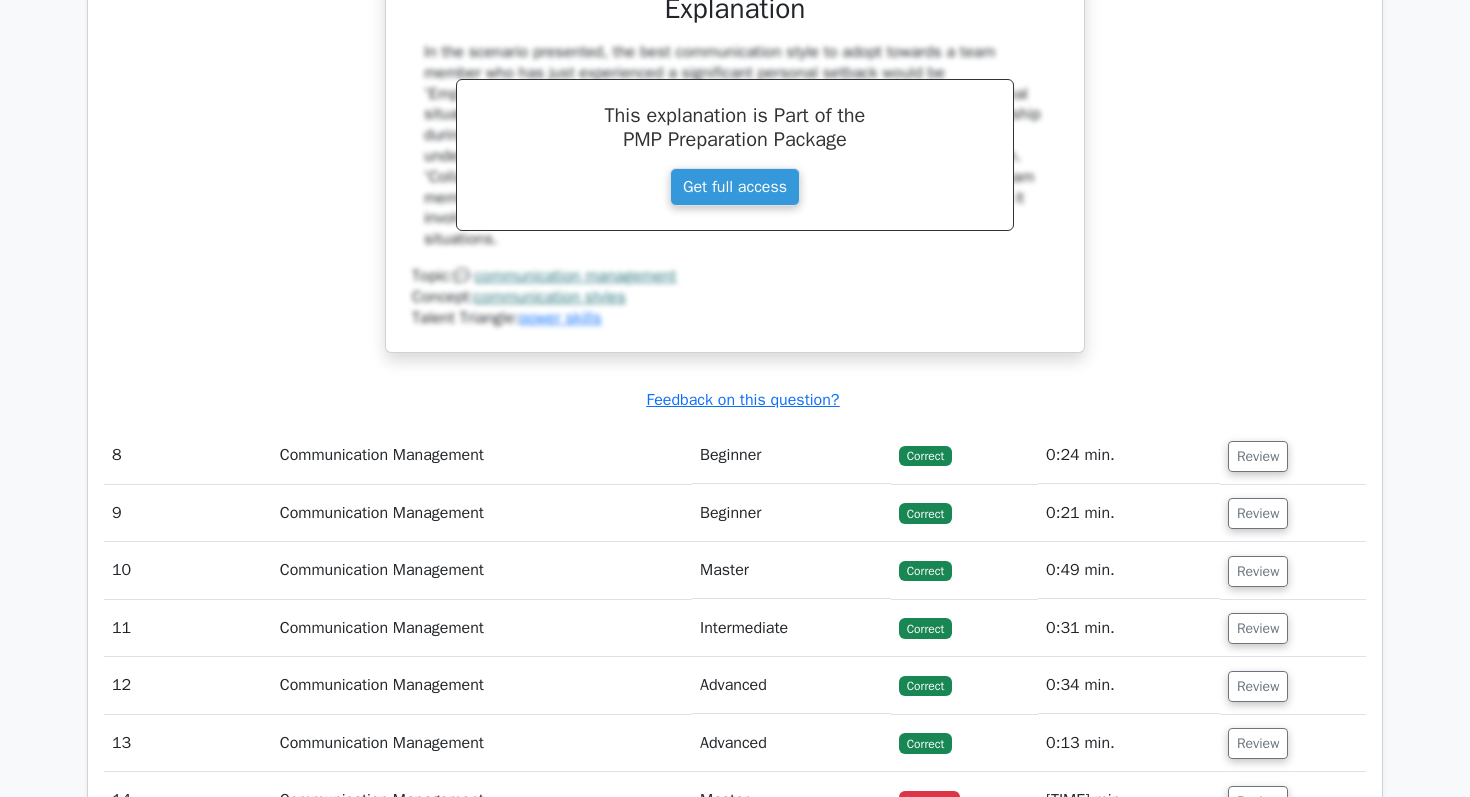 scroll, scrollTop: 7271, scrollLeft: 0, axis: vertical 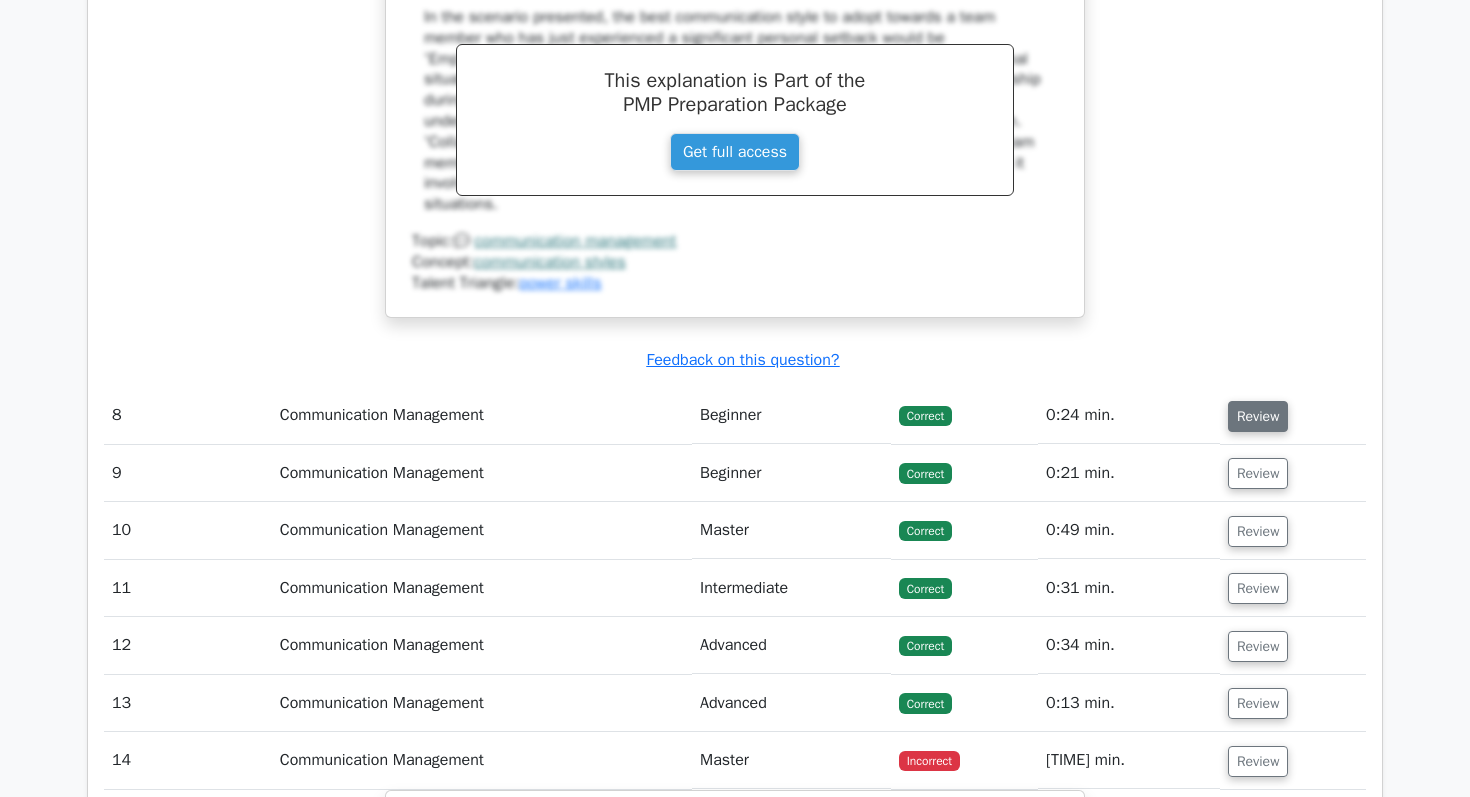 click on "Review" at bounding box center [1258, 416] 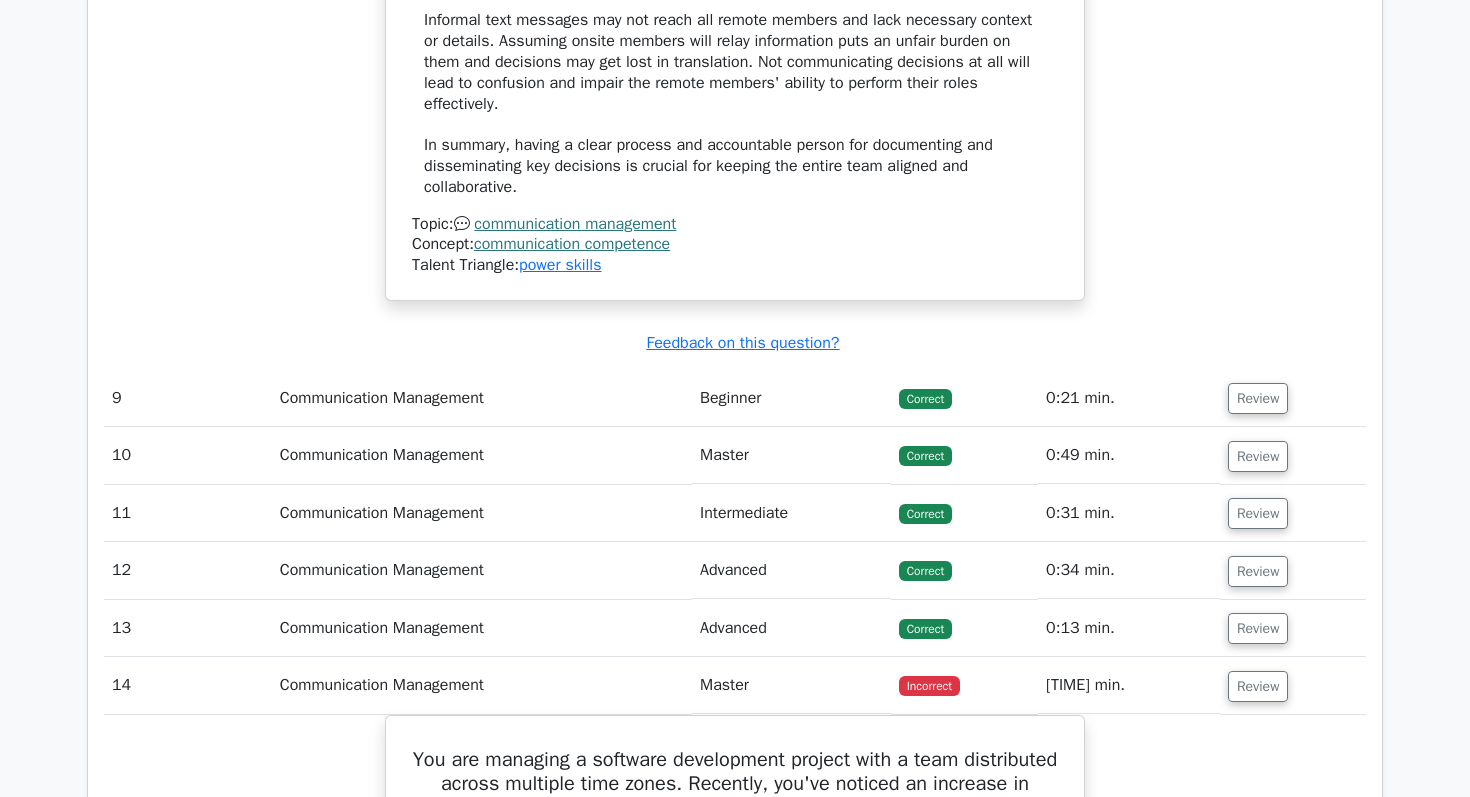 scroll, scrollTop: 8427, scrollLeft: 0, axis: vertical 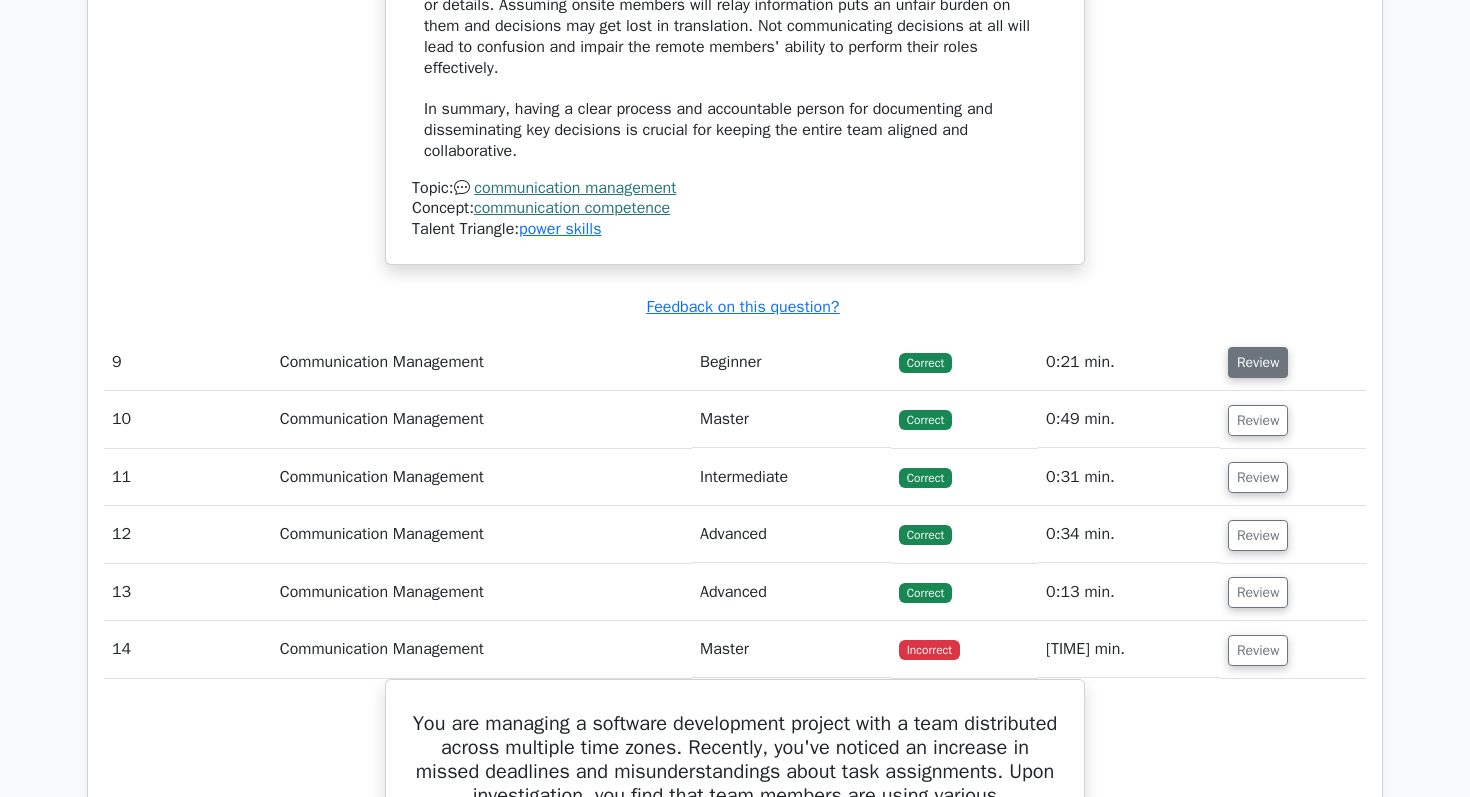 click on "Review" at bounding box center (1258, 362) 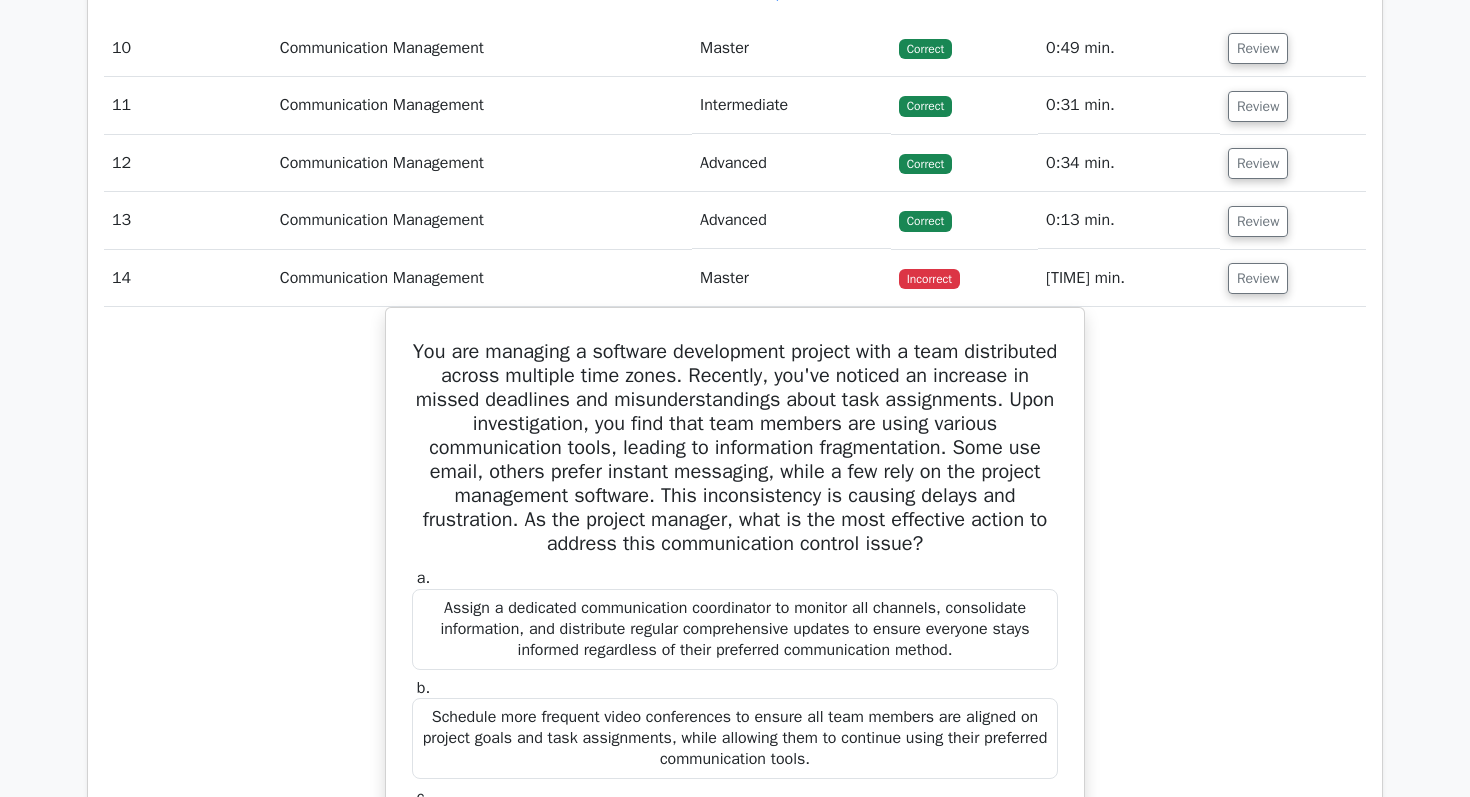 scroll, scrollTop: 9744, scrollLeft: 0, axis: vertical 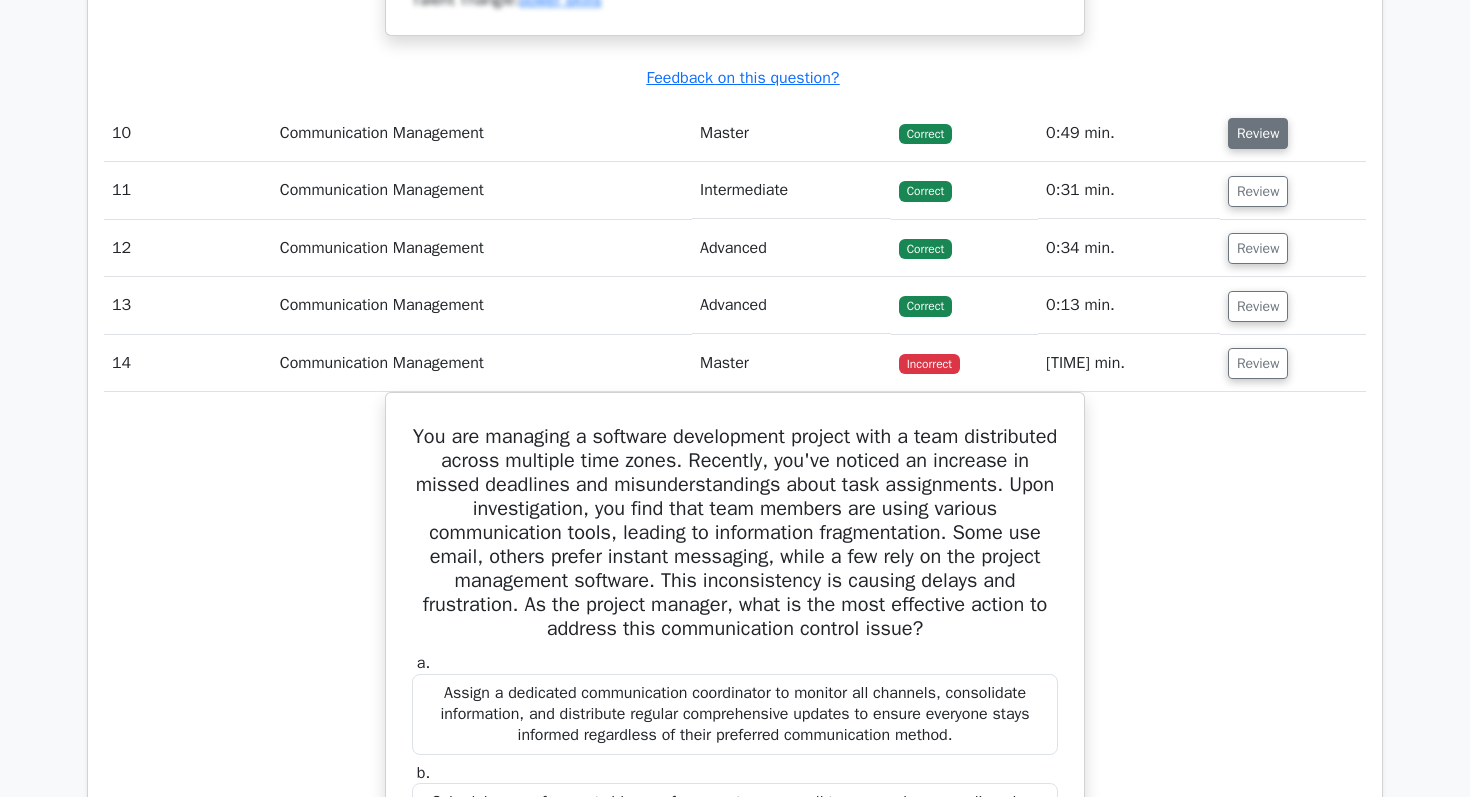 click on "Review" at bounding box center (1258, 133) 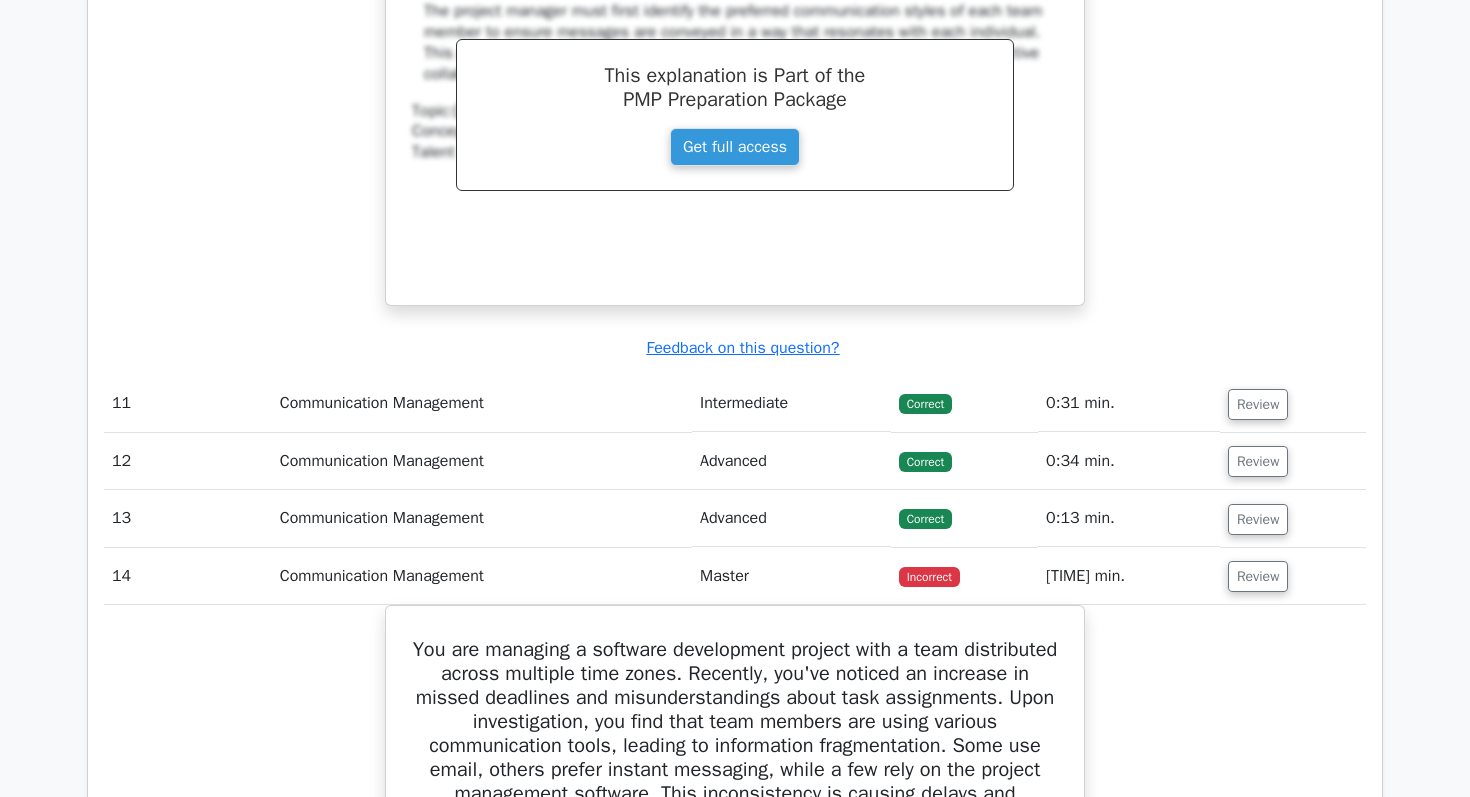 scroll, scrollTop: 10476, scrollLeft: 0, axis: vertical 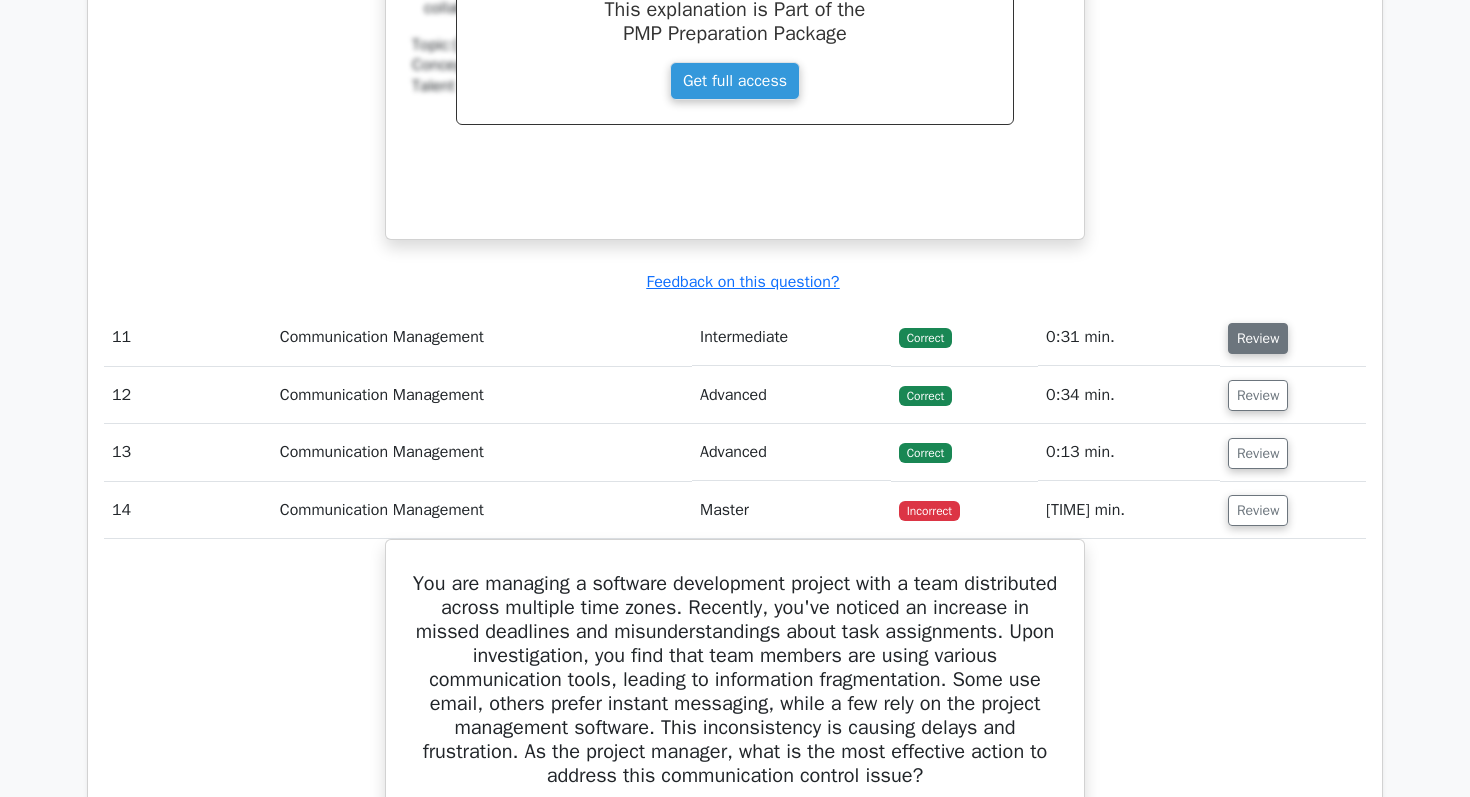 click on "Review" at bounding box center [1258, 338] 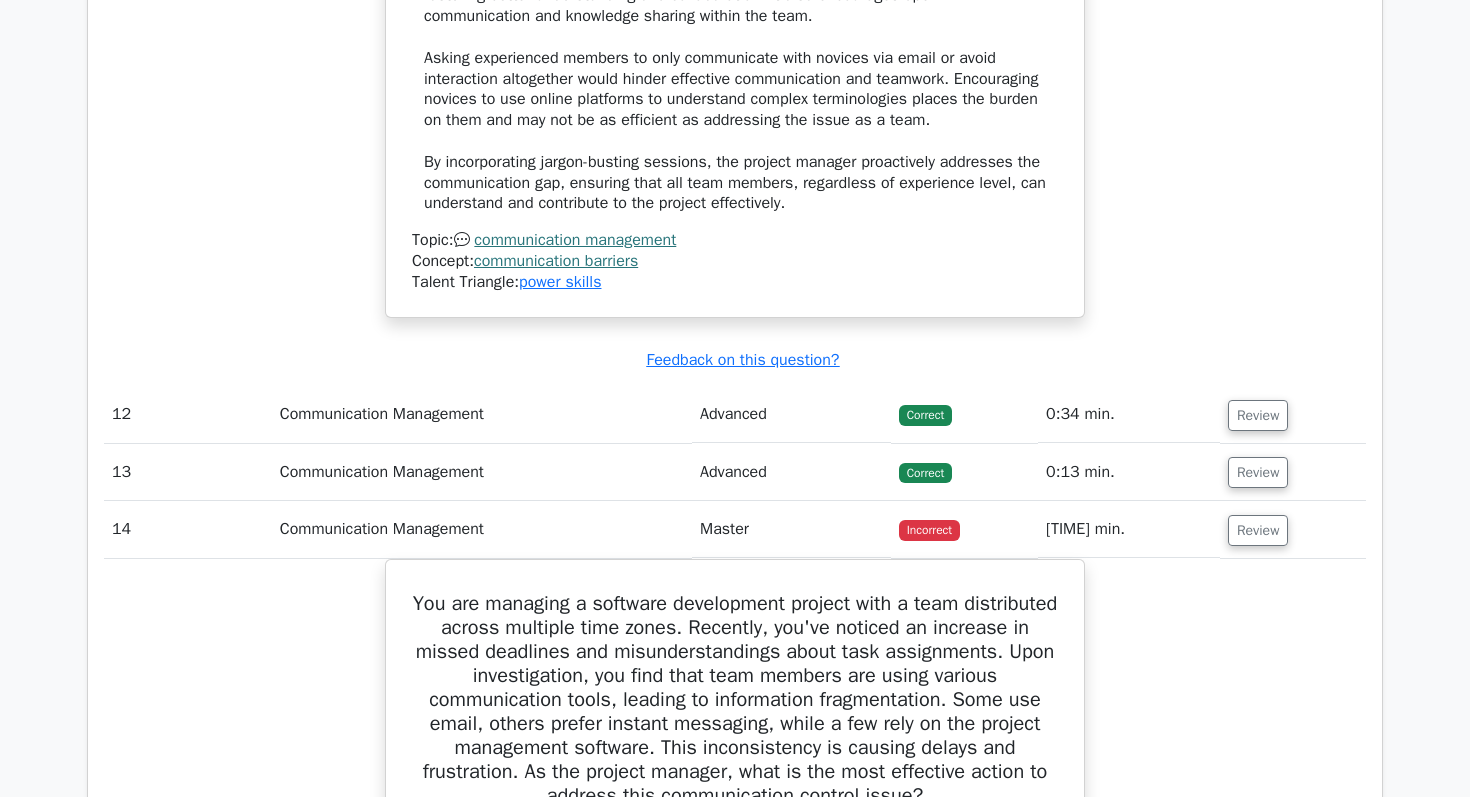 scroll, scrollTop: 11506, scrollLeft: 0, axis: vertical 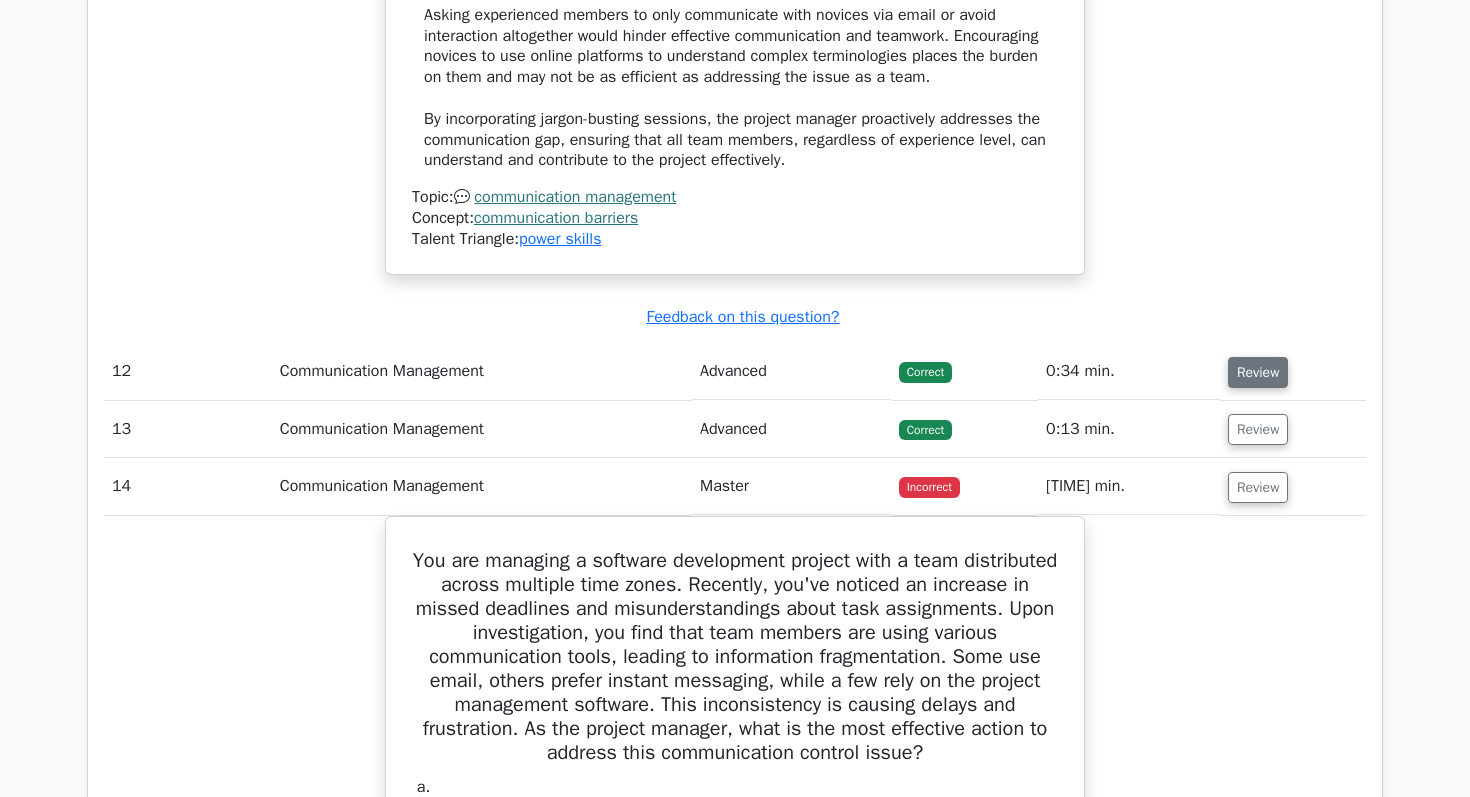 click on "Review" at bounding box center (1258, 372) 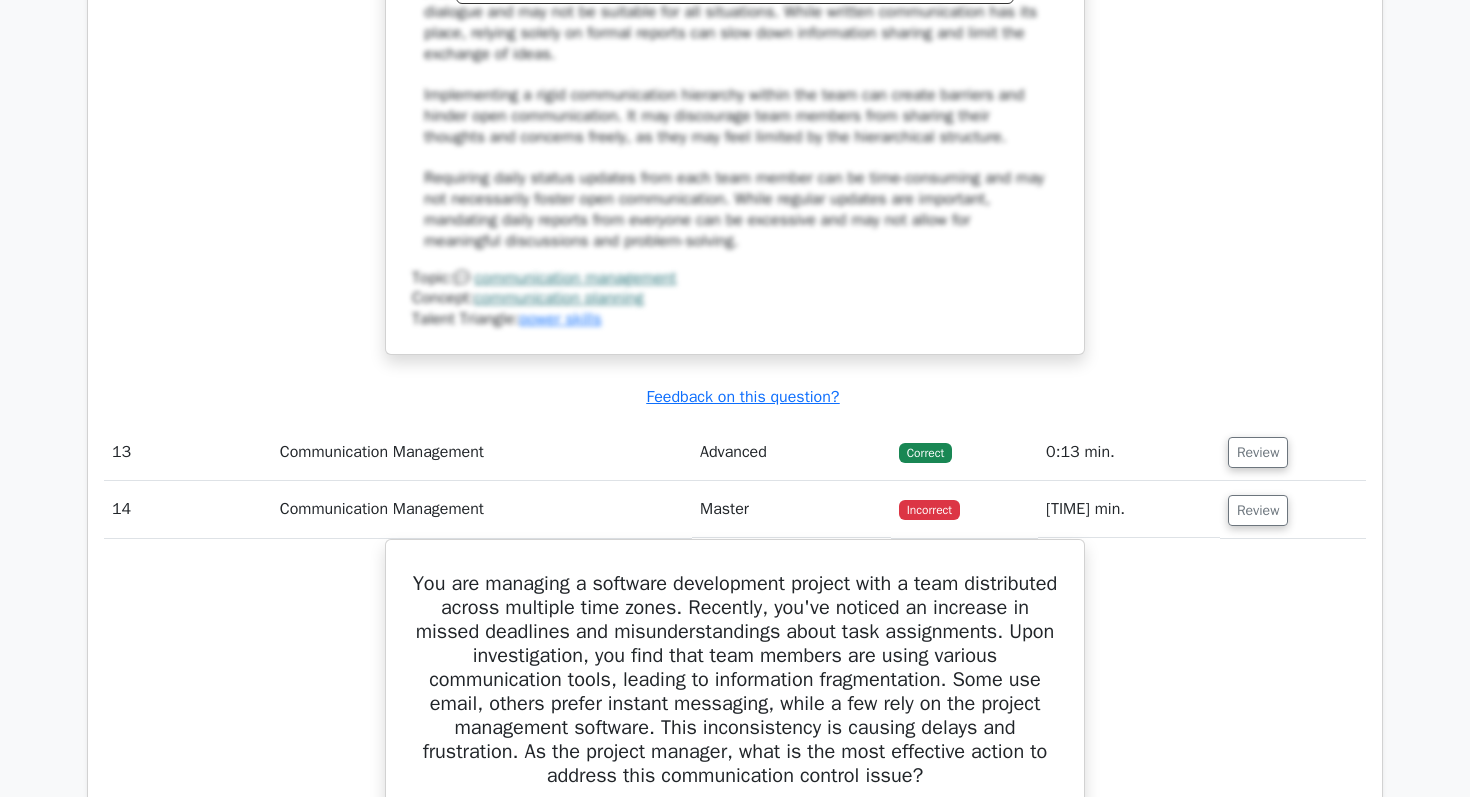 scroll, scrollTop: 12577, scrollLeft: 0, axis: vertical 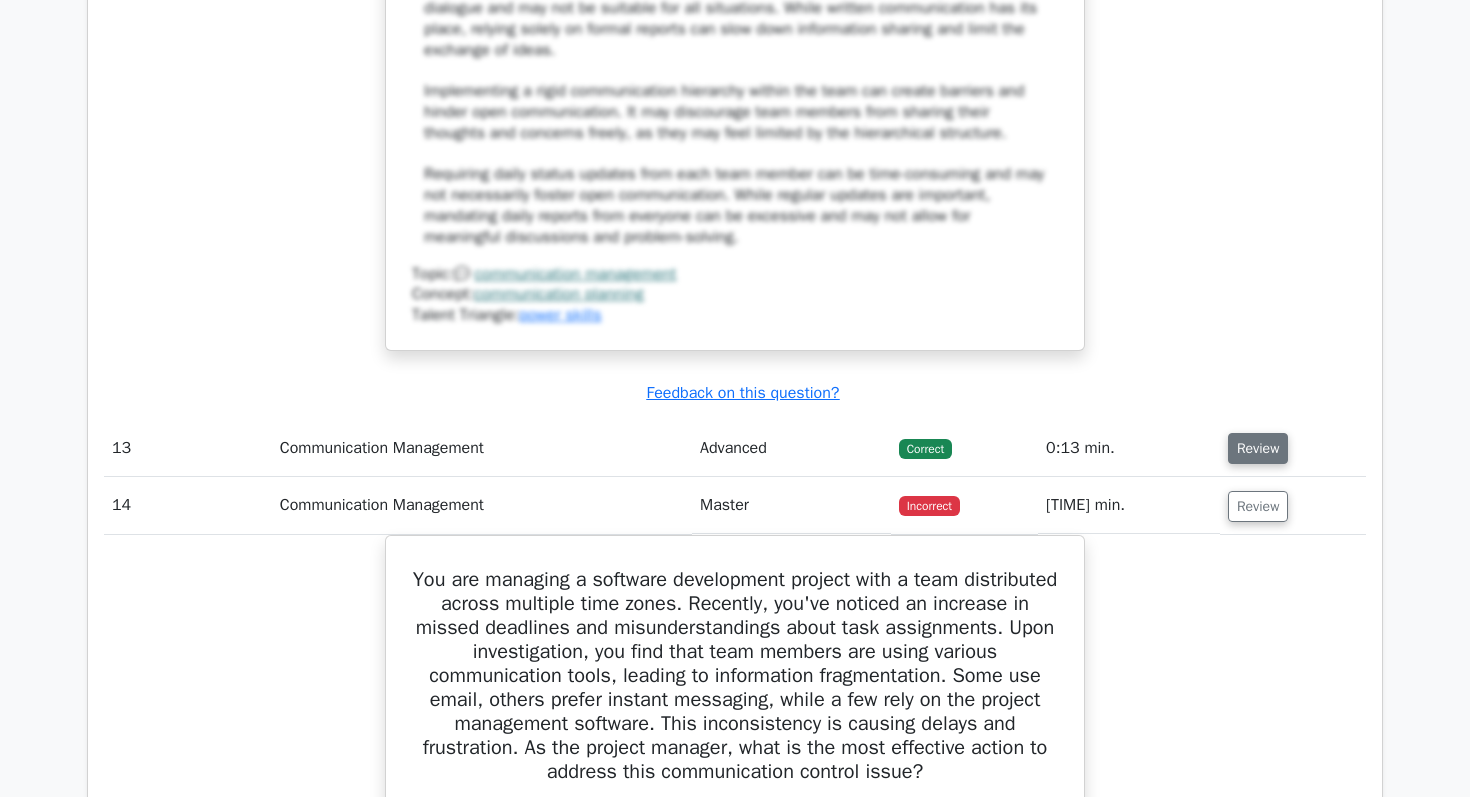 click on "Review" at bounding box center [1258, 448] 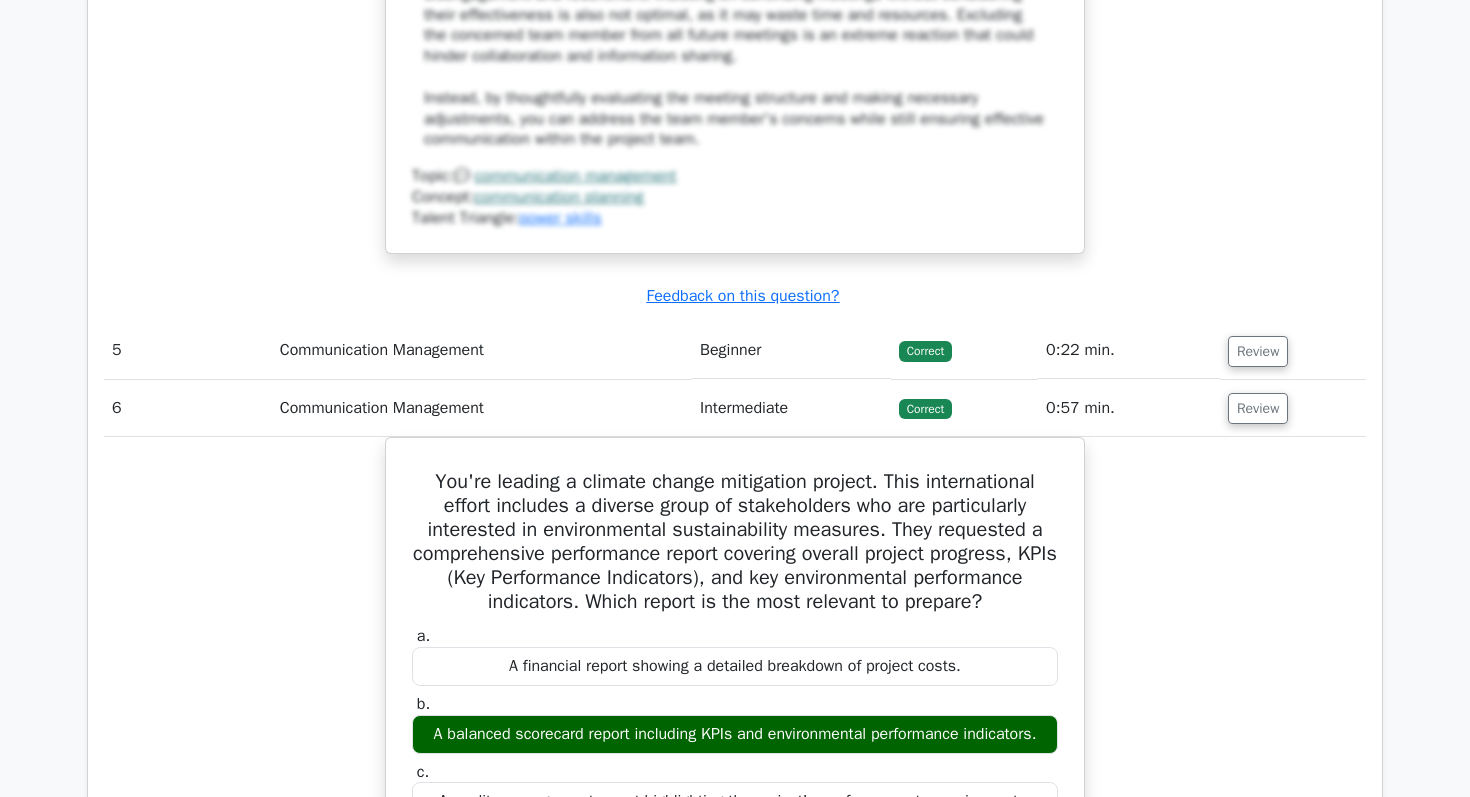 scroll, scrollTop: 5271, scrollLeft: 0, axis: vertical 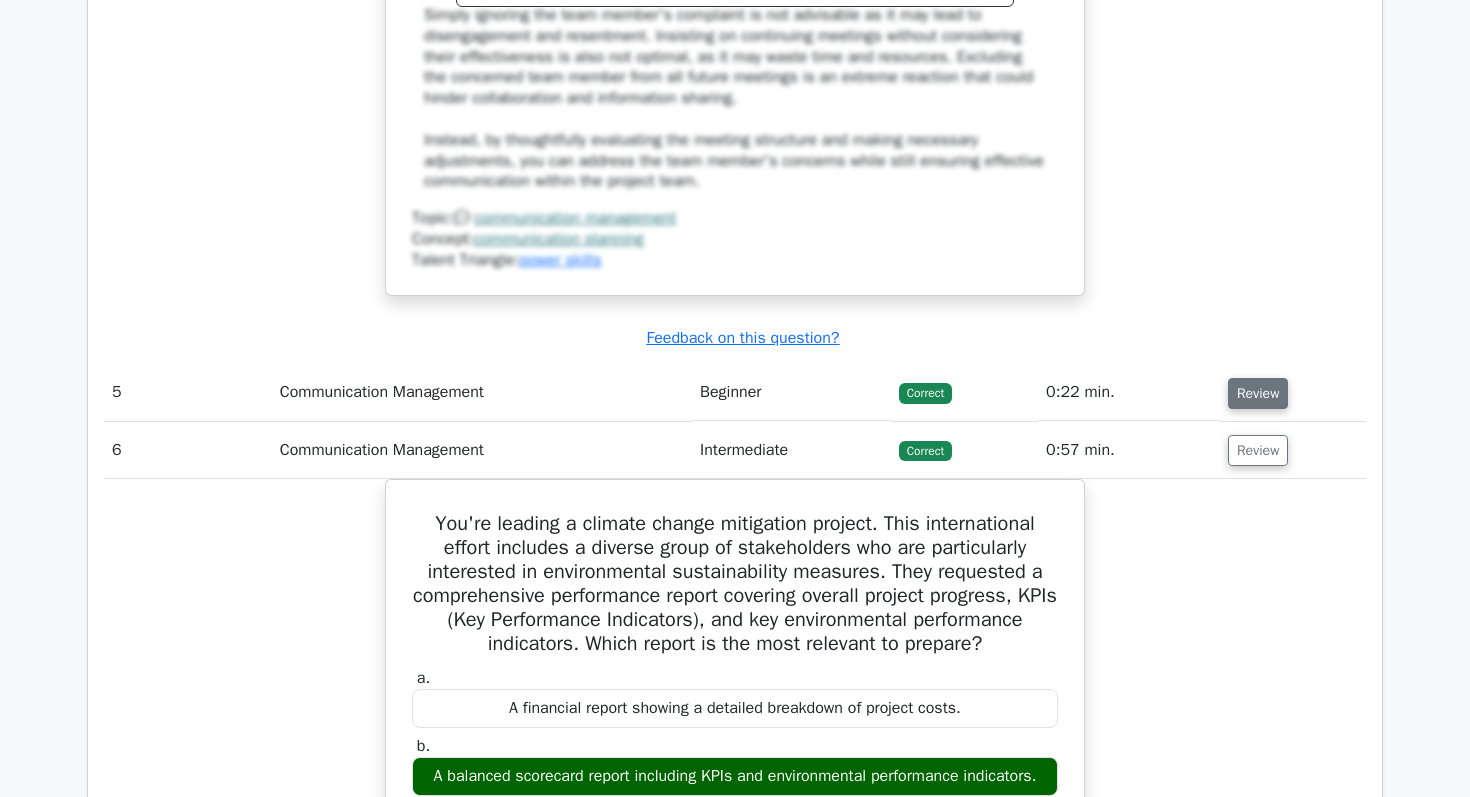 click on "Review" at bounding box center (1258, 393) 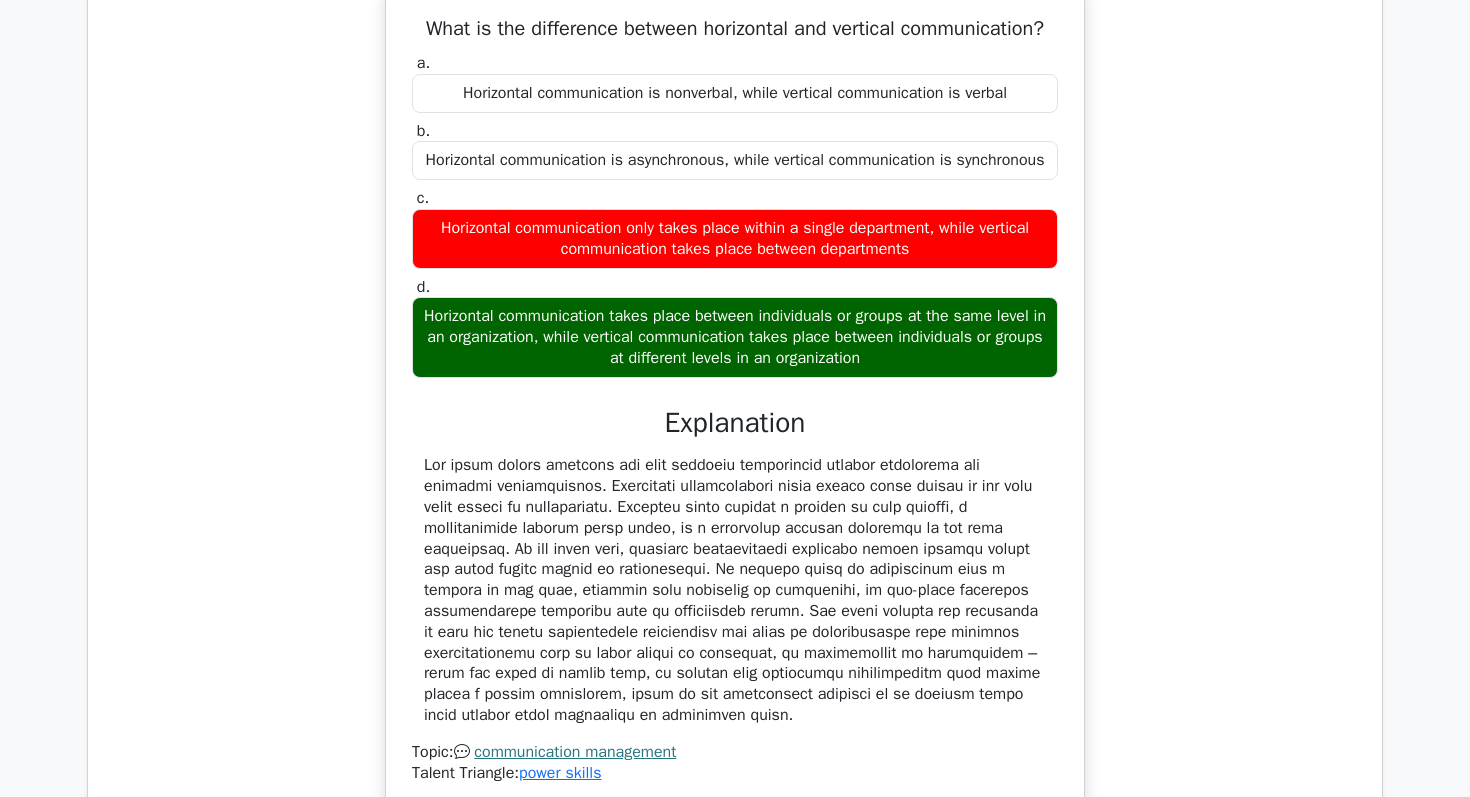 scroll, scrollTop: 24272, scrollLeft: 0, axis: vertical 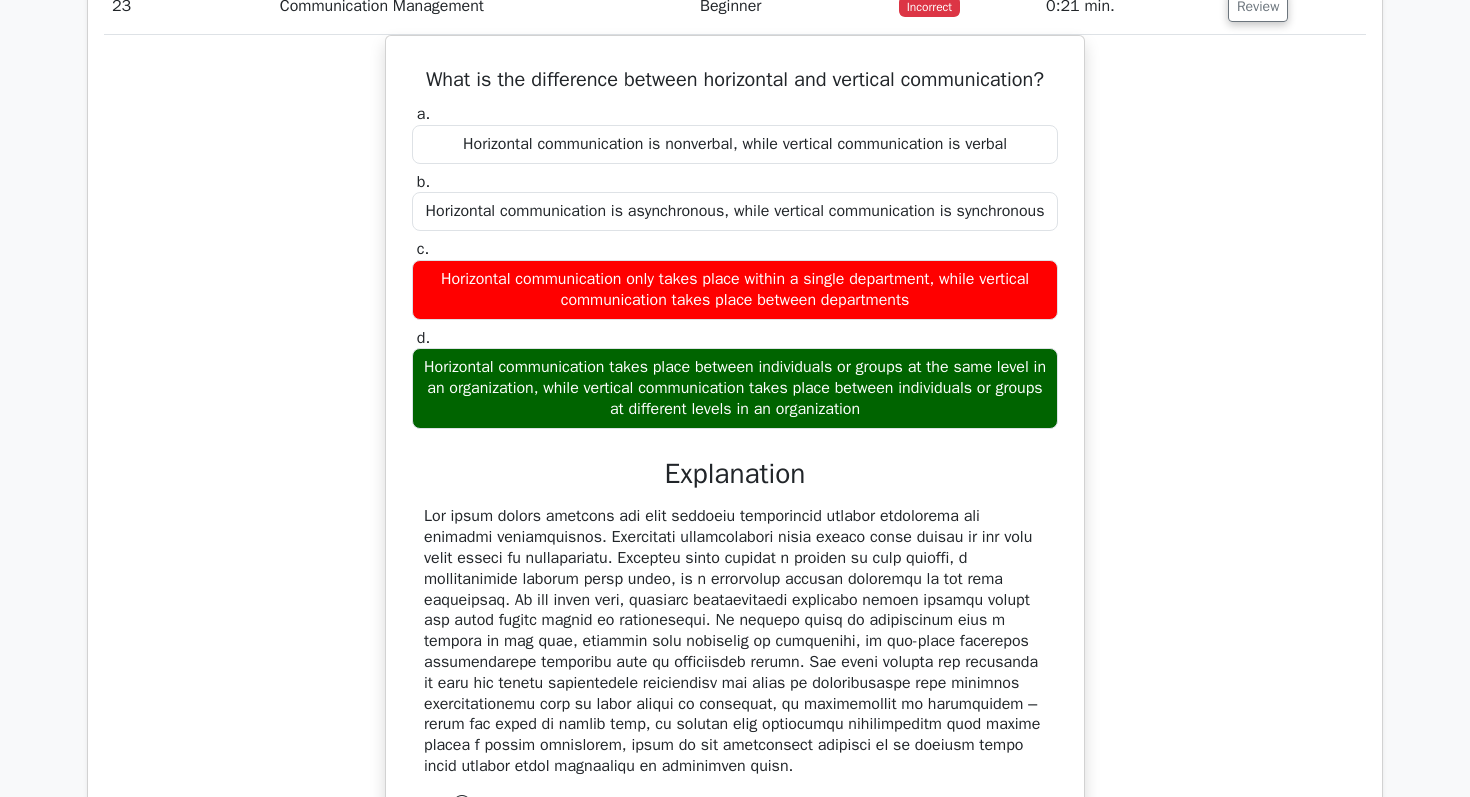 click on "Review" at bounding box center (1258, -51) 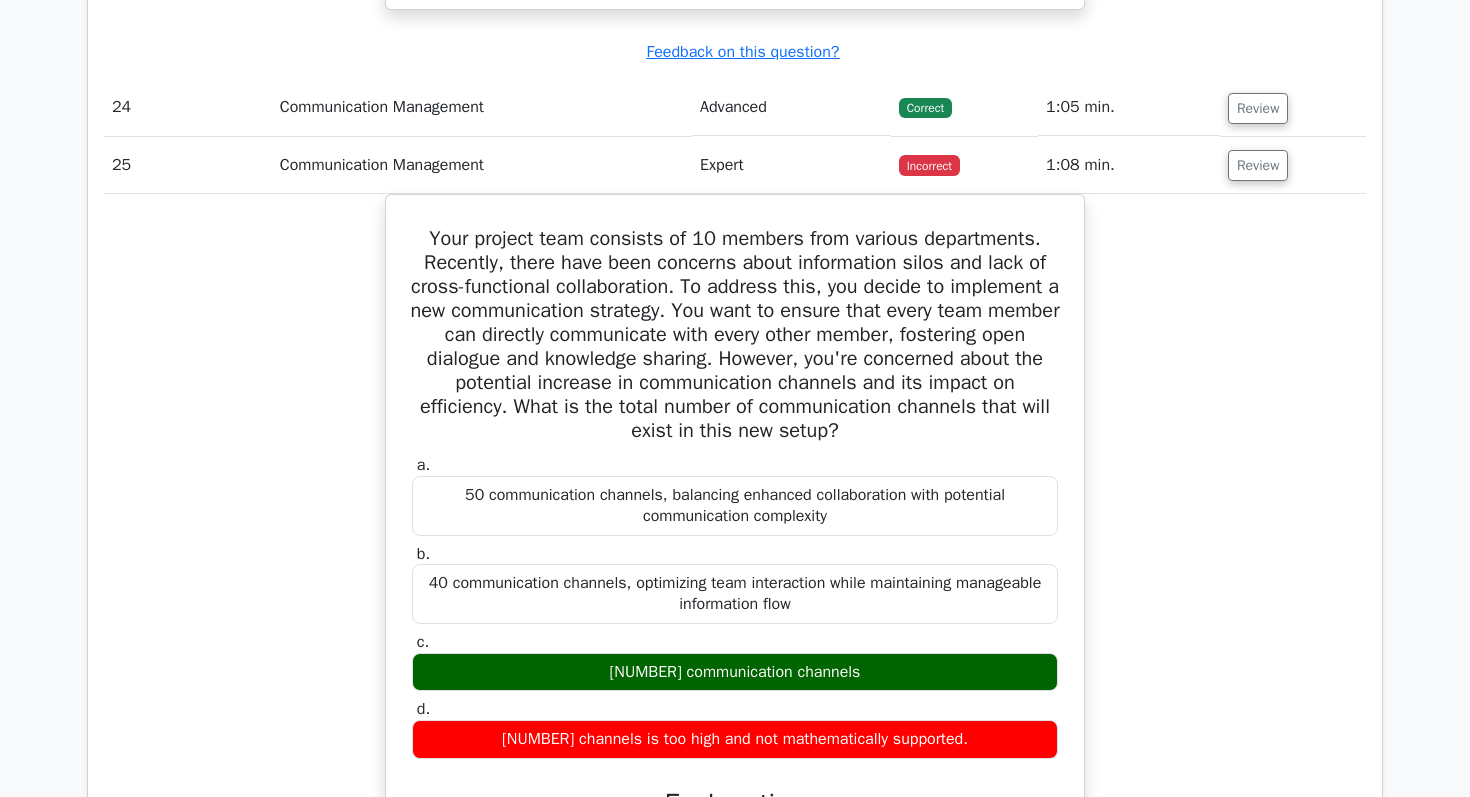 scroll, scrollTop: 26172, scrollLeft: 0, axis: vertical 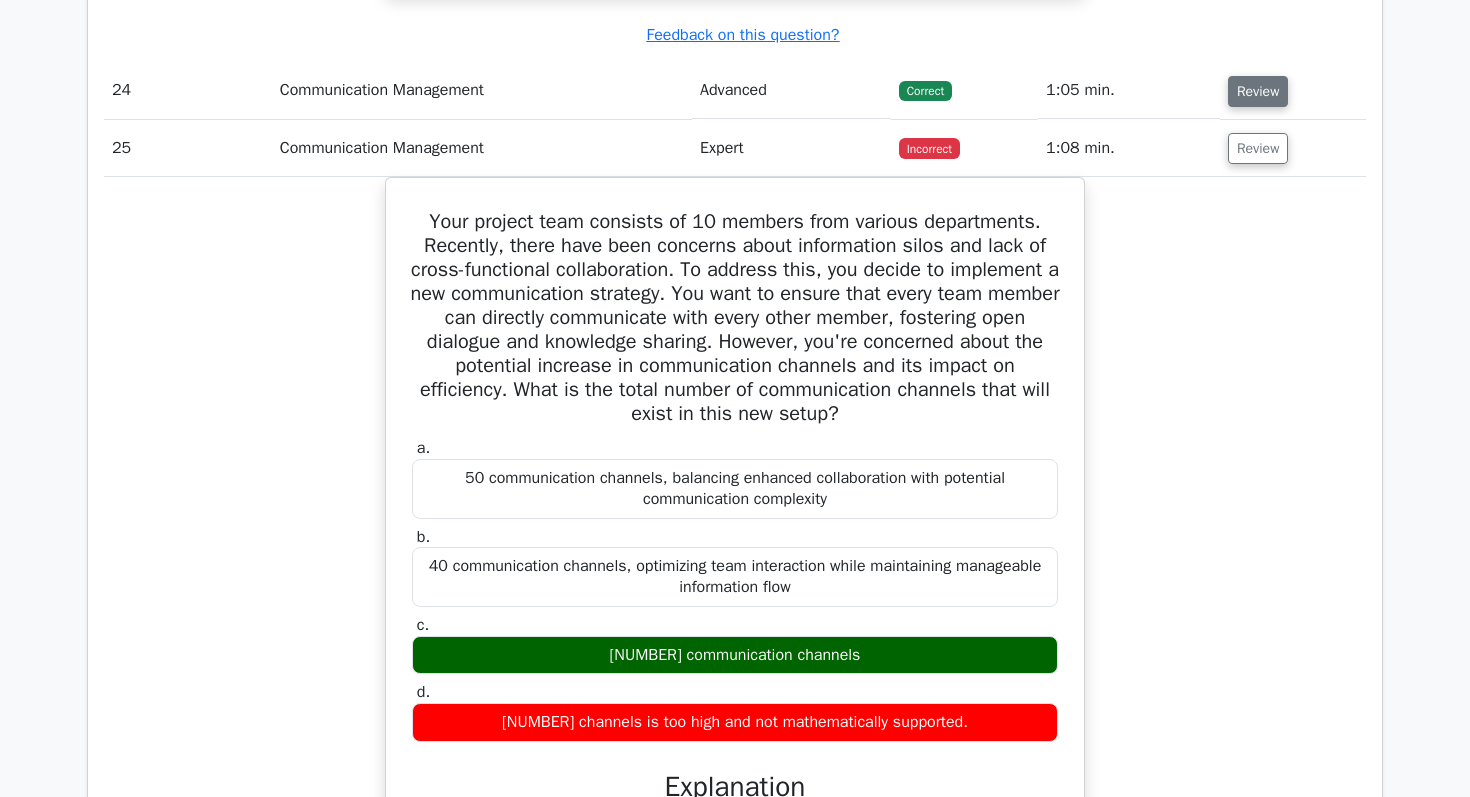 click on "Review" at bounding box center [1258, 91] 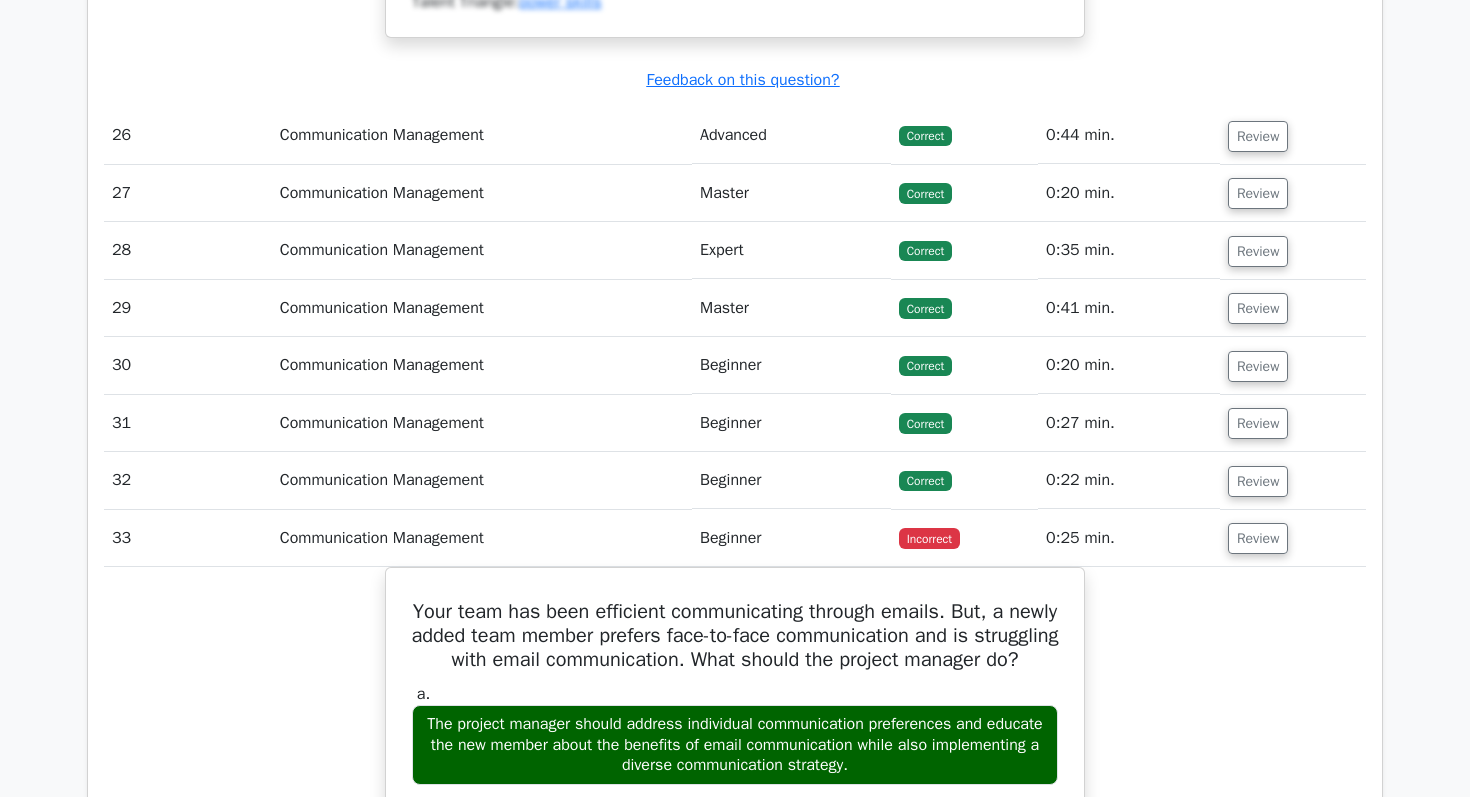 scroll, scrollTop: 29069, scrollLeft: 0, axis: vertical 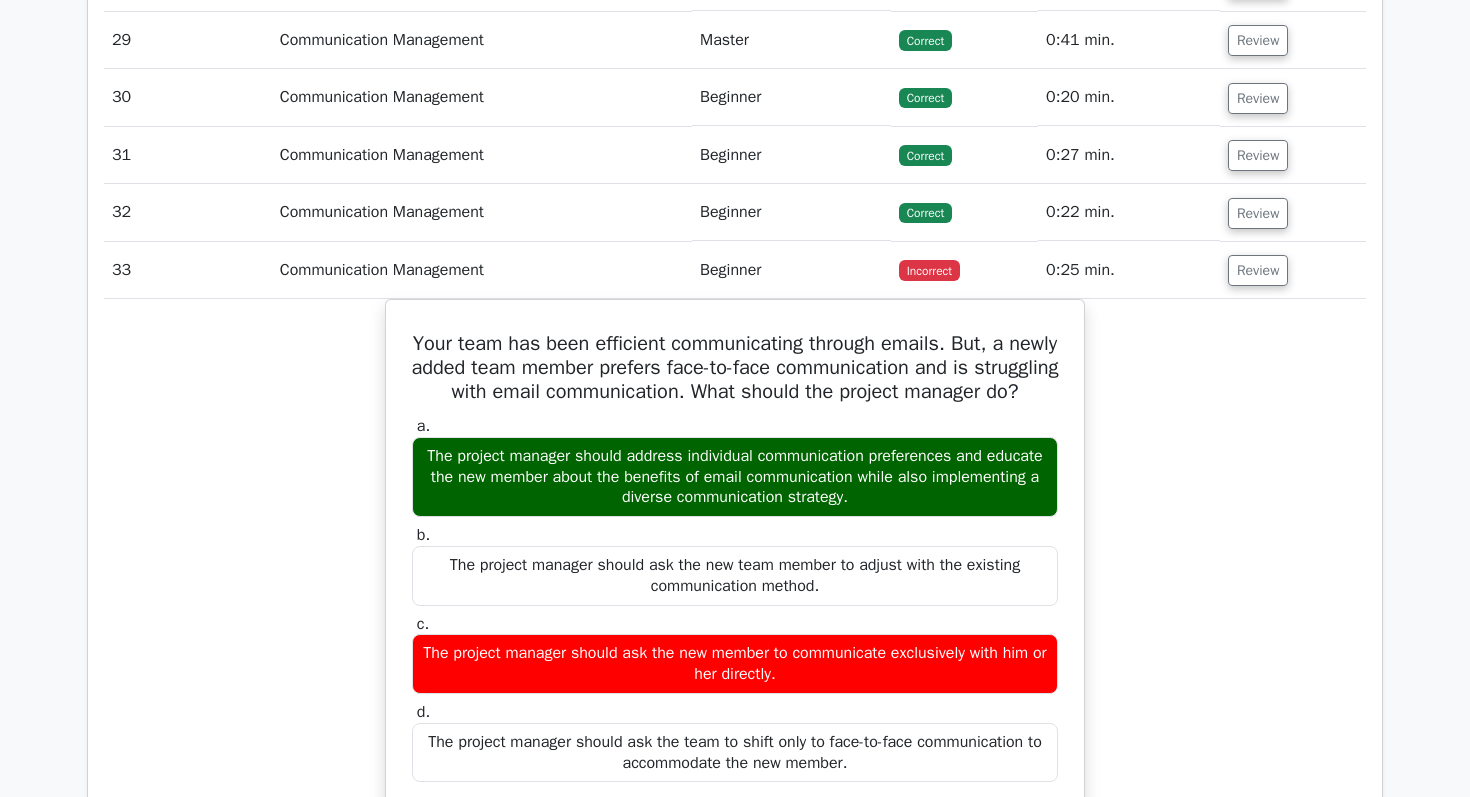 click on "Review" at bounding box center (1258, -132) 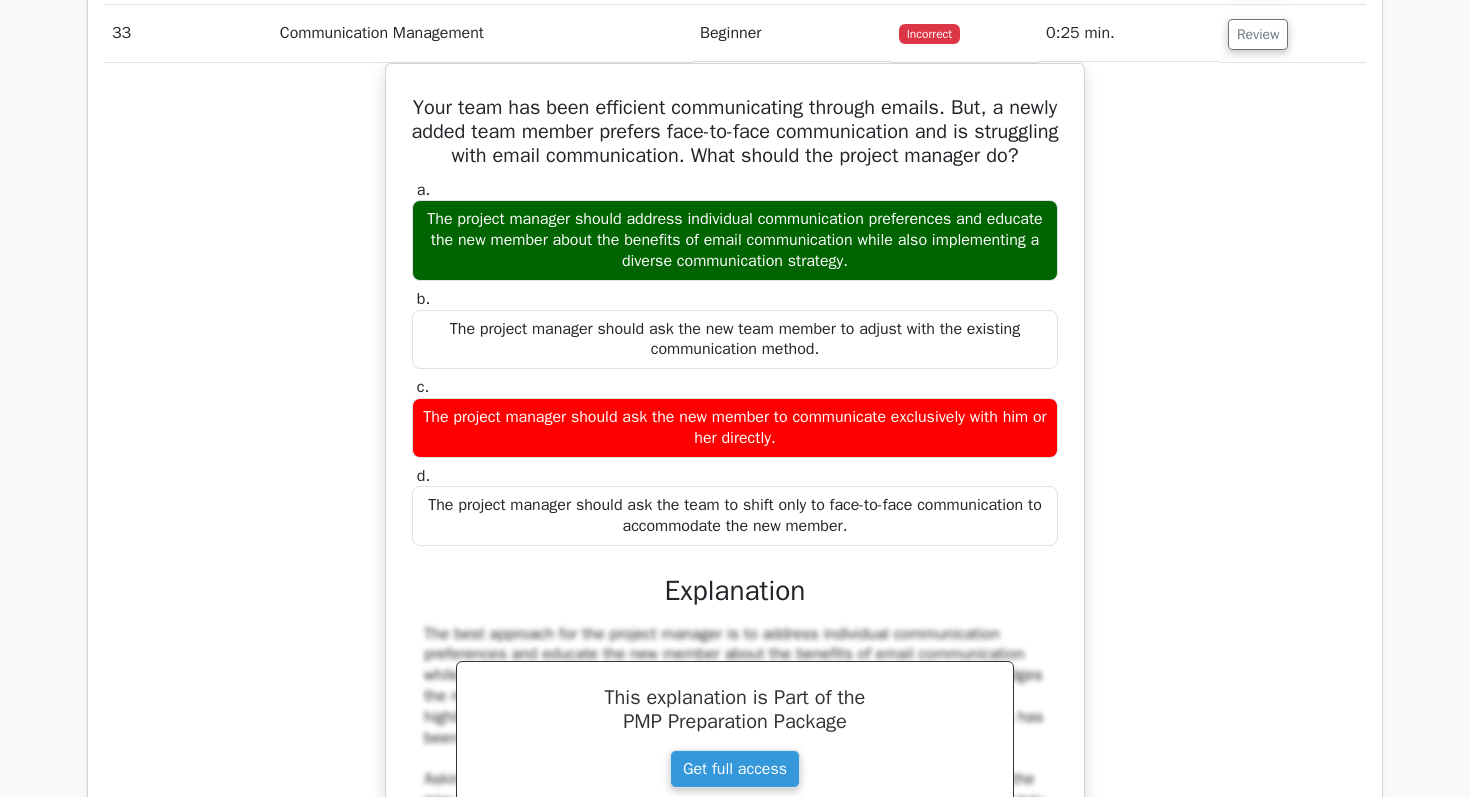 scroll, scrollTop: 30277, scrollLeft: 0, axis: vertical 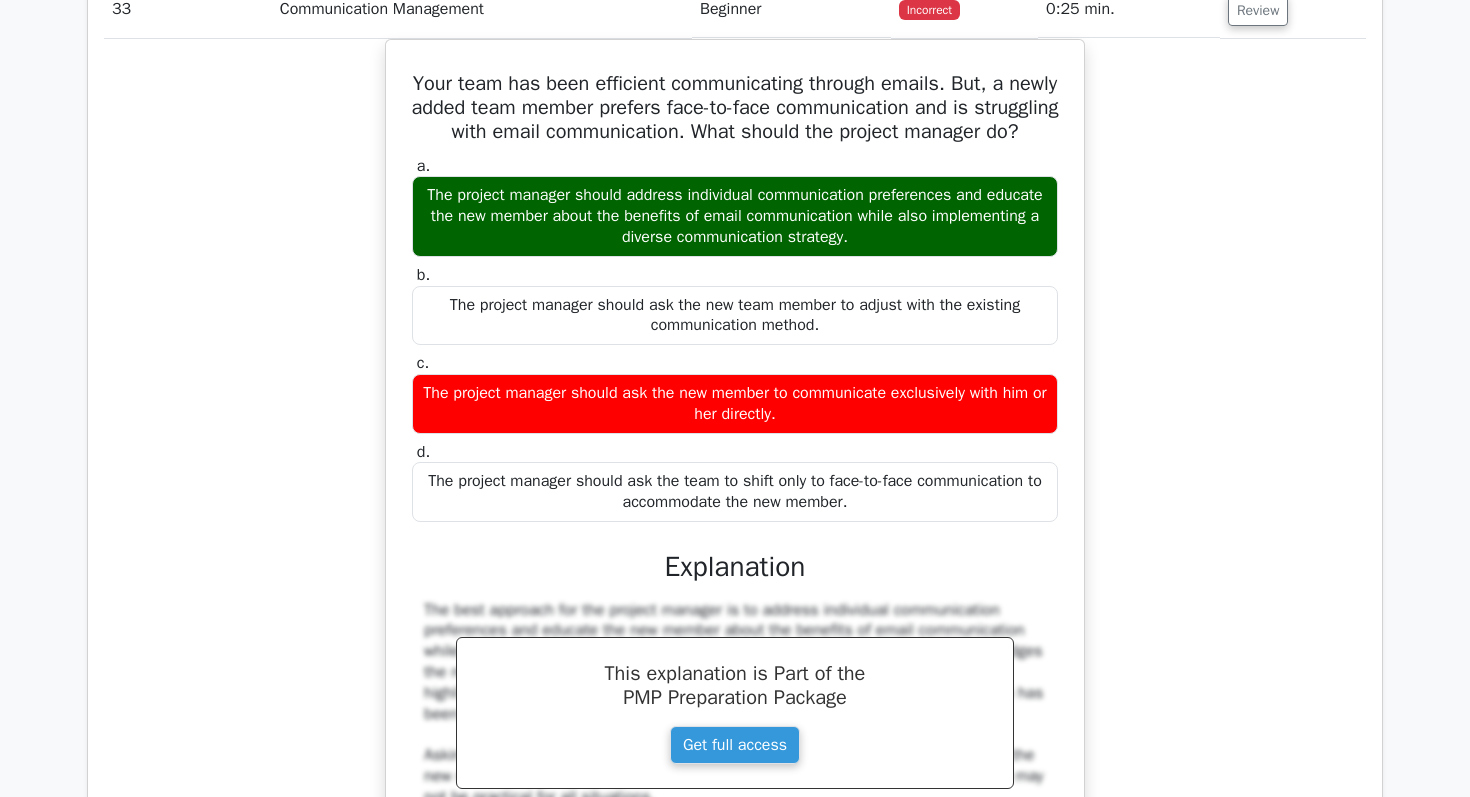 click on "Review" at bounding box center [1258, -48] 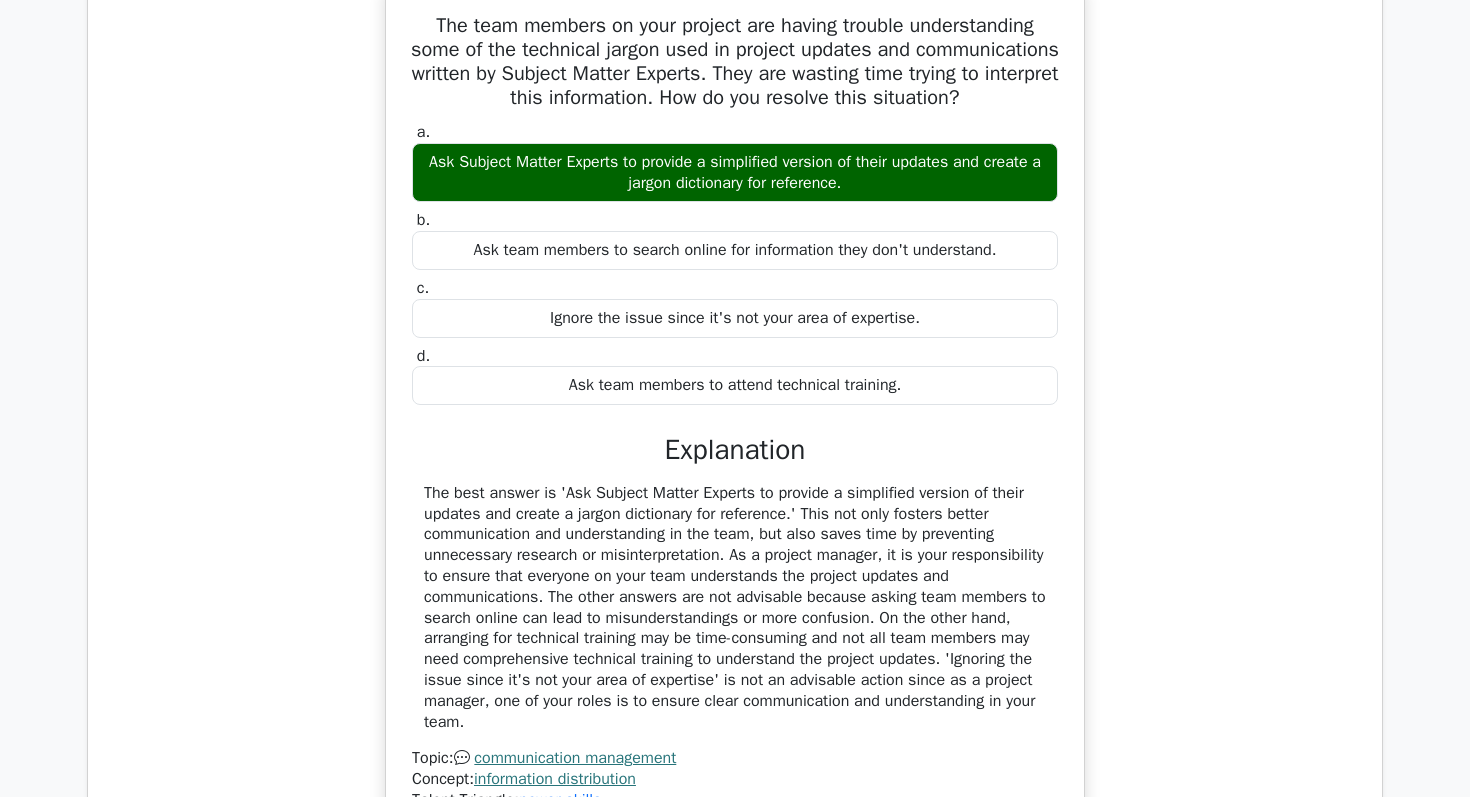 click on "Review" at bounding box center (1258, -105) 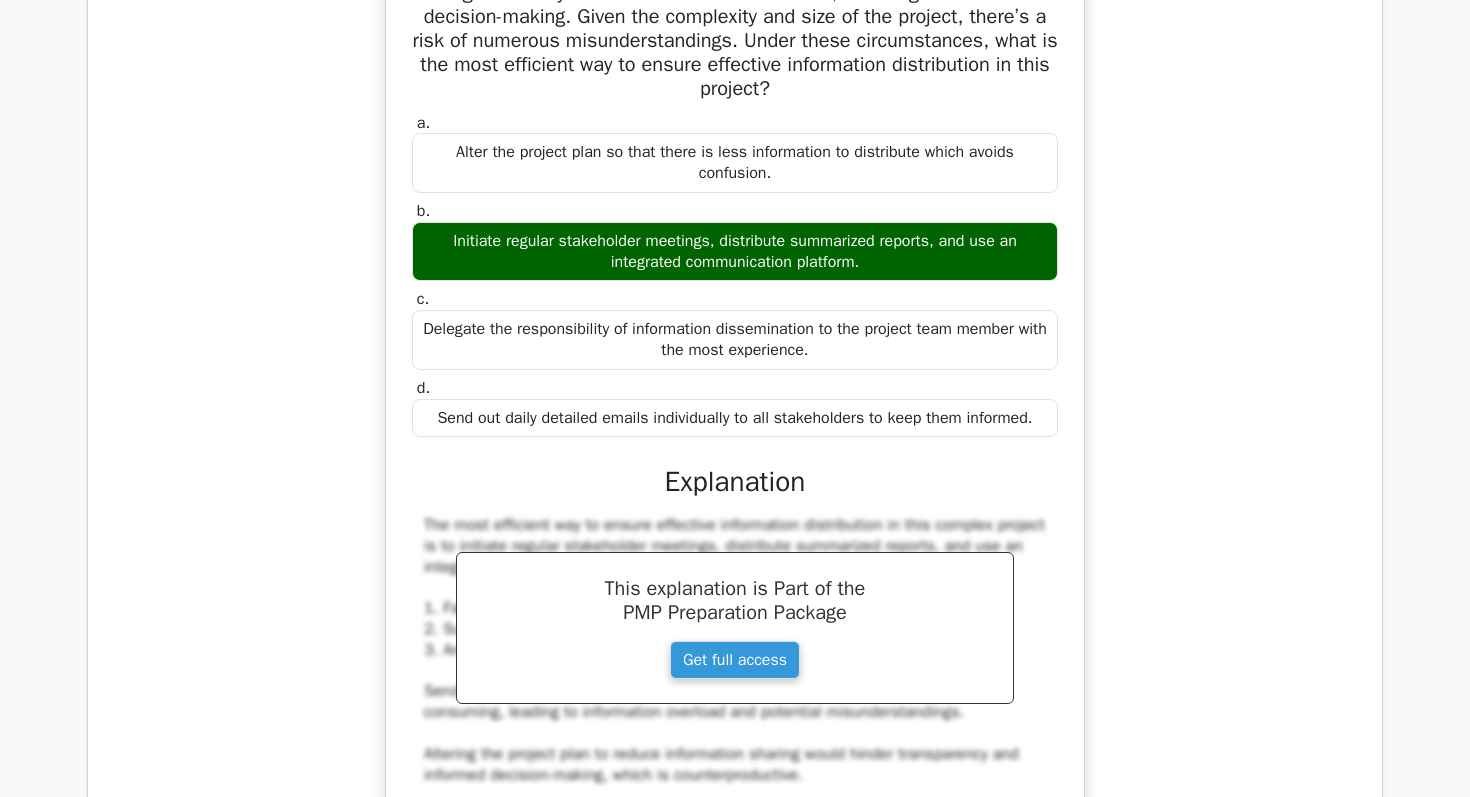 click on "Review" at bounding box center [1258, -163] 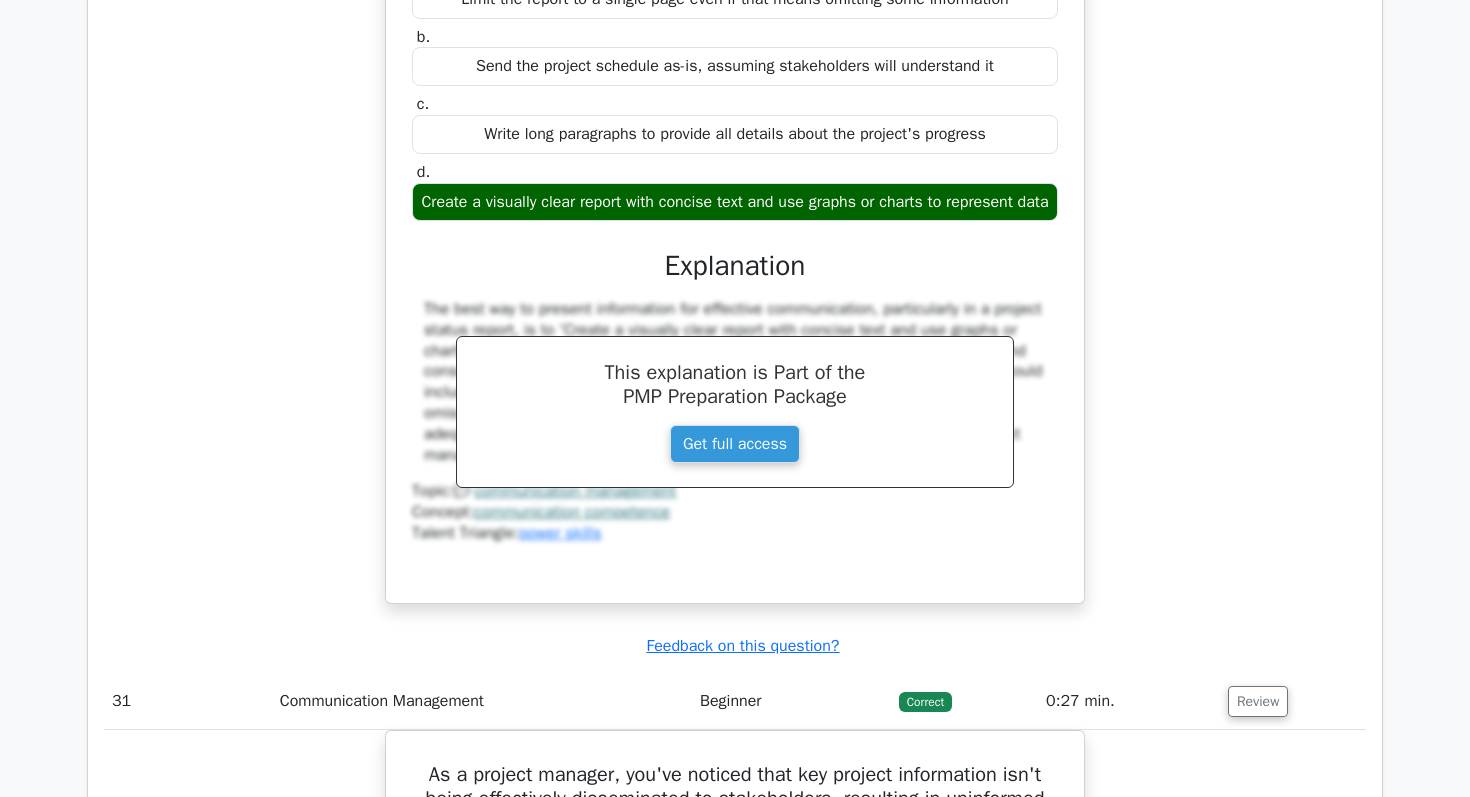 click on "Review" at bounding box center (1258, -220) 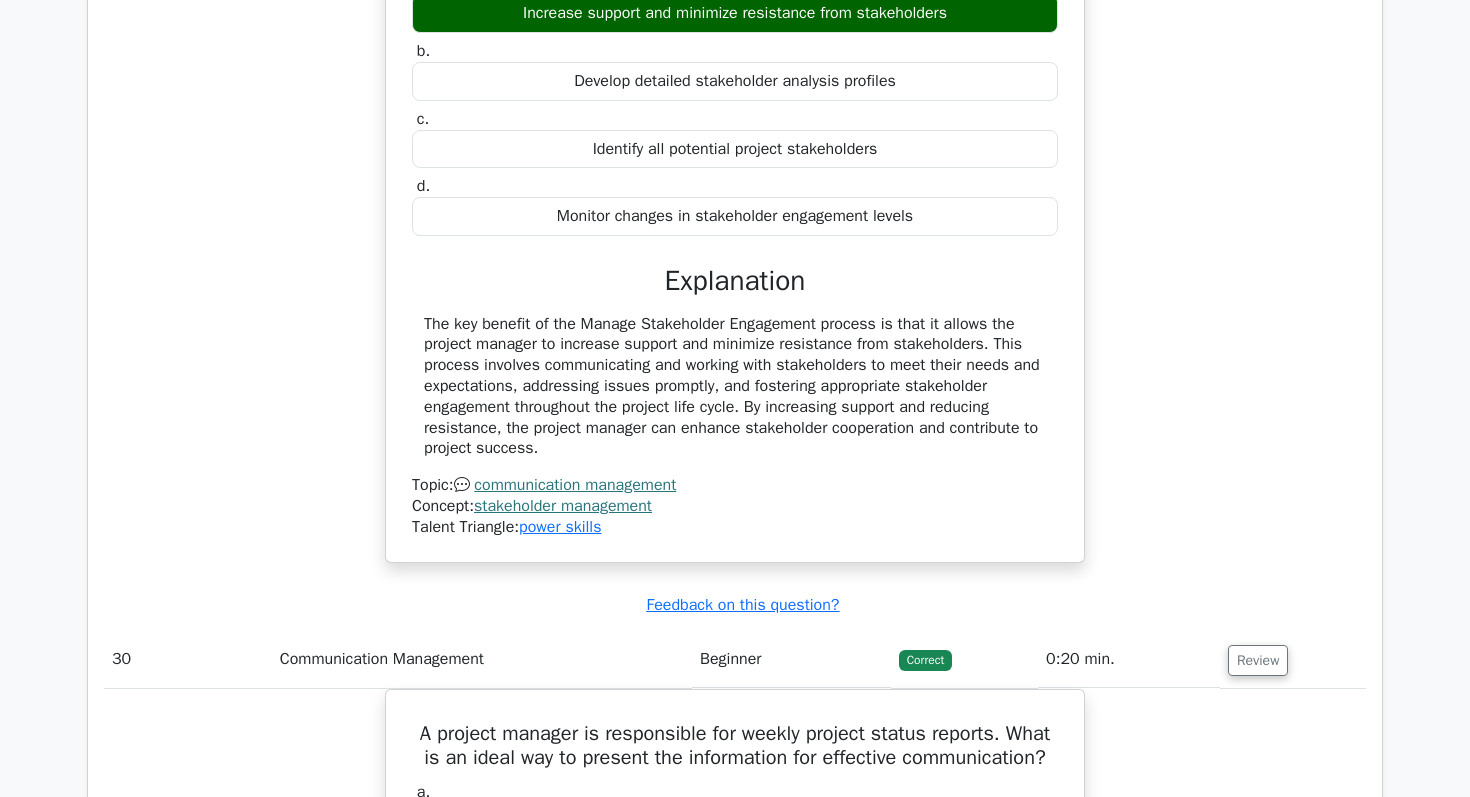 click on "Review" at bounding box center (1258, -278) 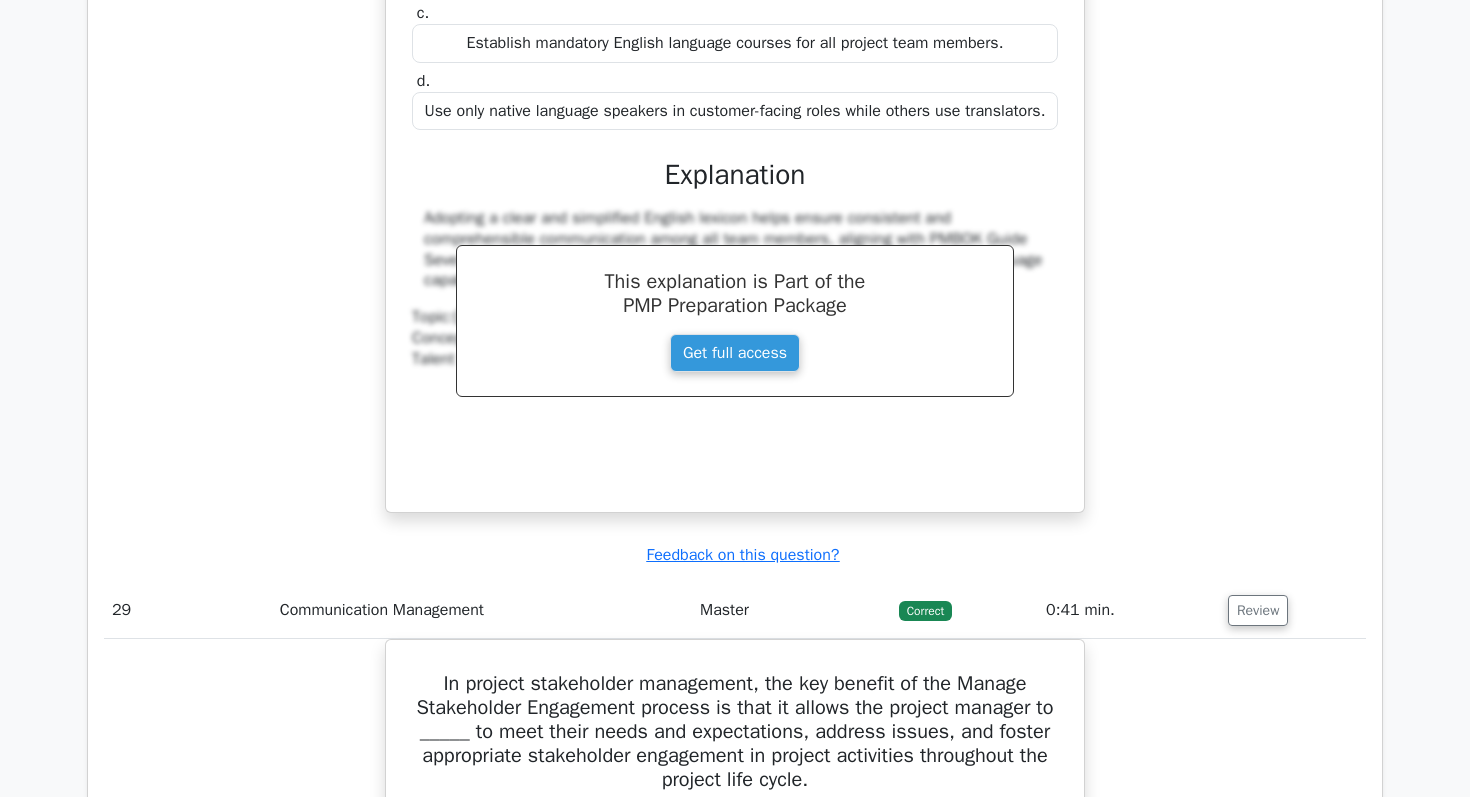 click on "Review" at bounding box center (1258, -335) 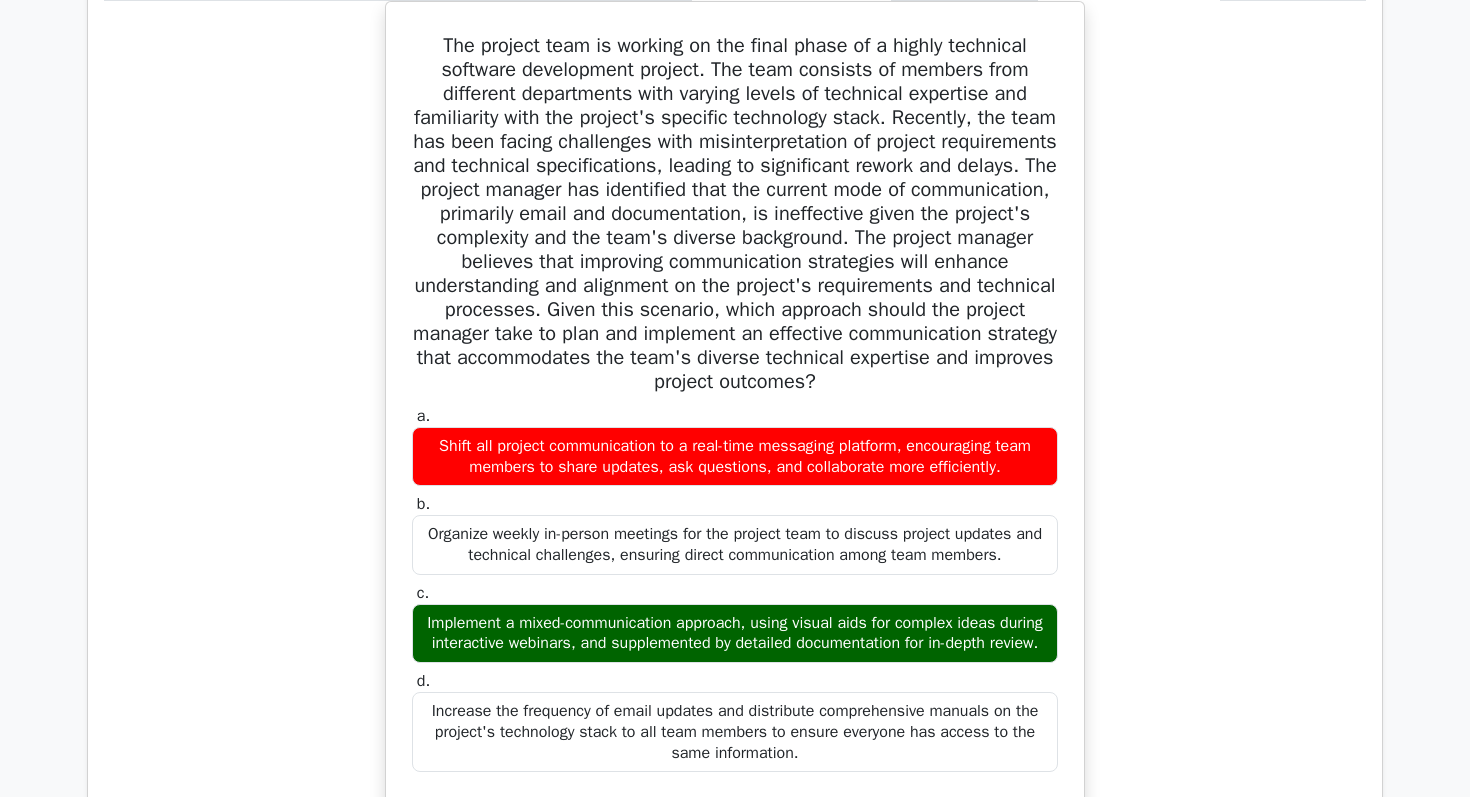 scroll, scrollTop: 38561, scrollLeft: 0, axis: vertical 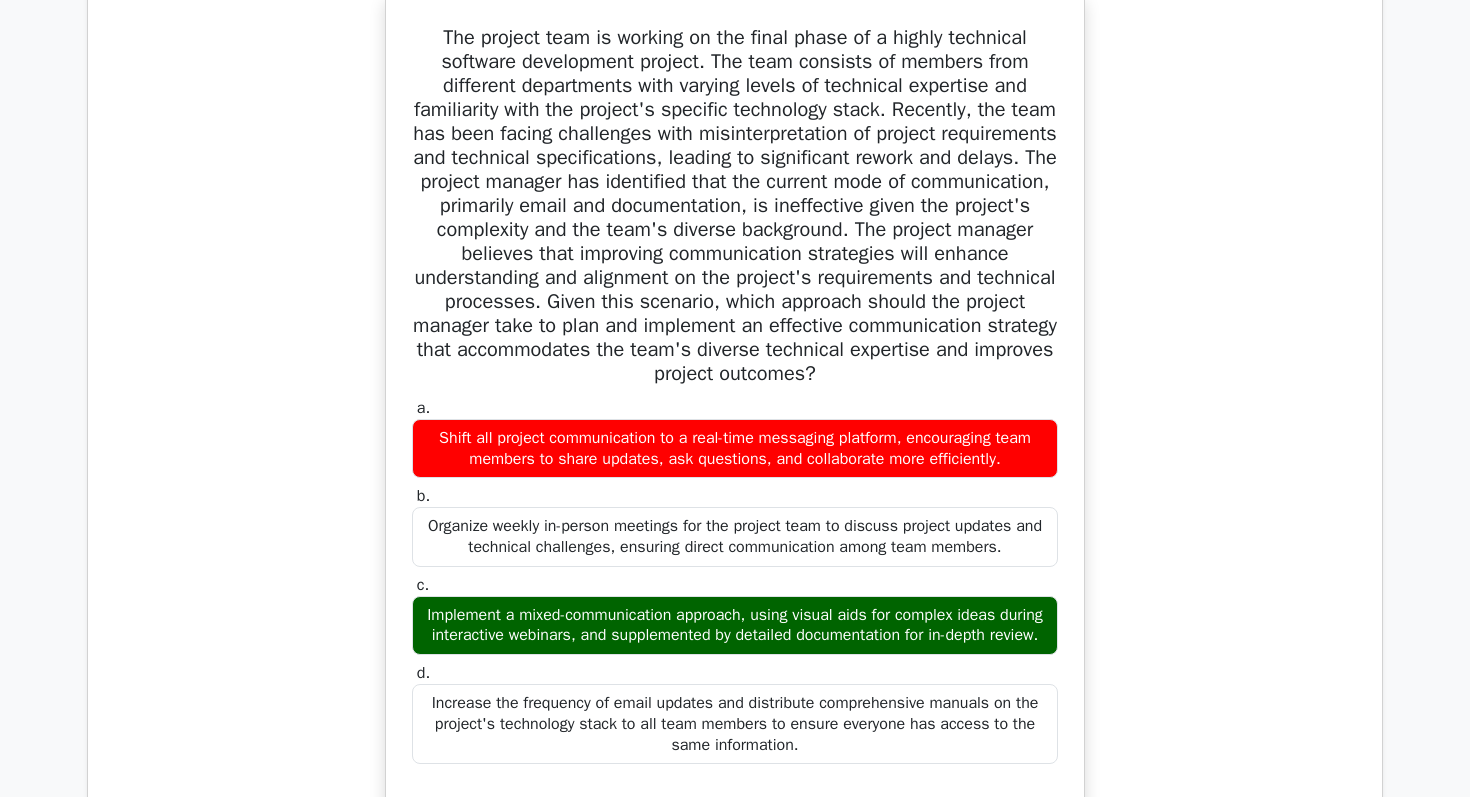 click on "Review" at bounding box center [1258, -94] 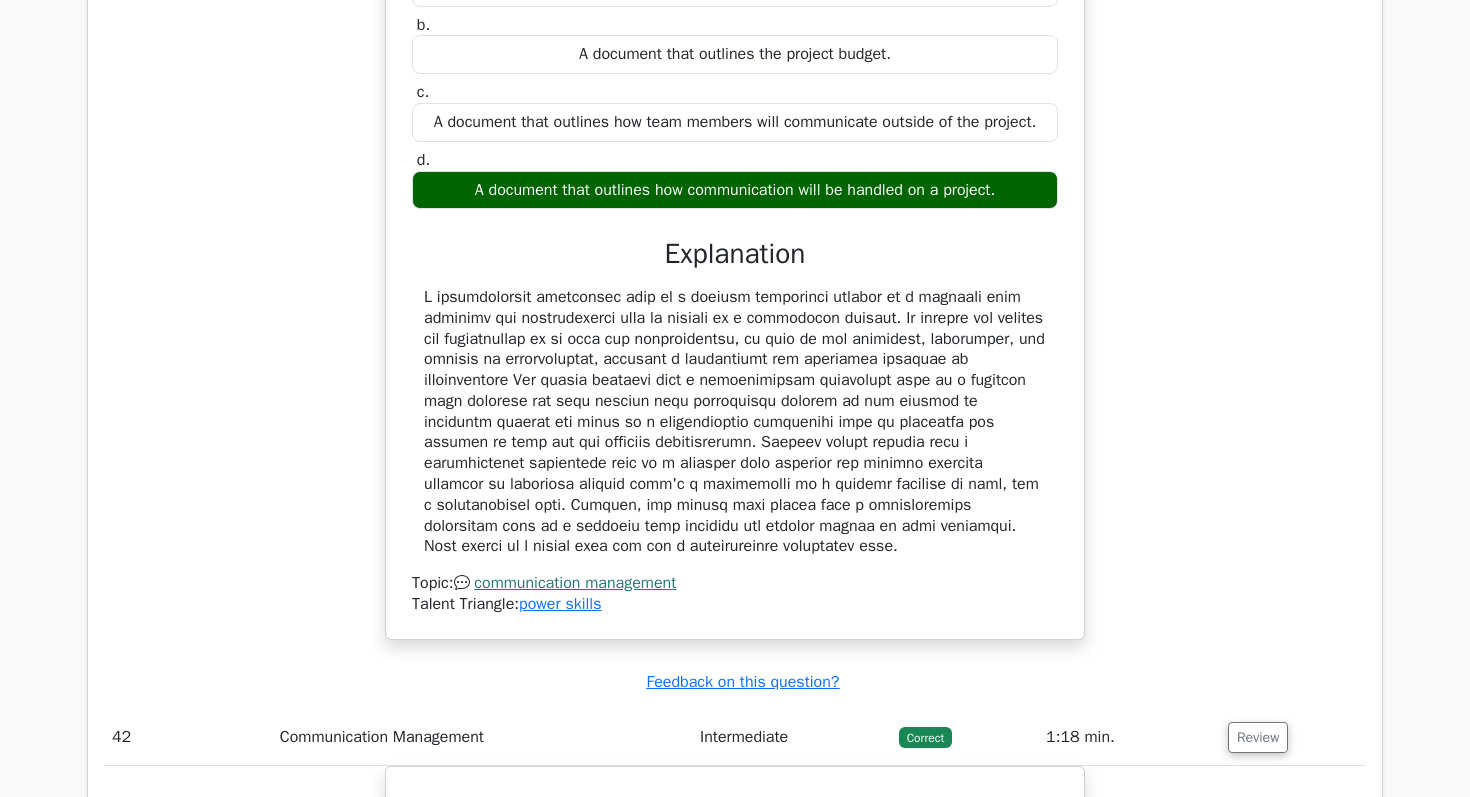click on "Review" at bounding box center (1258, -209) 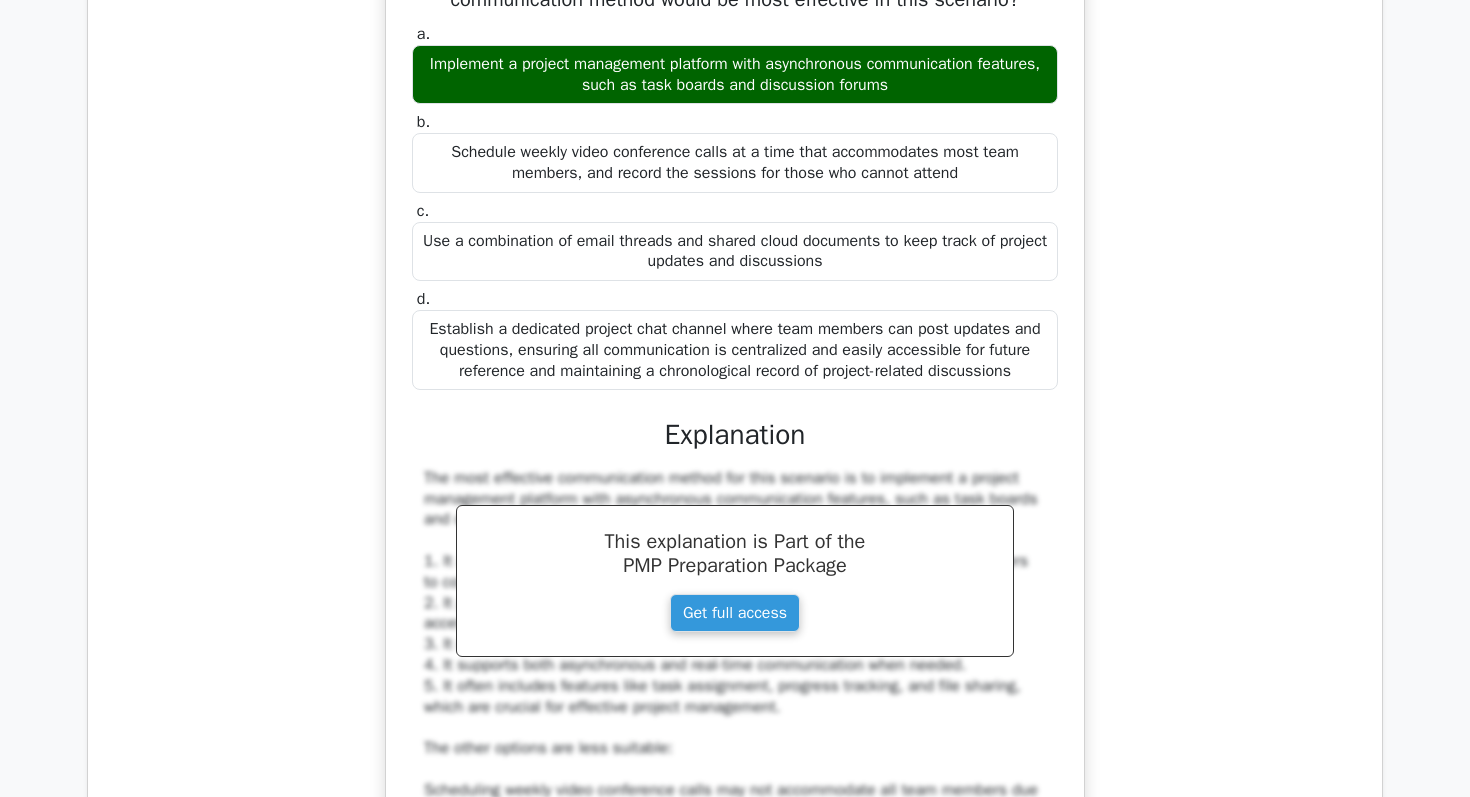 click on "Review" at bounding box center [1258, -324] 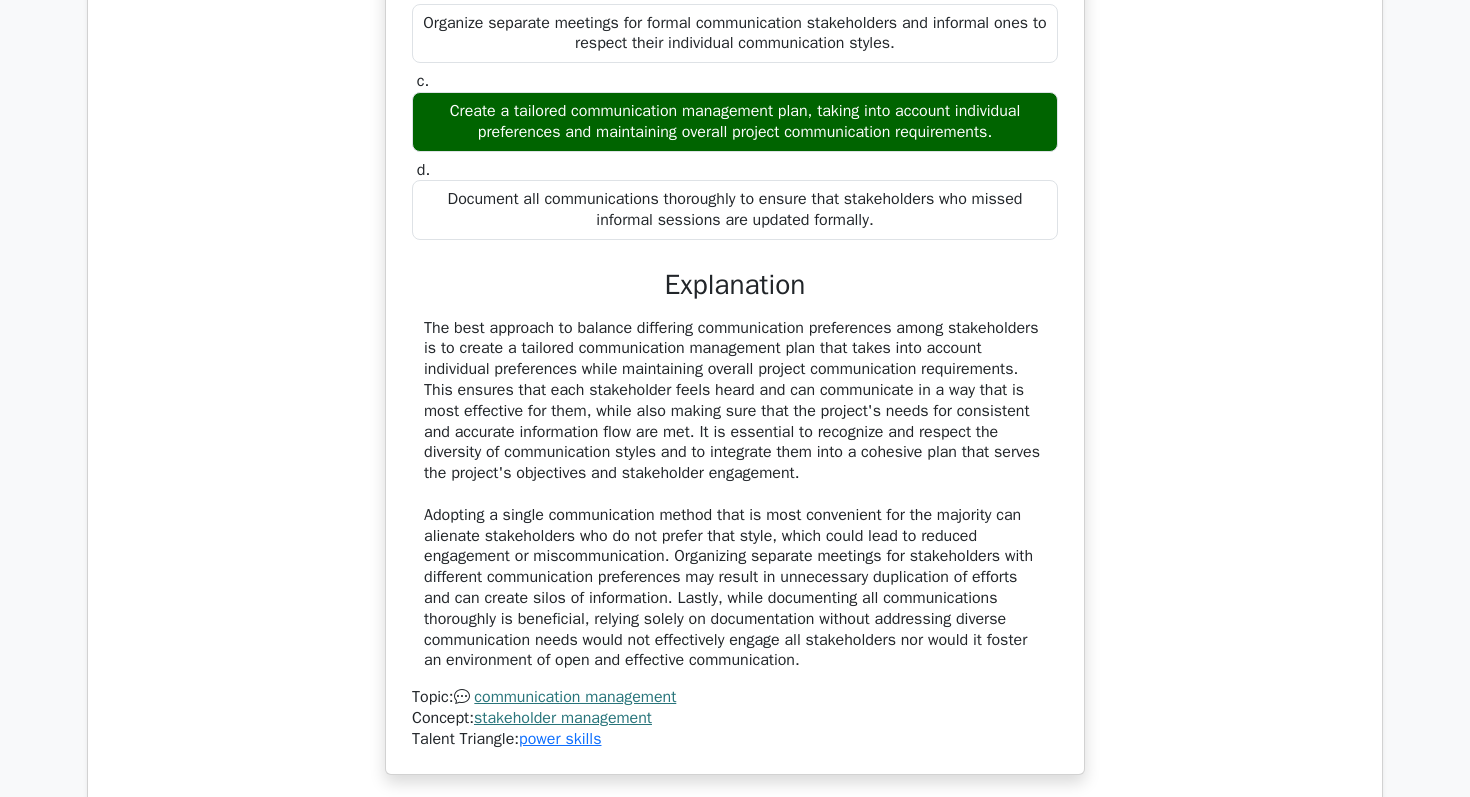 click on "Review" at bounding box center [1258, -381] 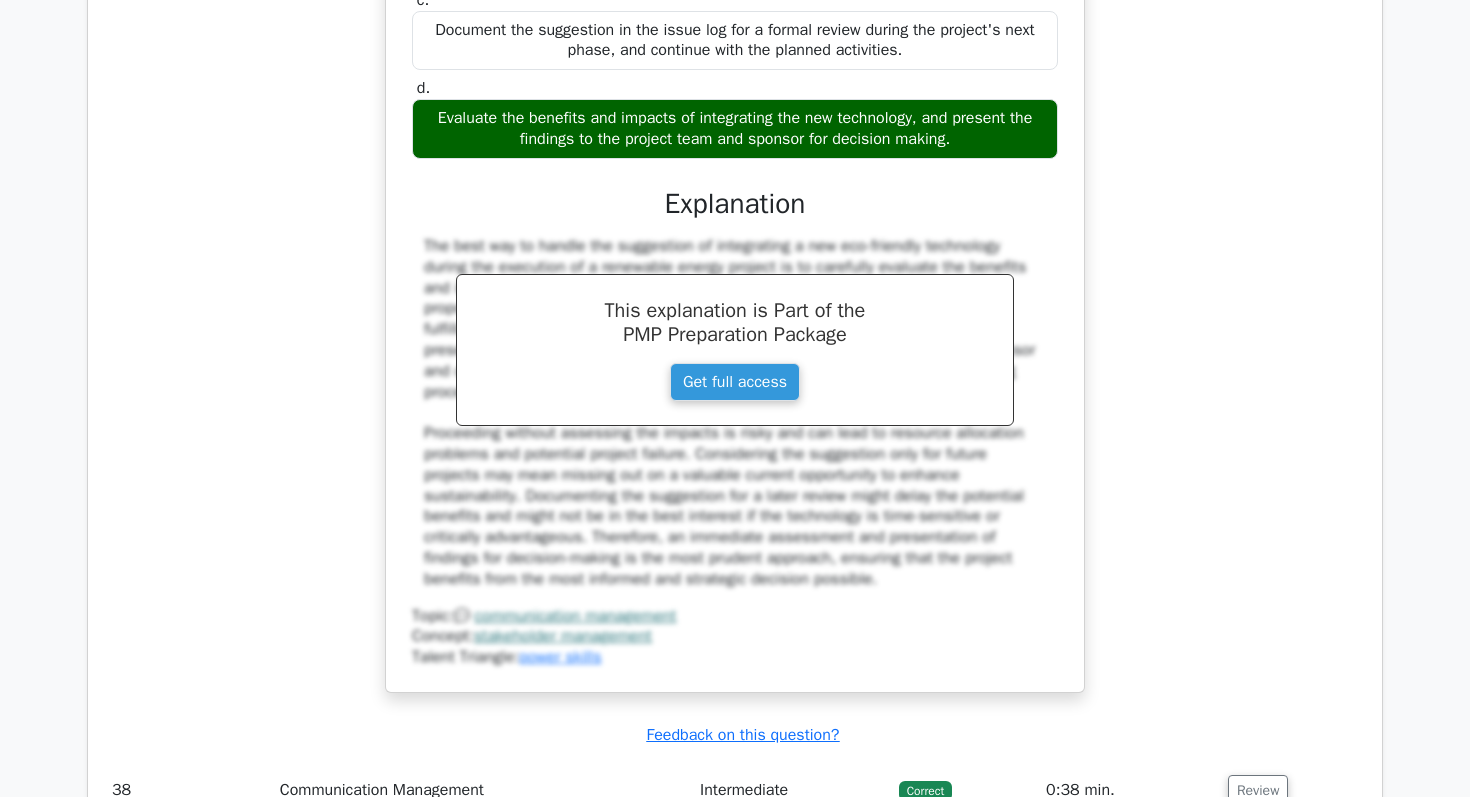 click on "Review" at bounding box center [1258, -439] 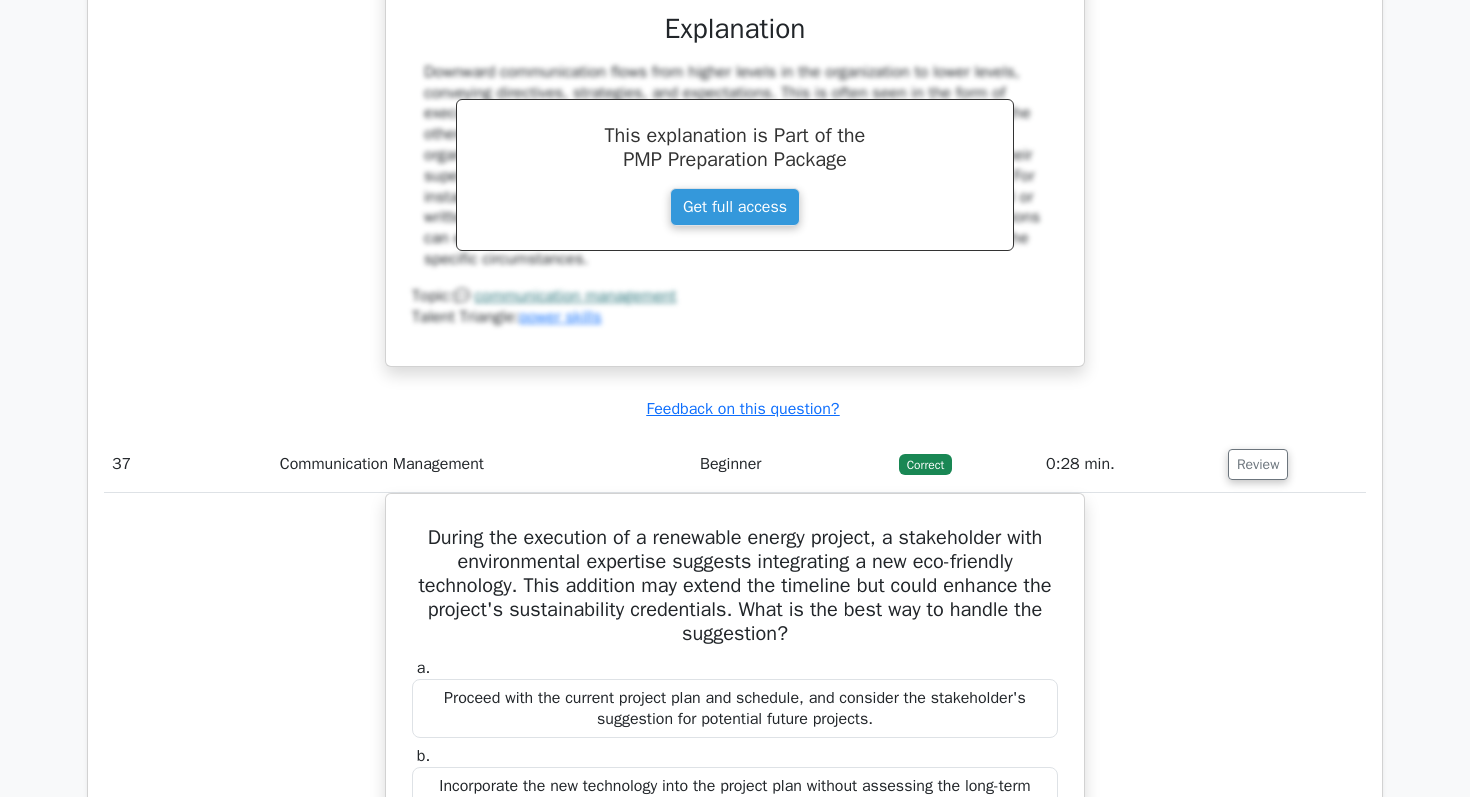 click on "Review" at bounding box center [1258, -496] 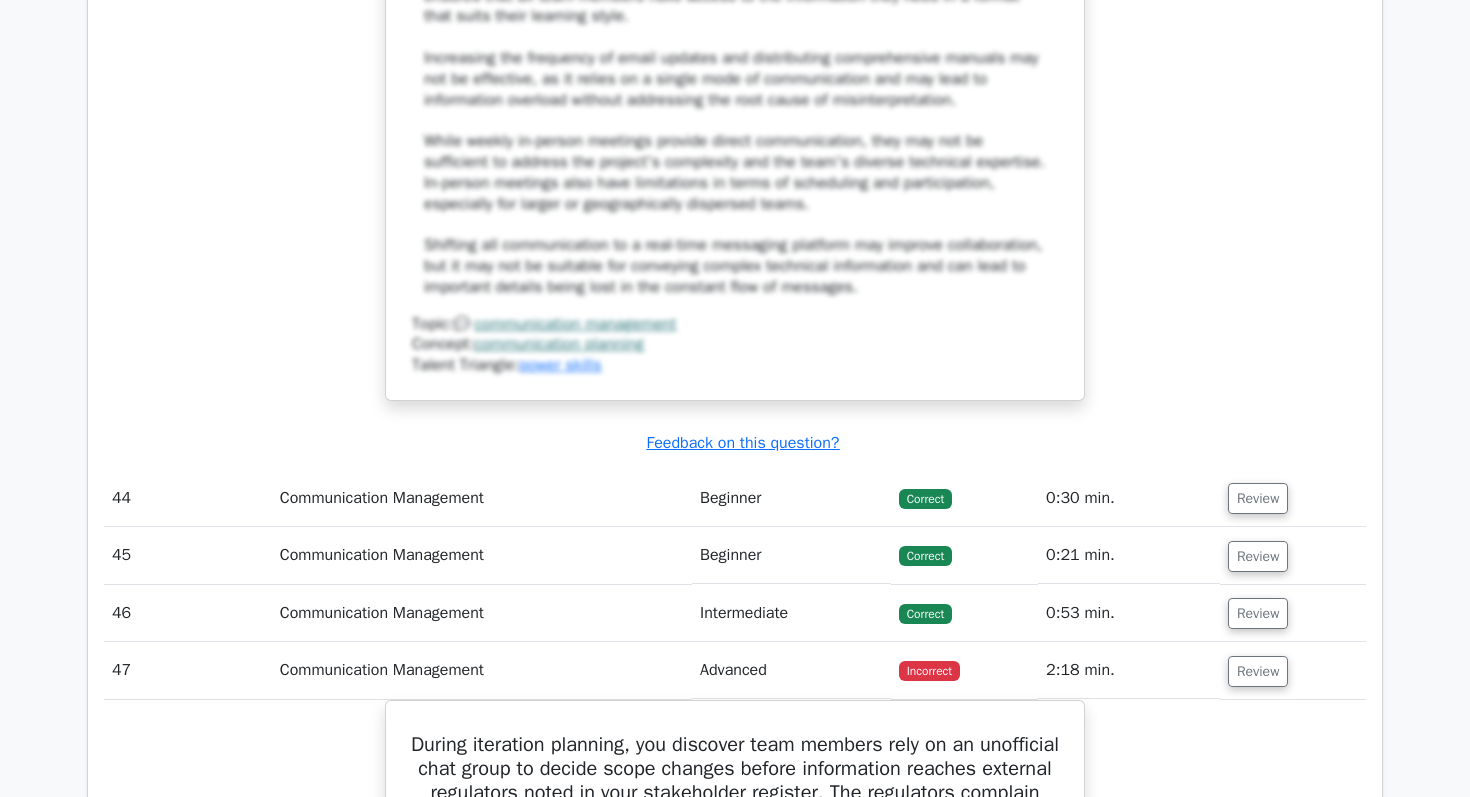 scroll, scrollTop: 48371, scrollLeft: 0, axis: vertical 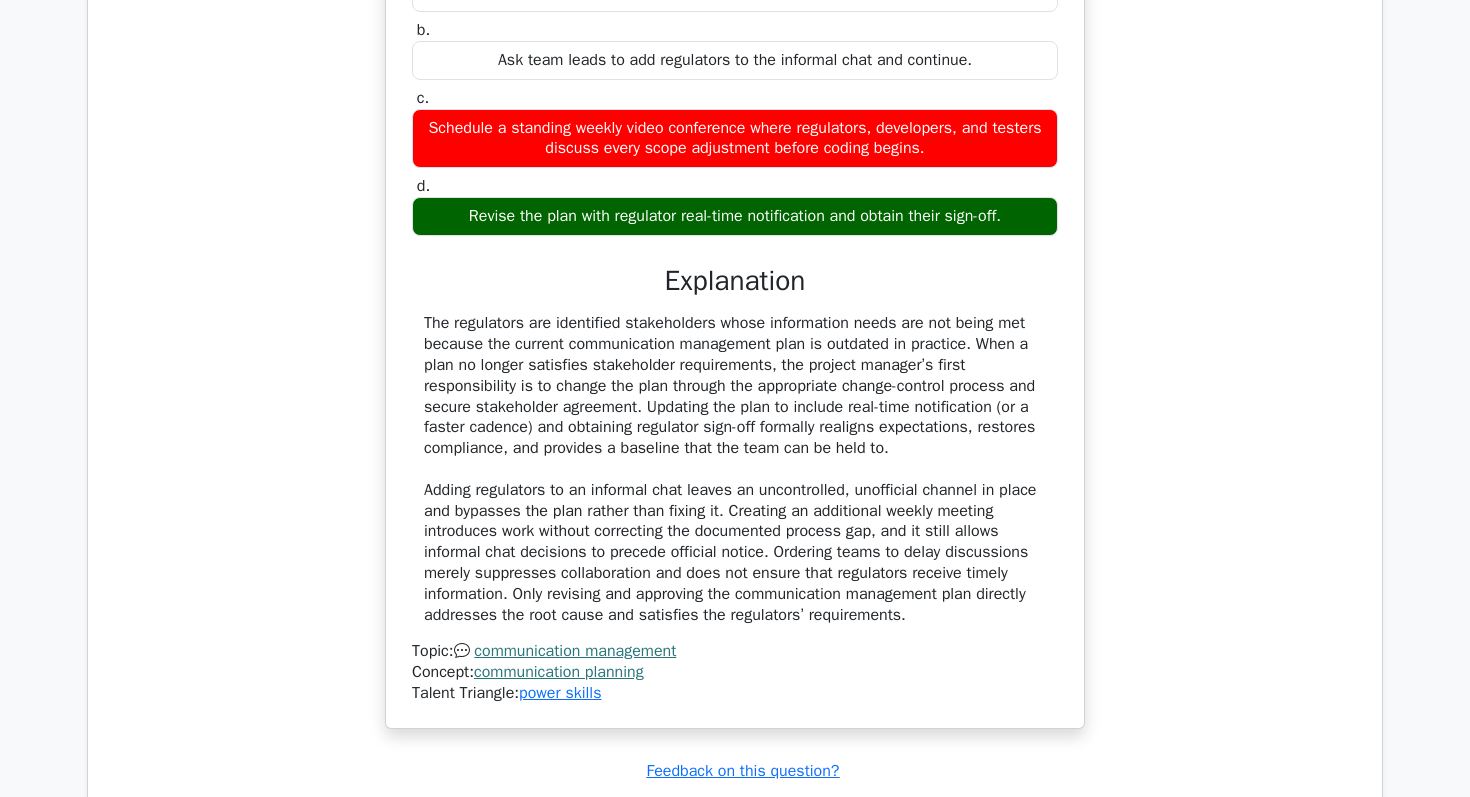 click on "Review" at bounding box center [1258, -392] 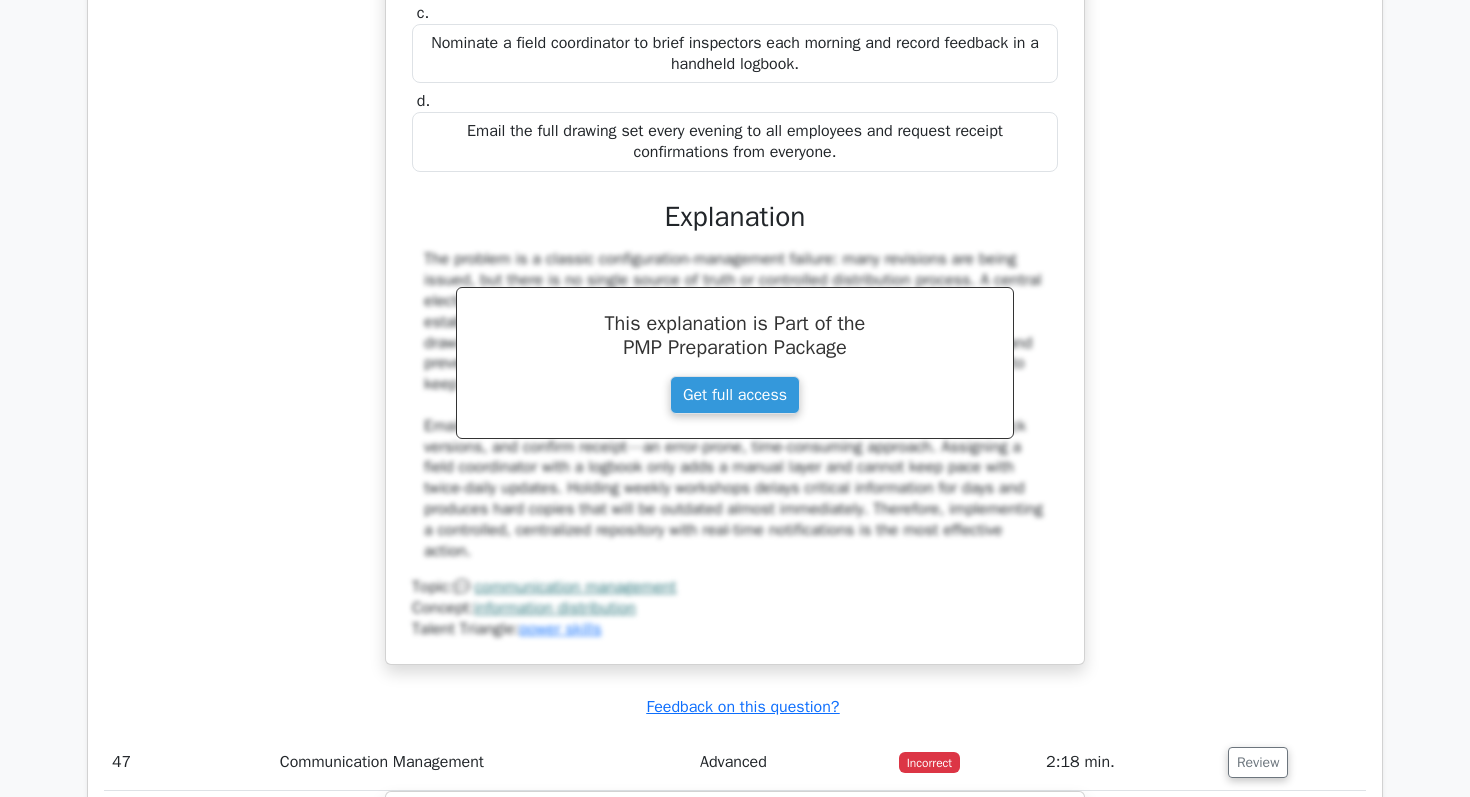 click on "Review" at bounding box center (1258, -507) 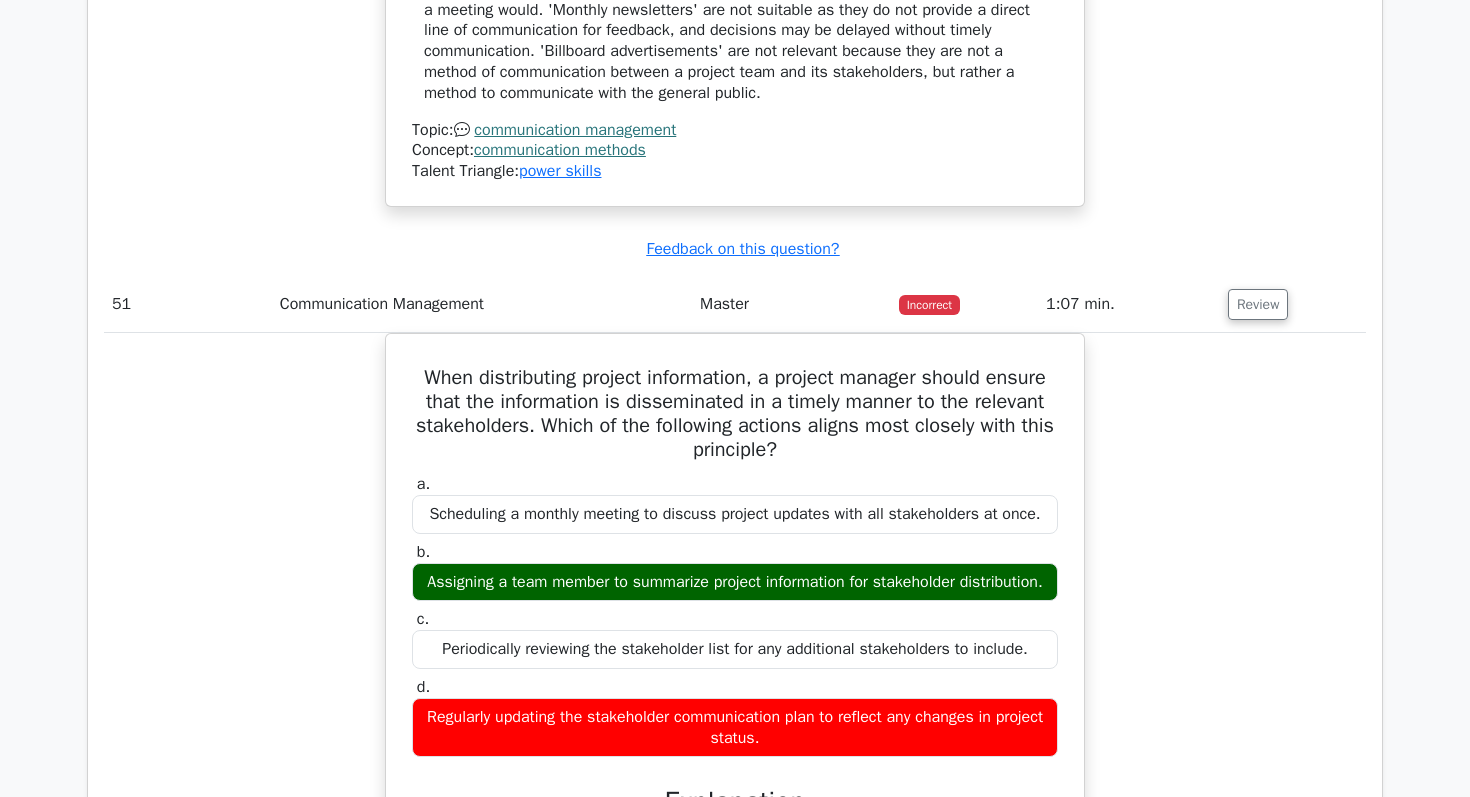 scroll, scrollTop: 54885, scrollLeft: 0, axis: vertical 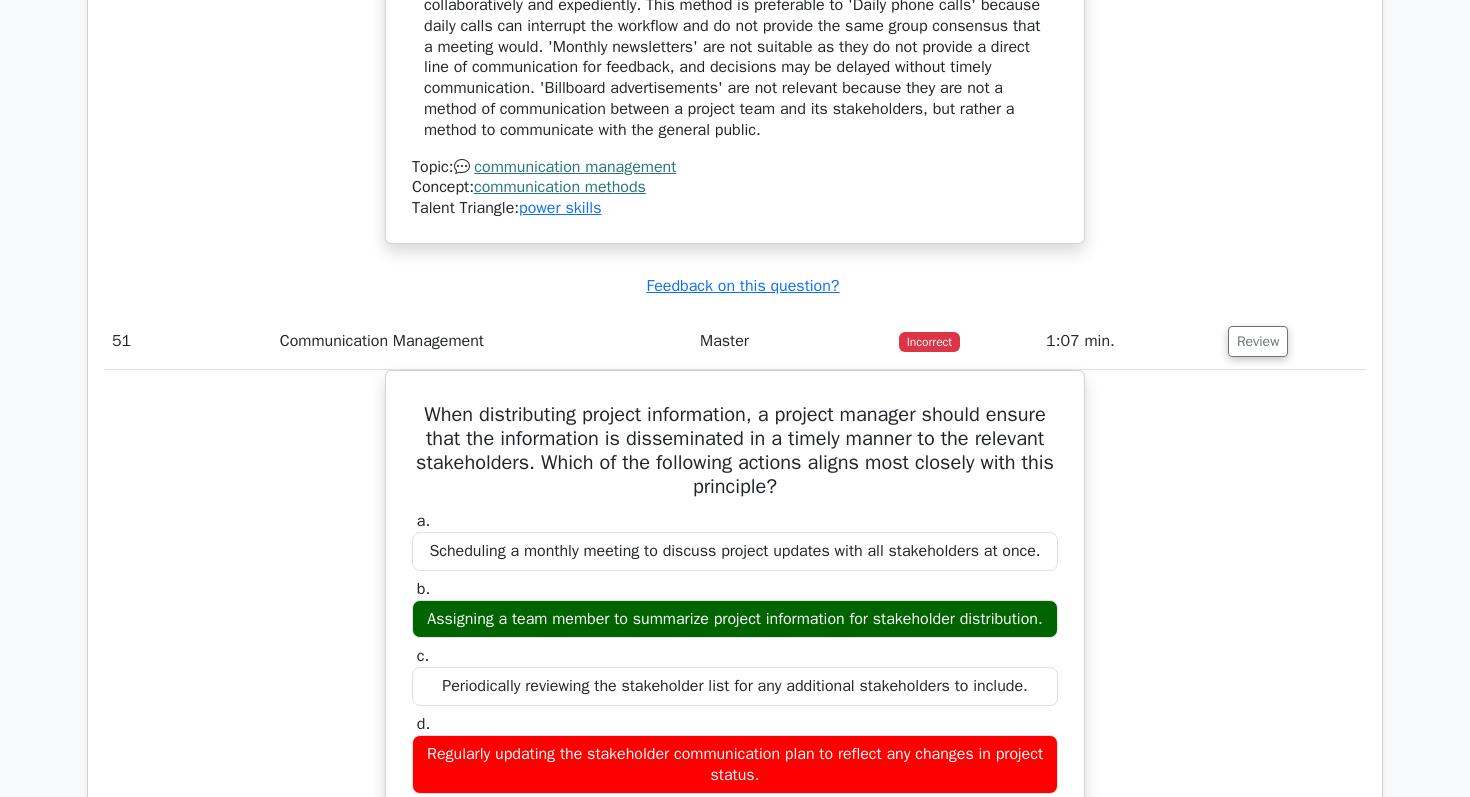 click on "Review" at bounding box center [1258, -632] 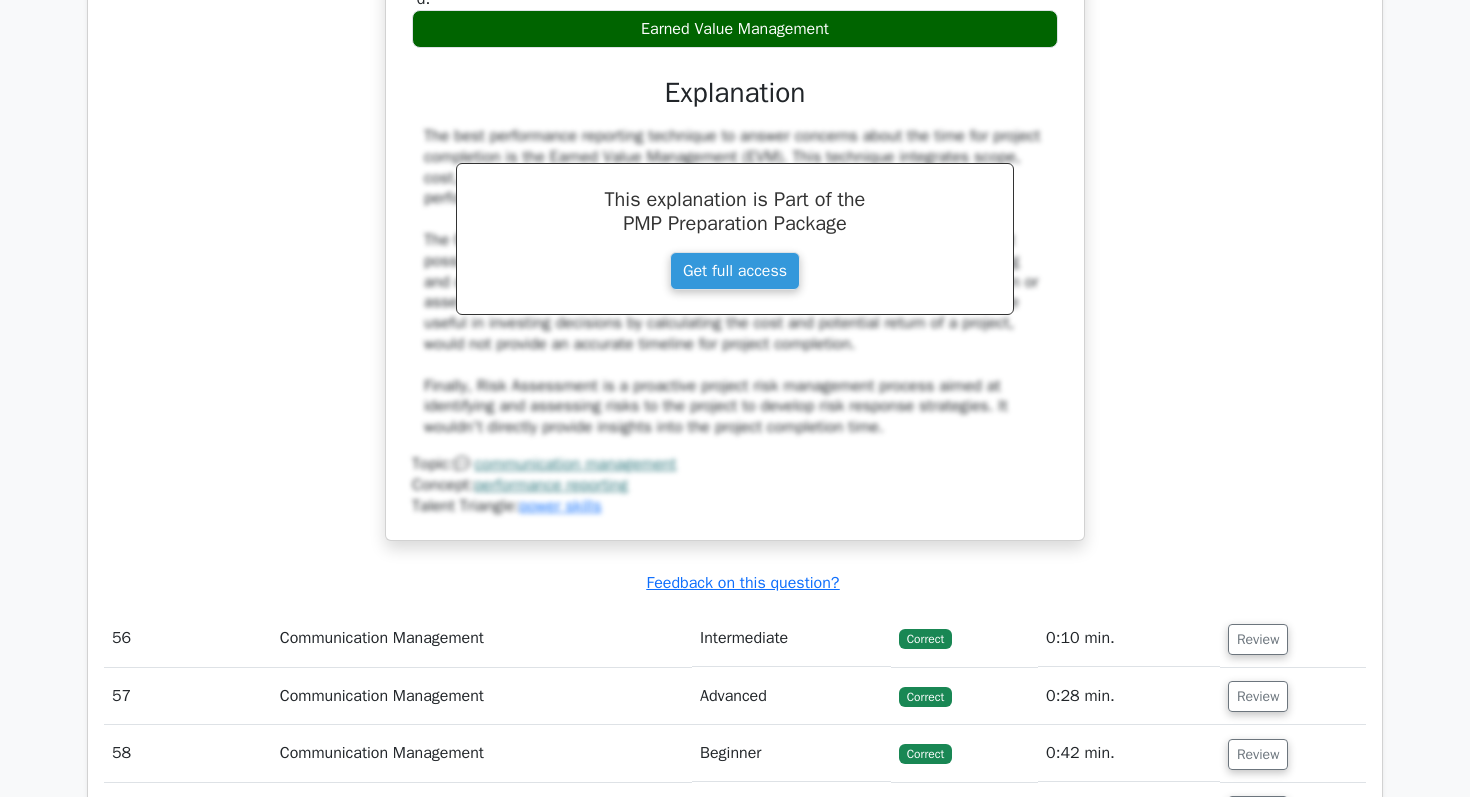 scroll, scrollTop: 58097, scrollLeft: 0, axis: vertical 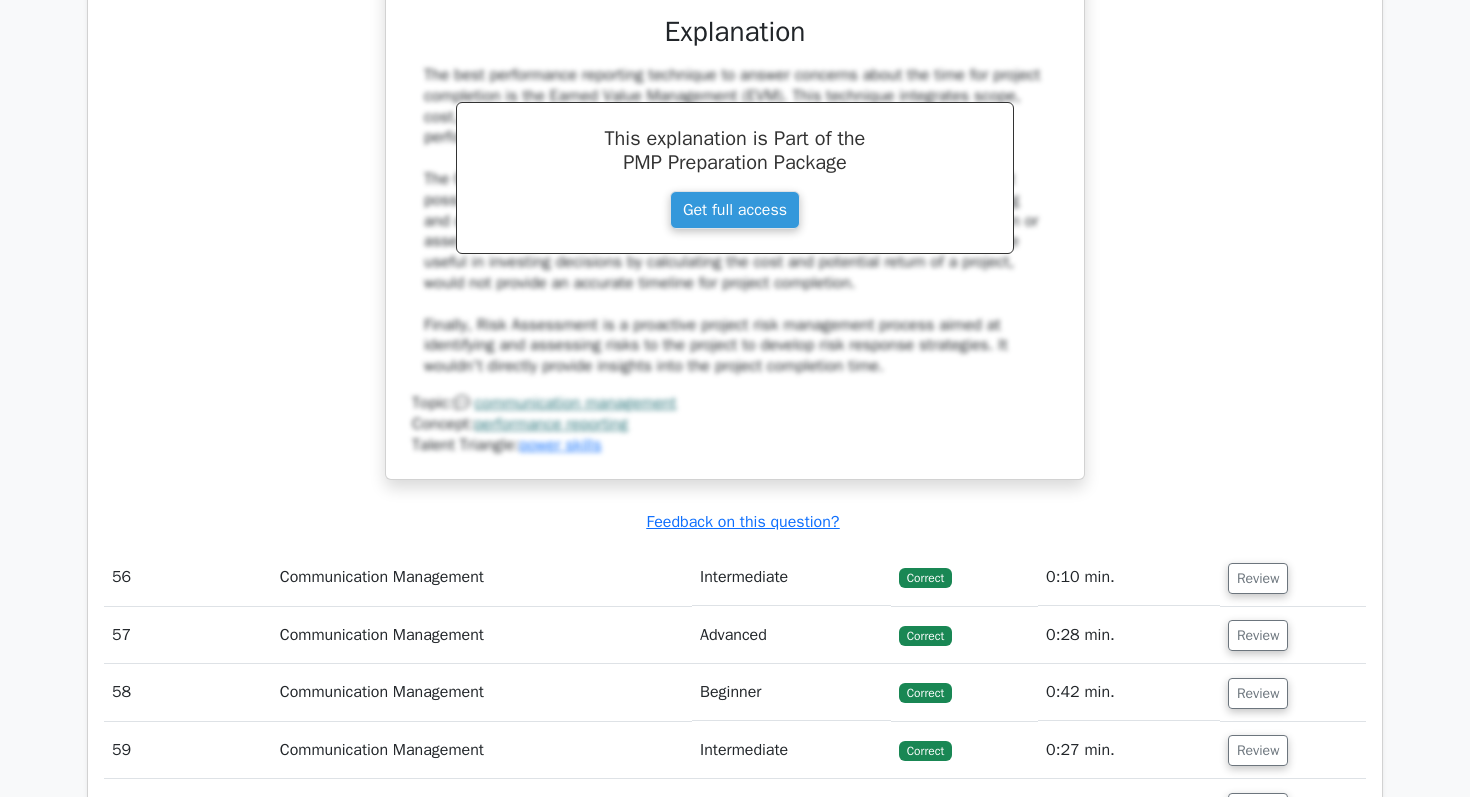 click on "Review" at bounding box center [1293, -503] 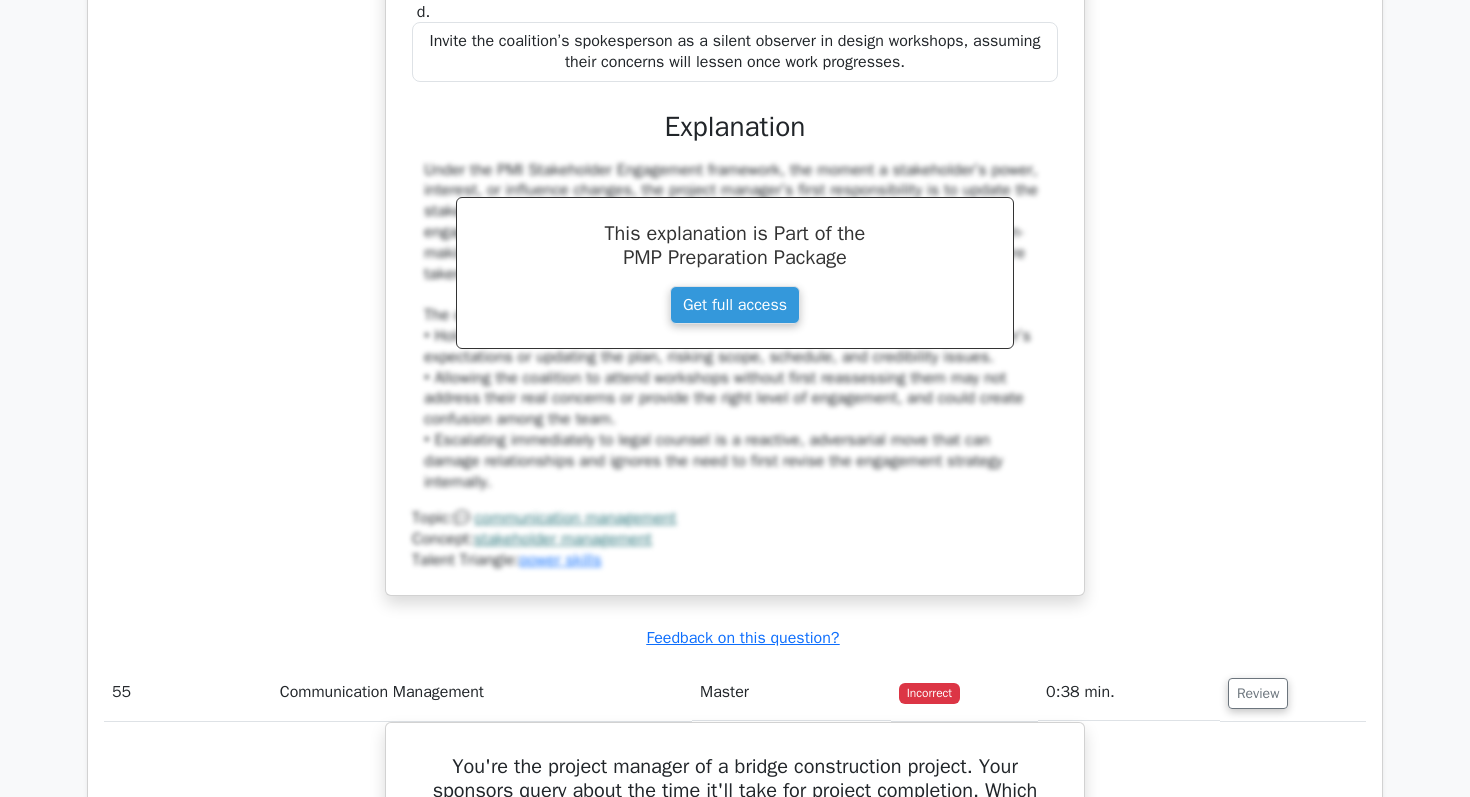 click on "Review" at bounding box center (1258, -560) 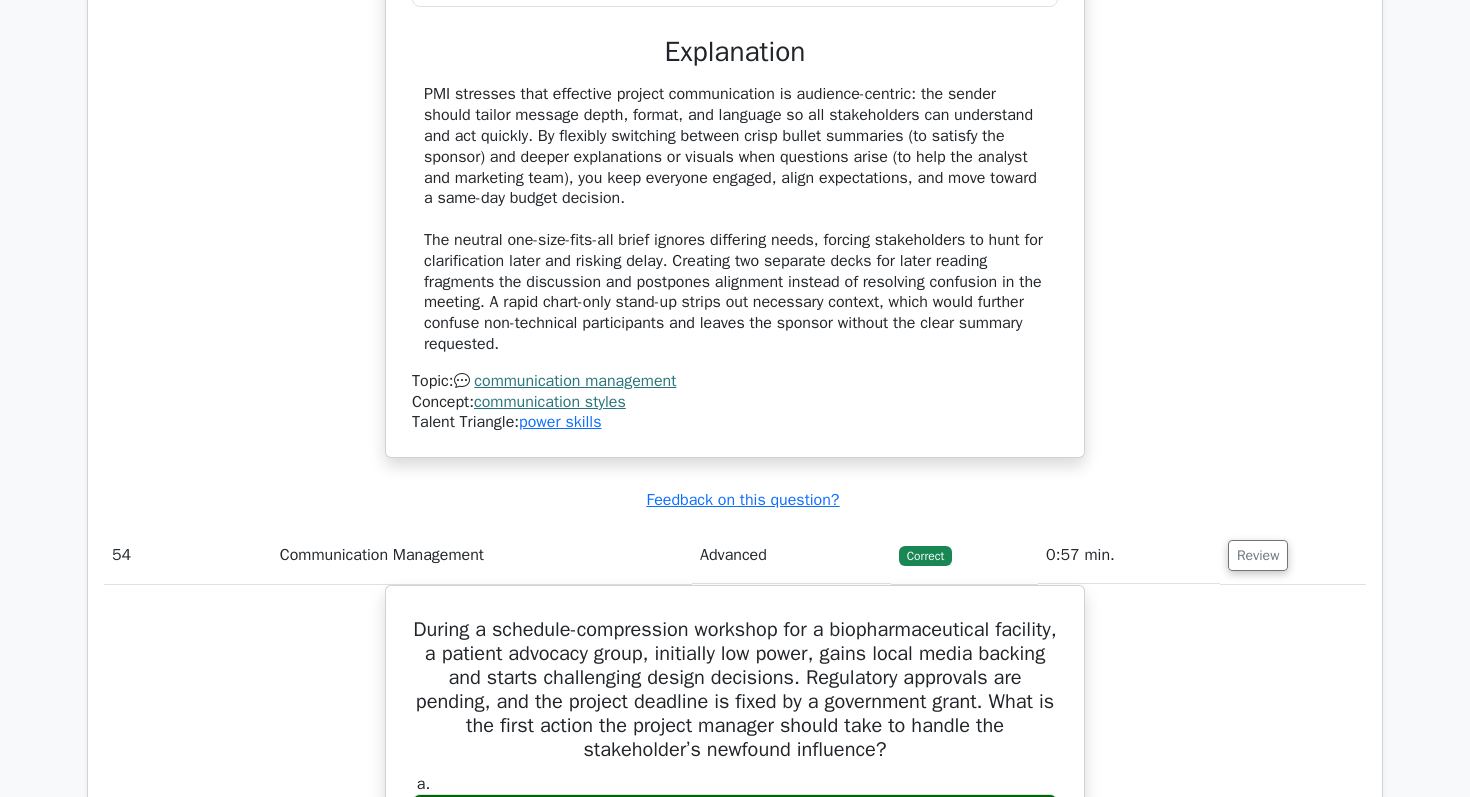 click on "Review" at bounding box center (1258, -617) 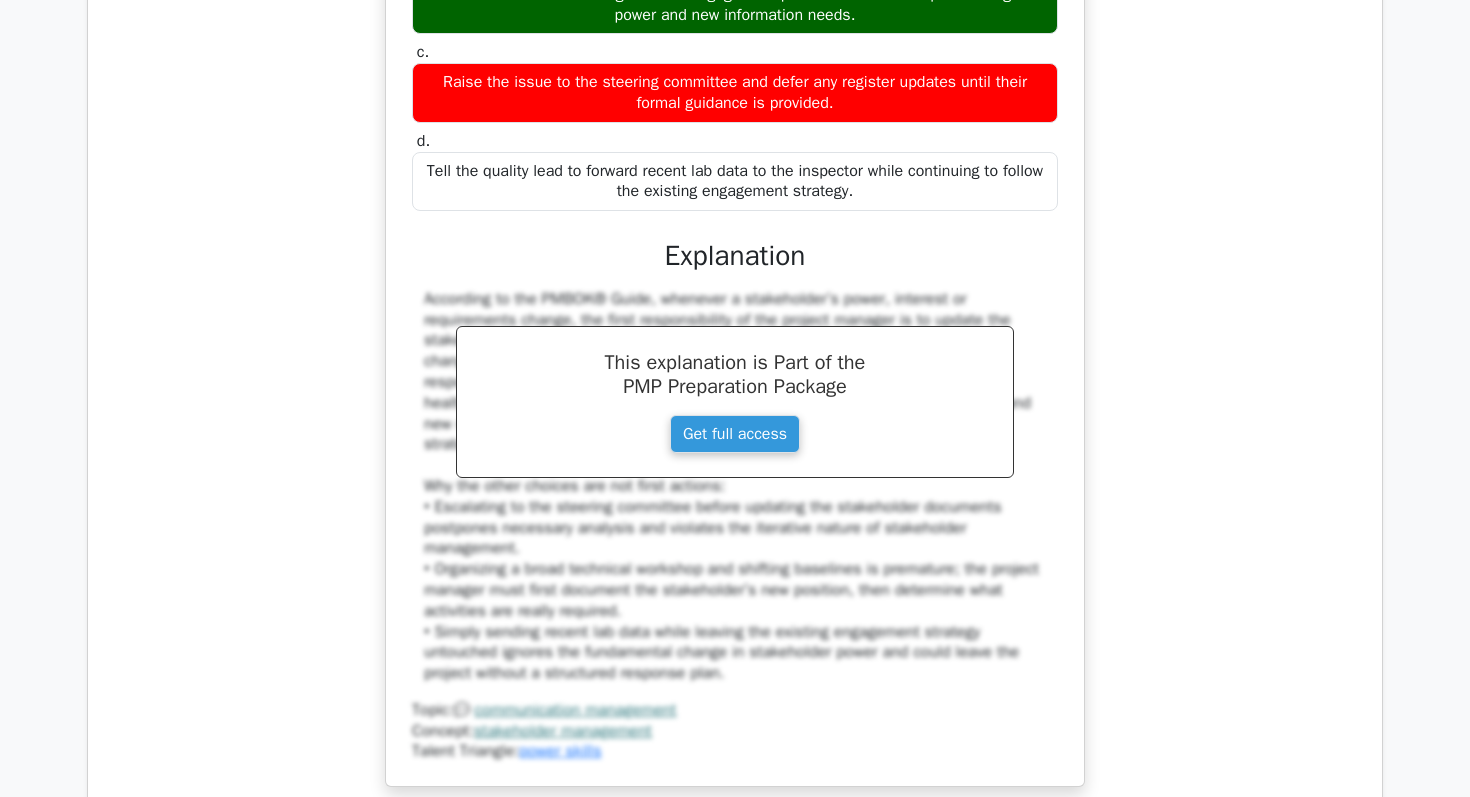 scroll, scrollTop: 62543, scrollLeft: 0, axis: vertical 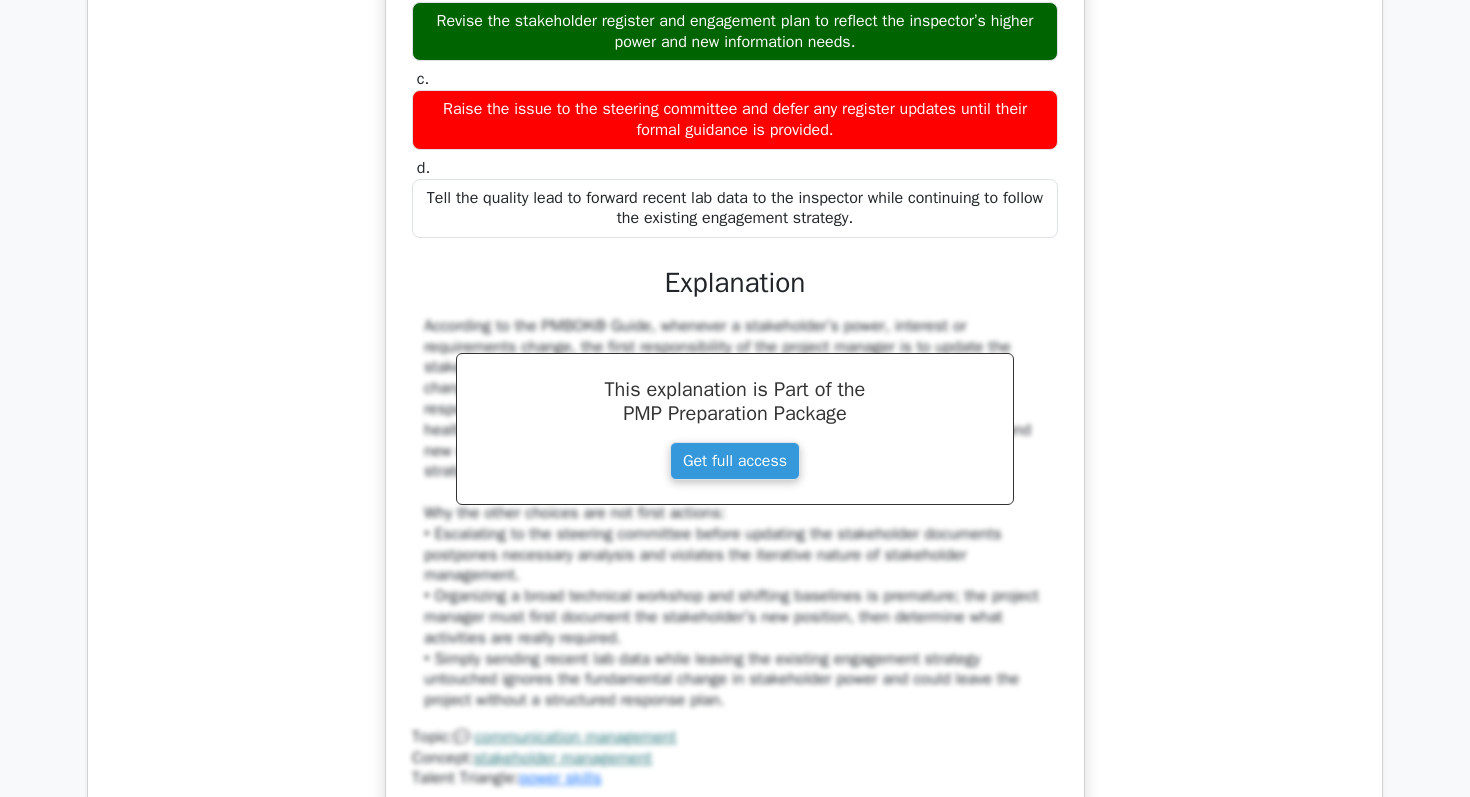 click on "Review" at bounding box center (1258, -407) 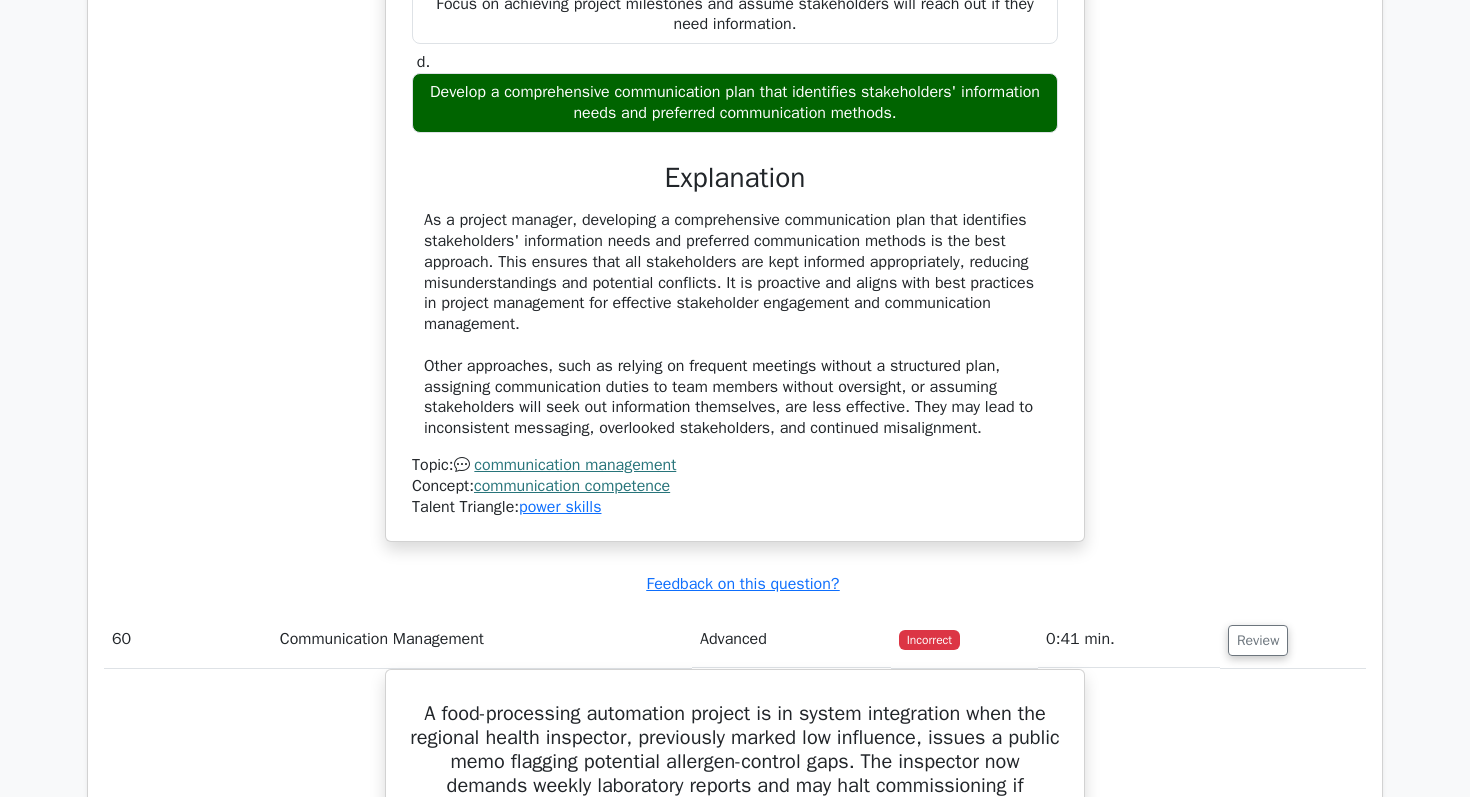 click on "Review" at bounding box center [1258, -522] 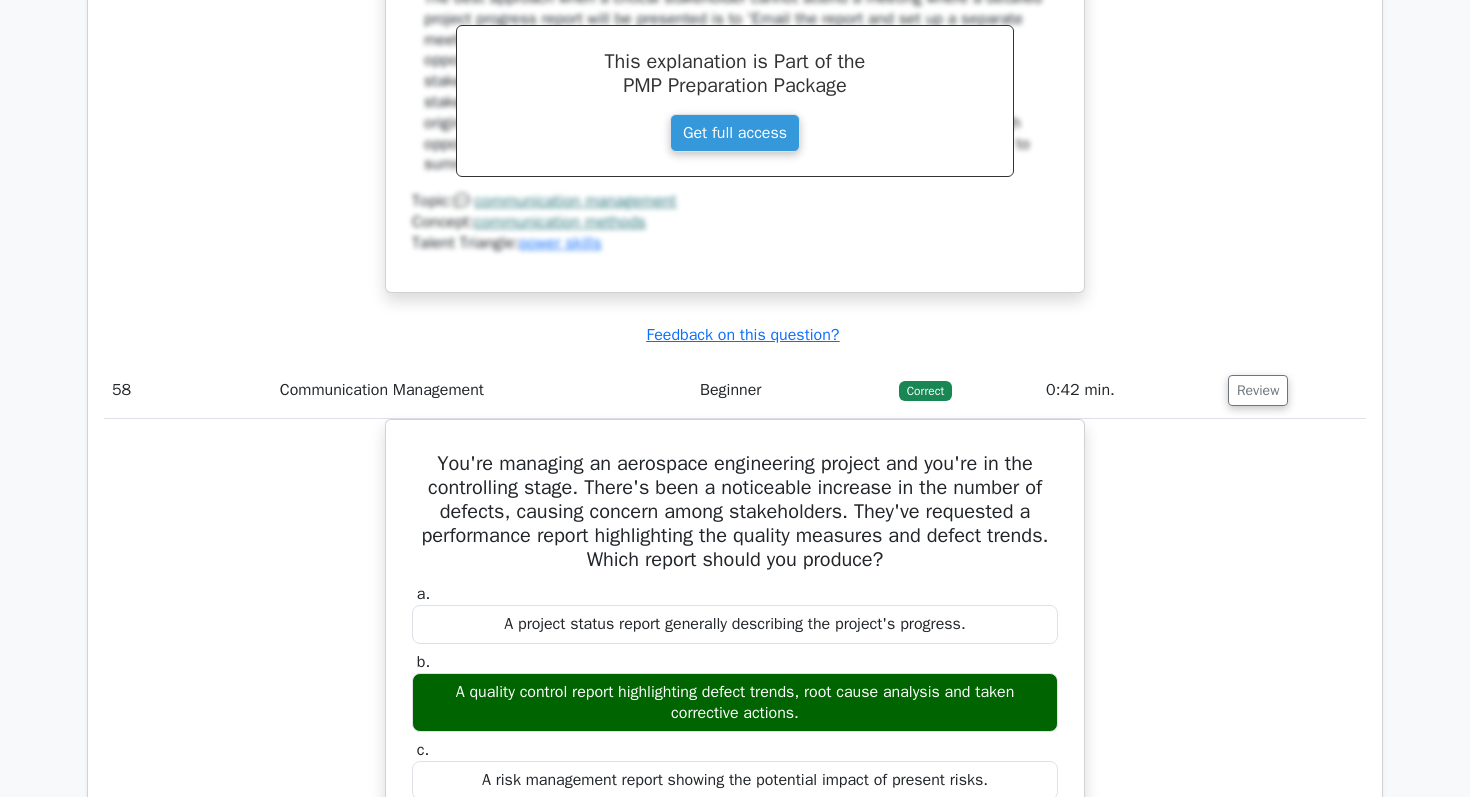 click on "Review" at bounding box center (1258, -579) 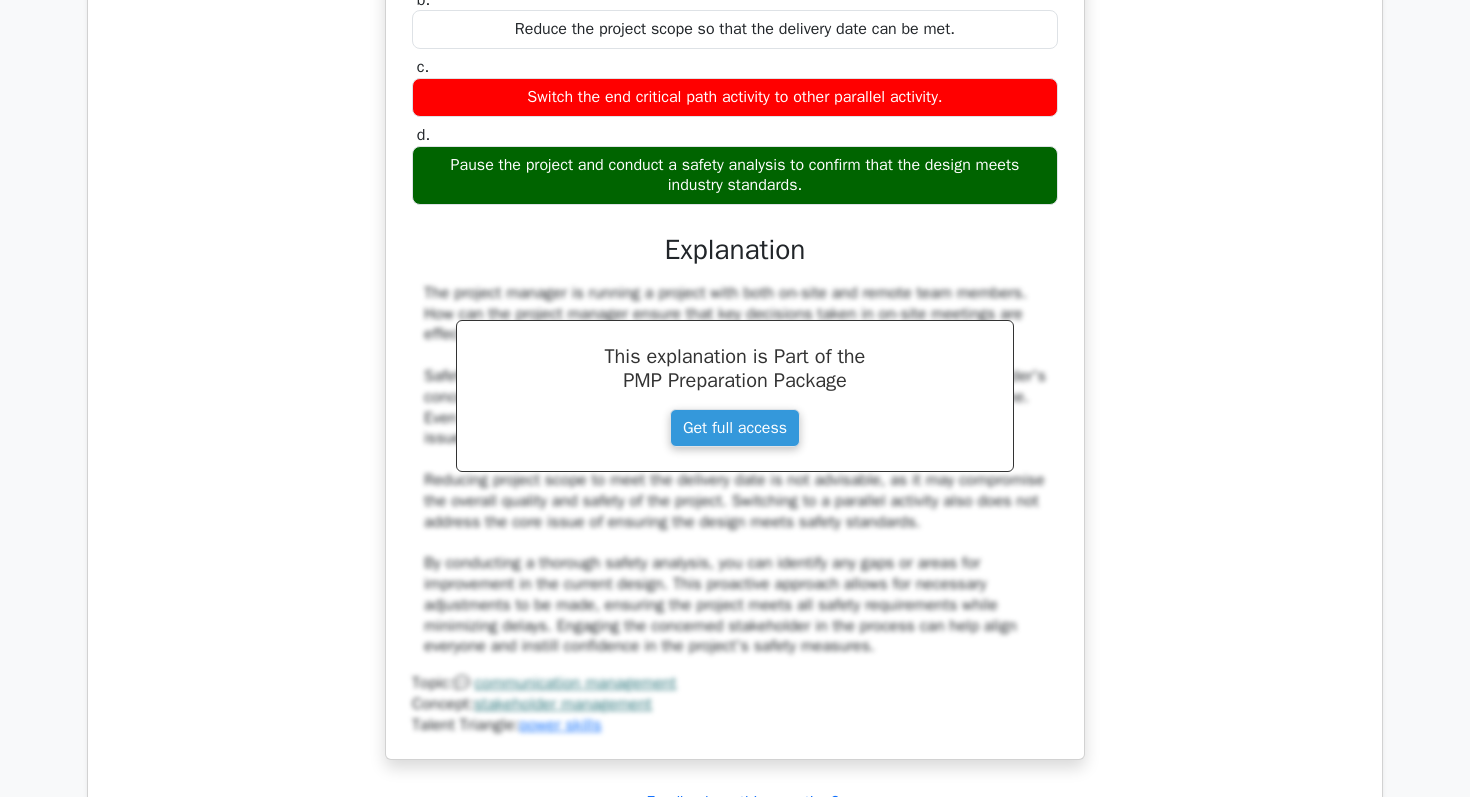 scroll, scrollTop: 67850, scrollLeft: 0, axis: vertical 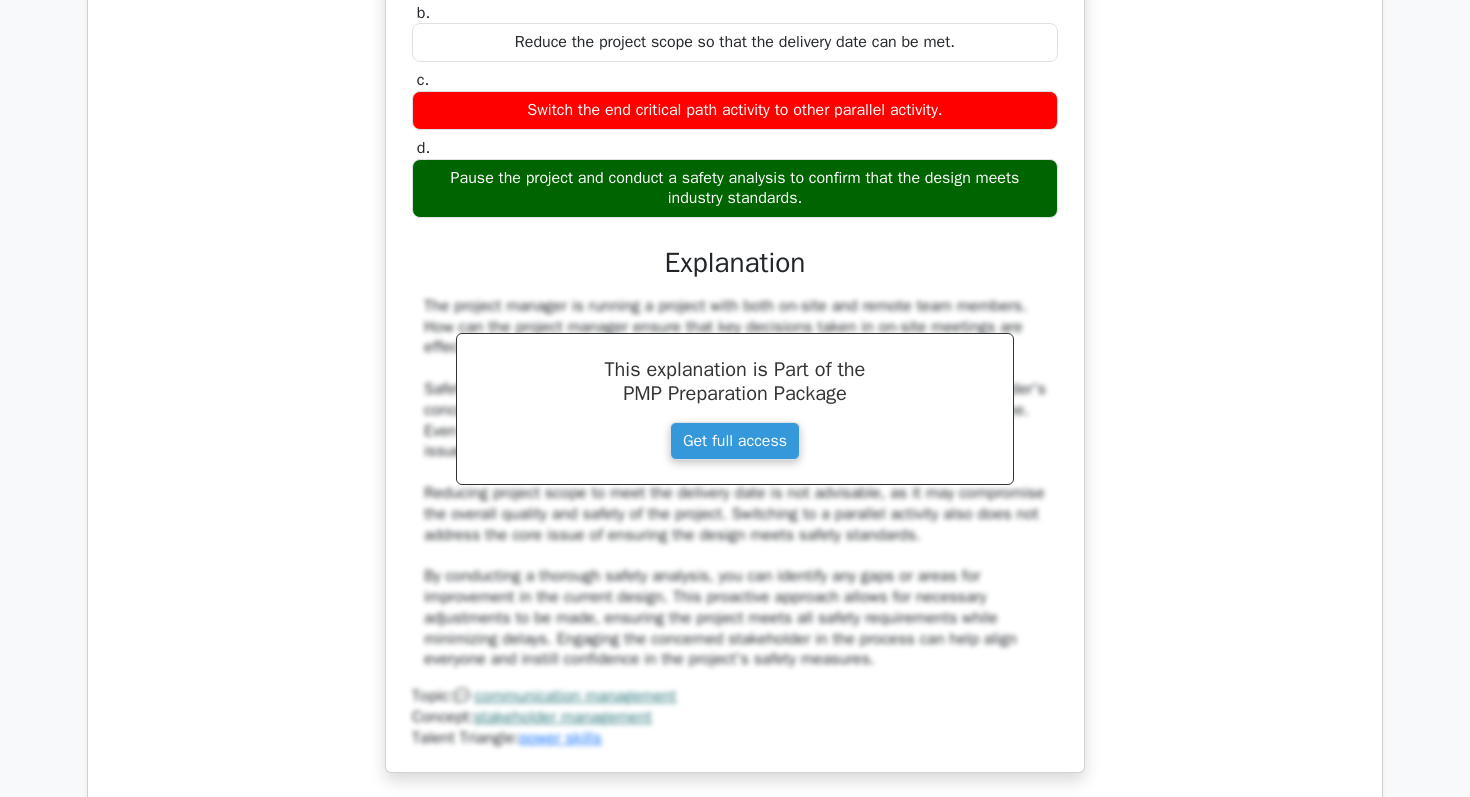 click on "Review" at bounding box center (1258, -269) 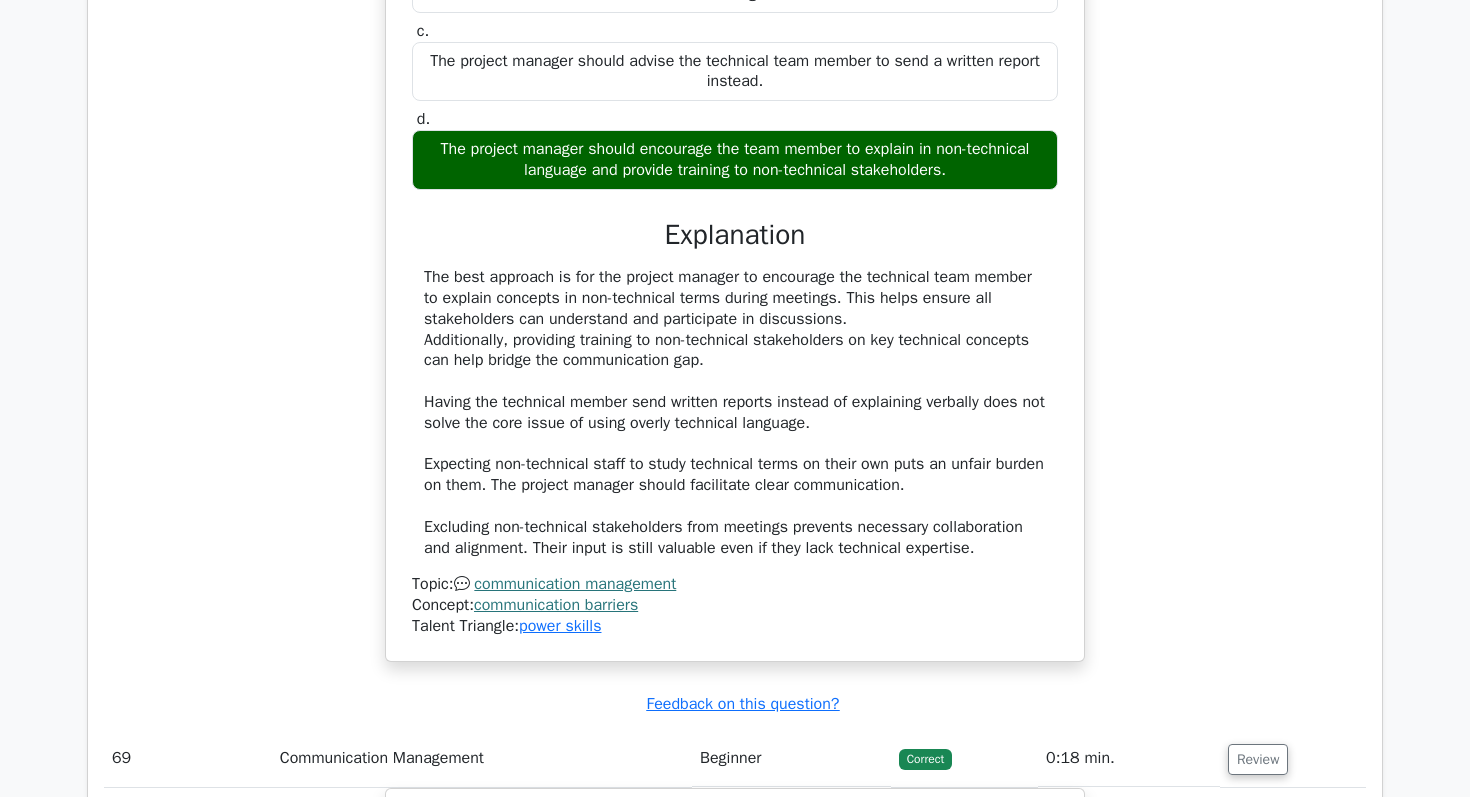 click on "Review" at bounding box center (1258, -441) 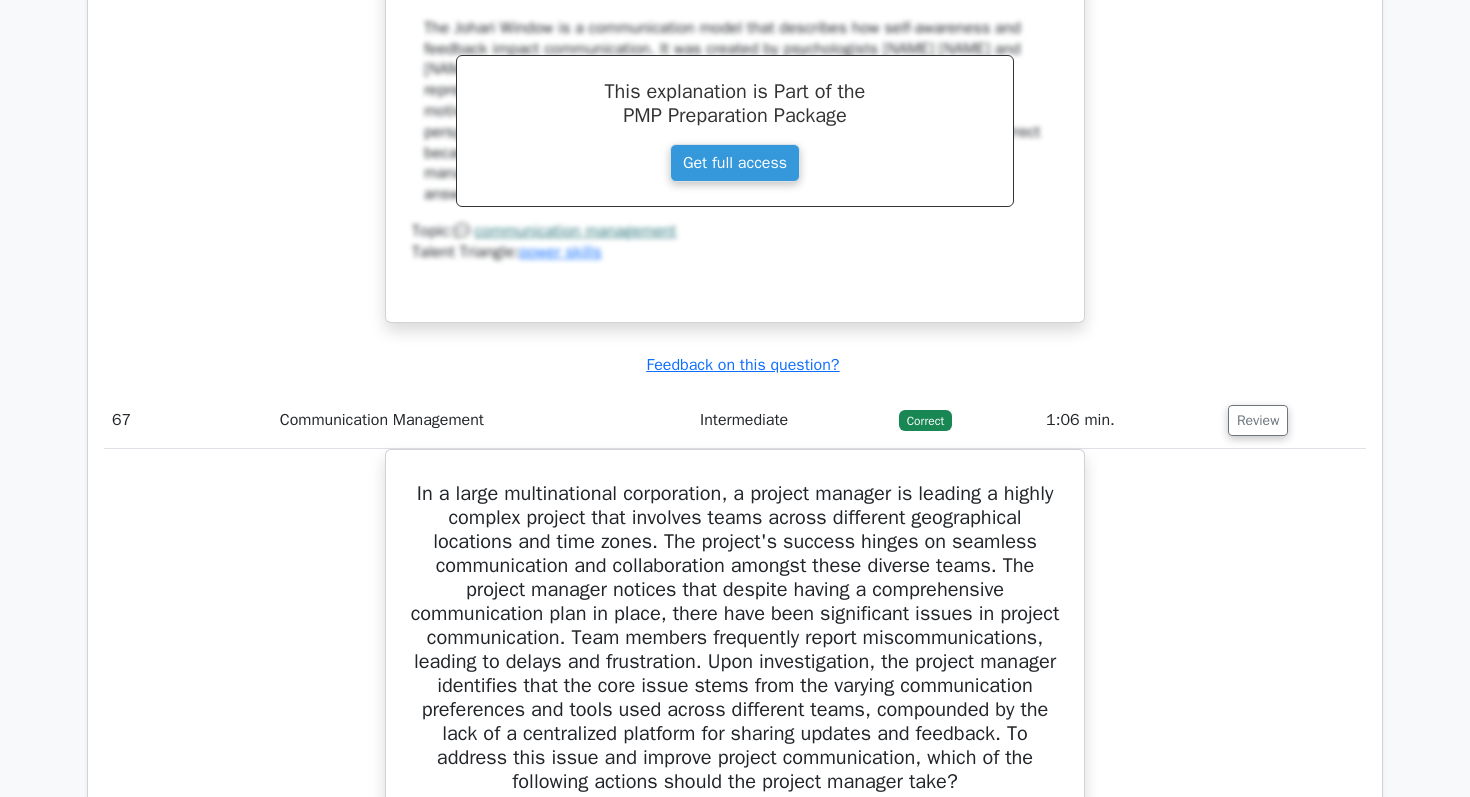click on "Review" at bounding box center (1258, -499) 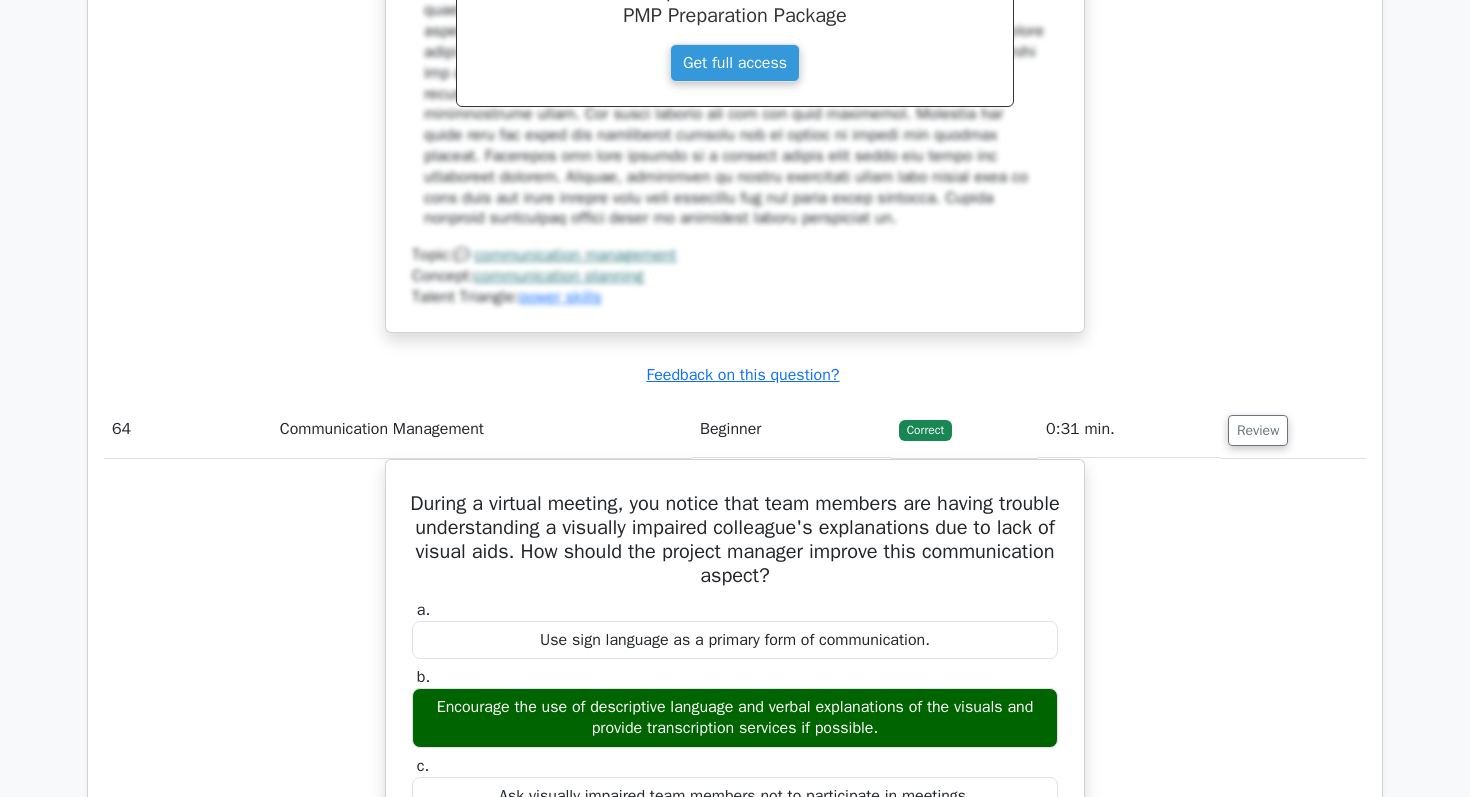 click on "Review" at bounding box center [1258, -671] 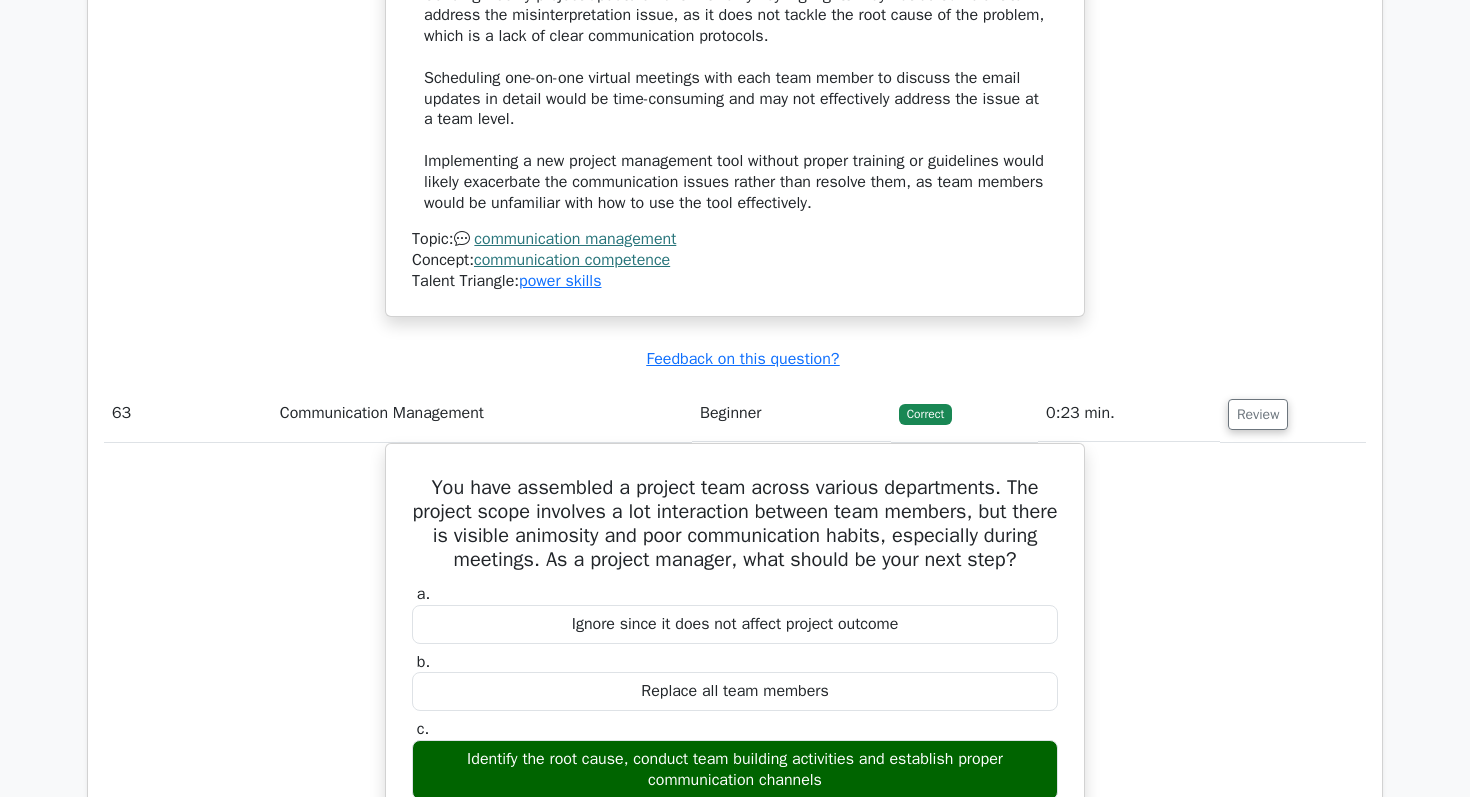 click on "Review" at bounding box center (1258, -729) 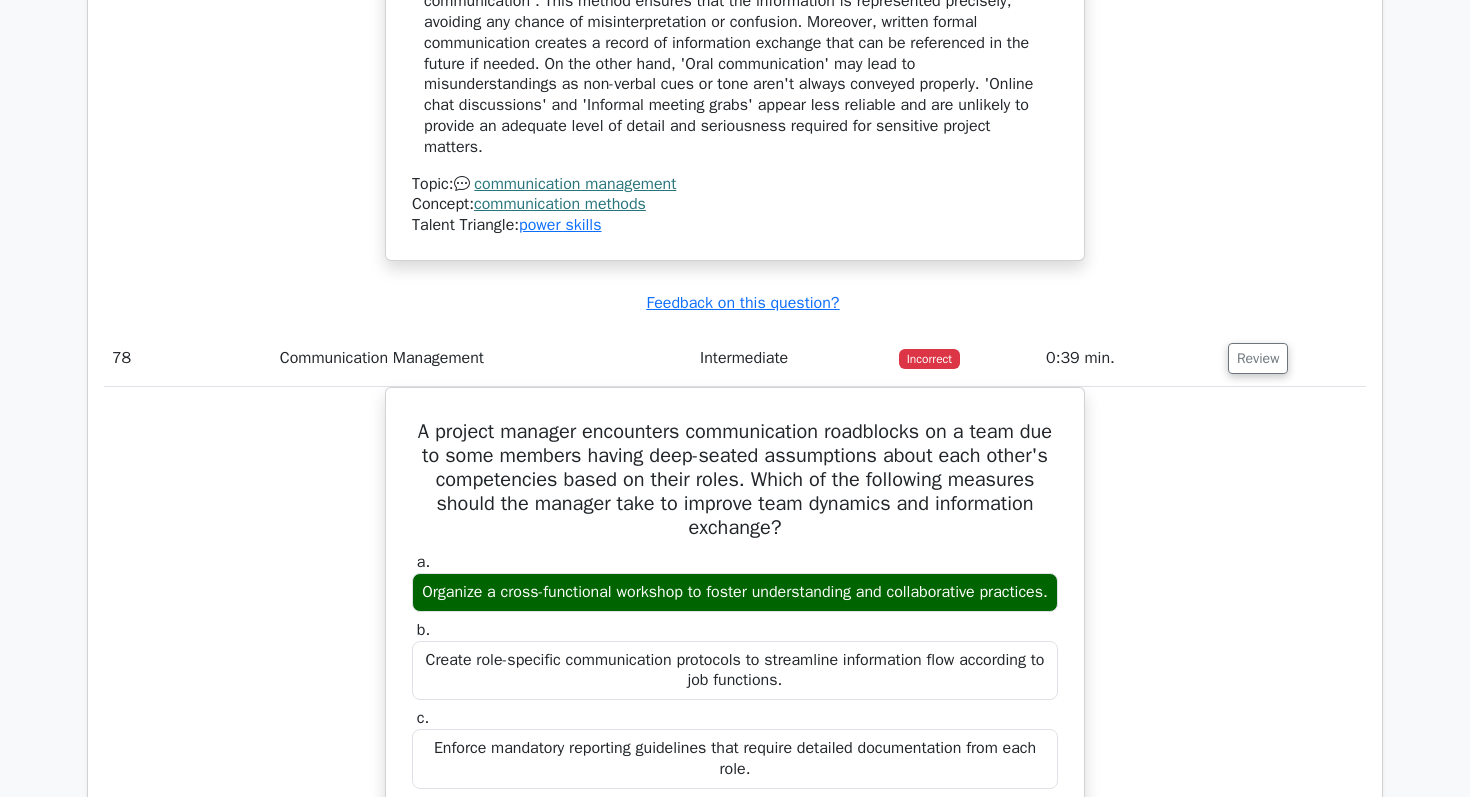 scroll, scrollTop: 78524, scrollLeft: 0, axis: vertical 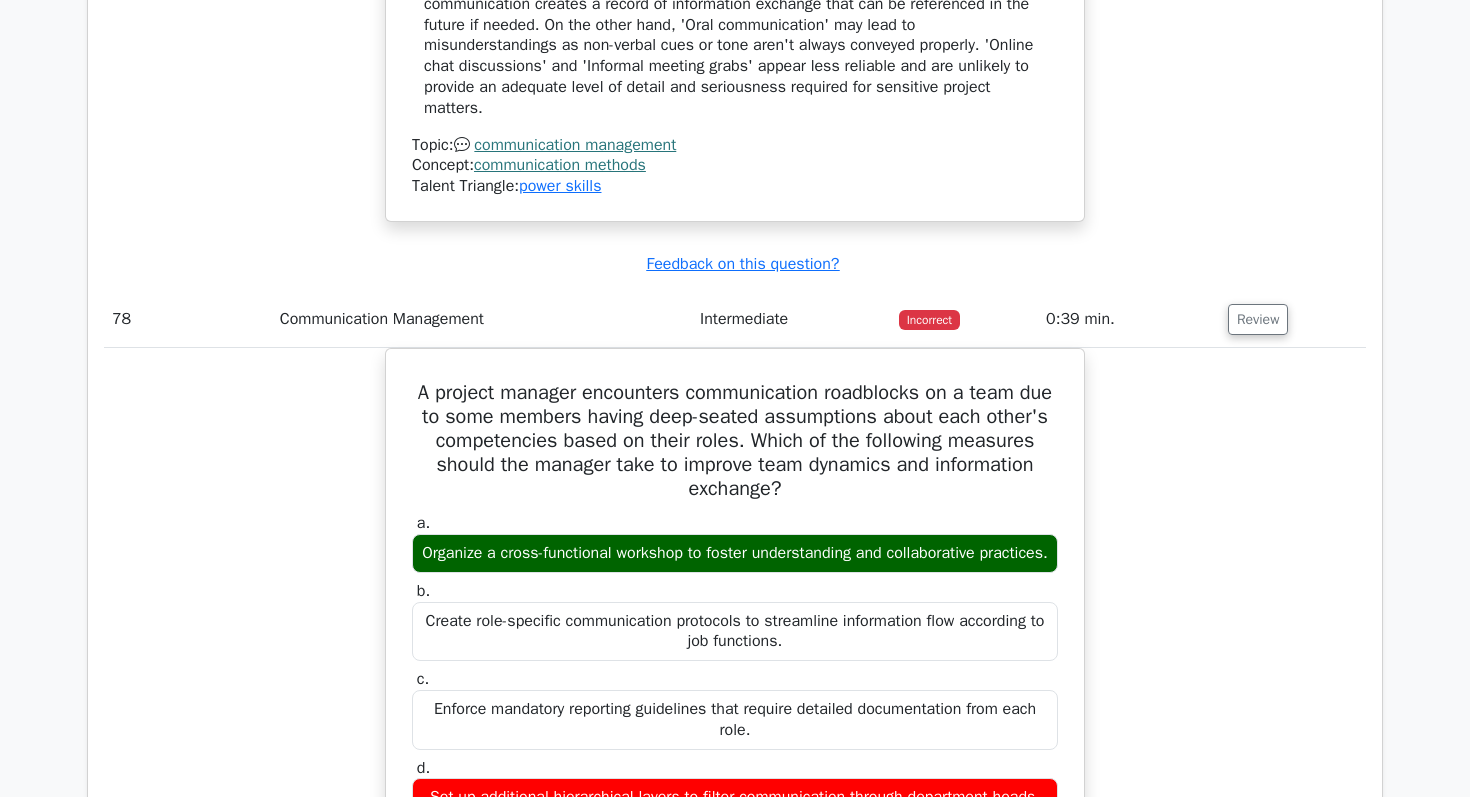 click on "Review" at bounding box center [1258, -633] 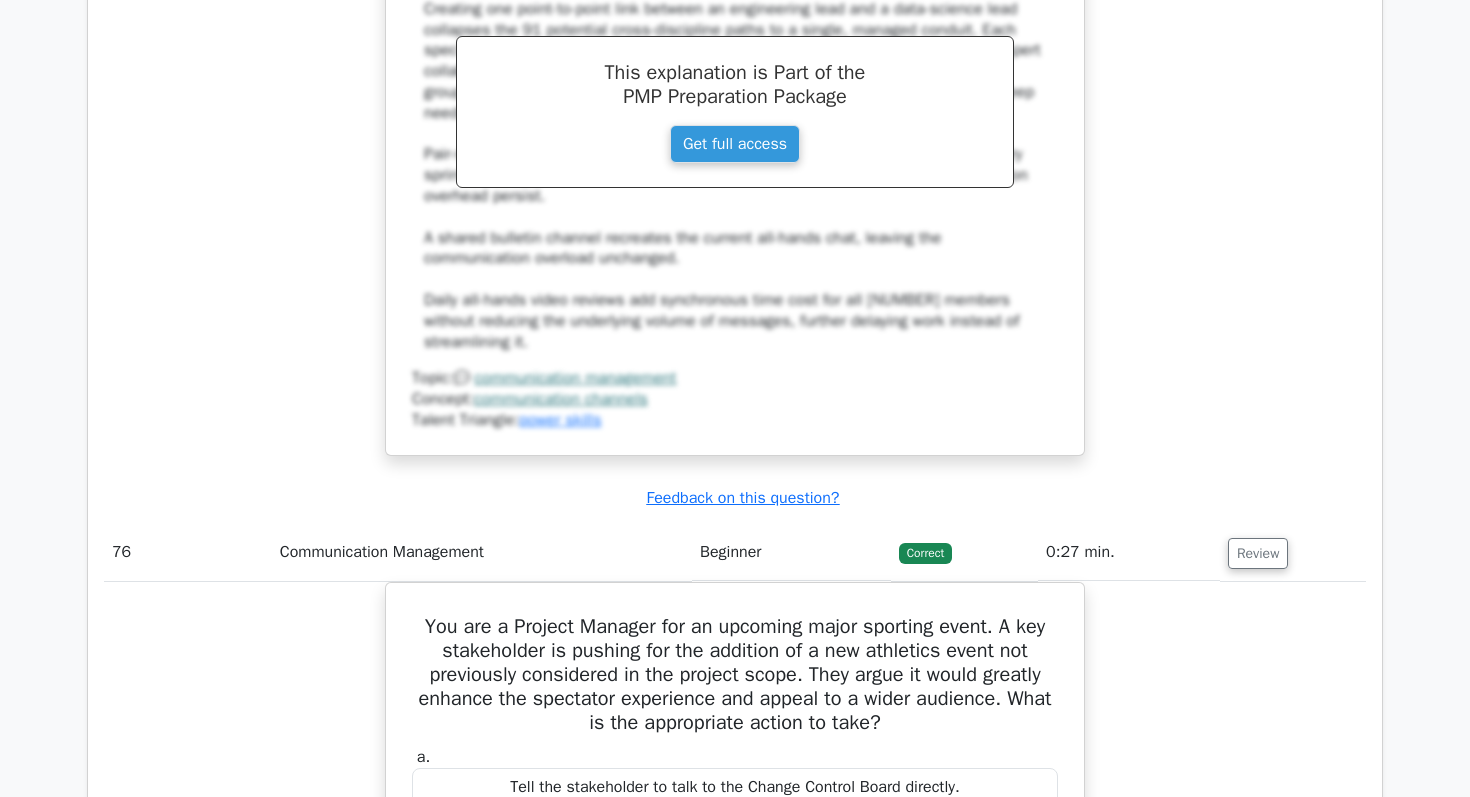 click on "Review" at bounding box center (1258, -748) 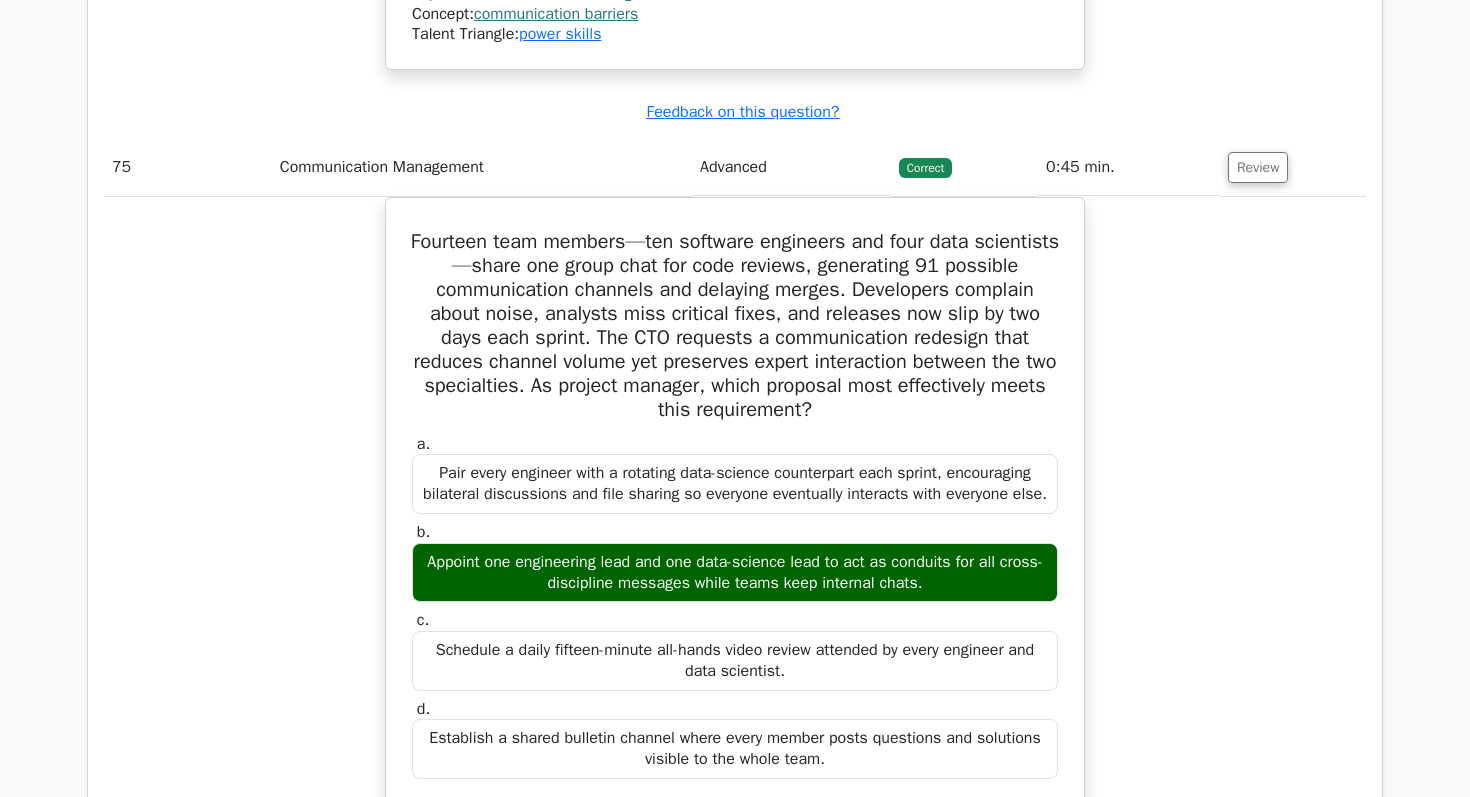 click on "Review" at bounding box center (1258, -805) 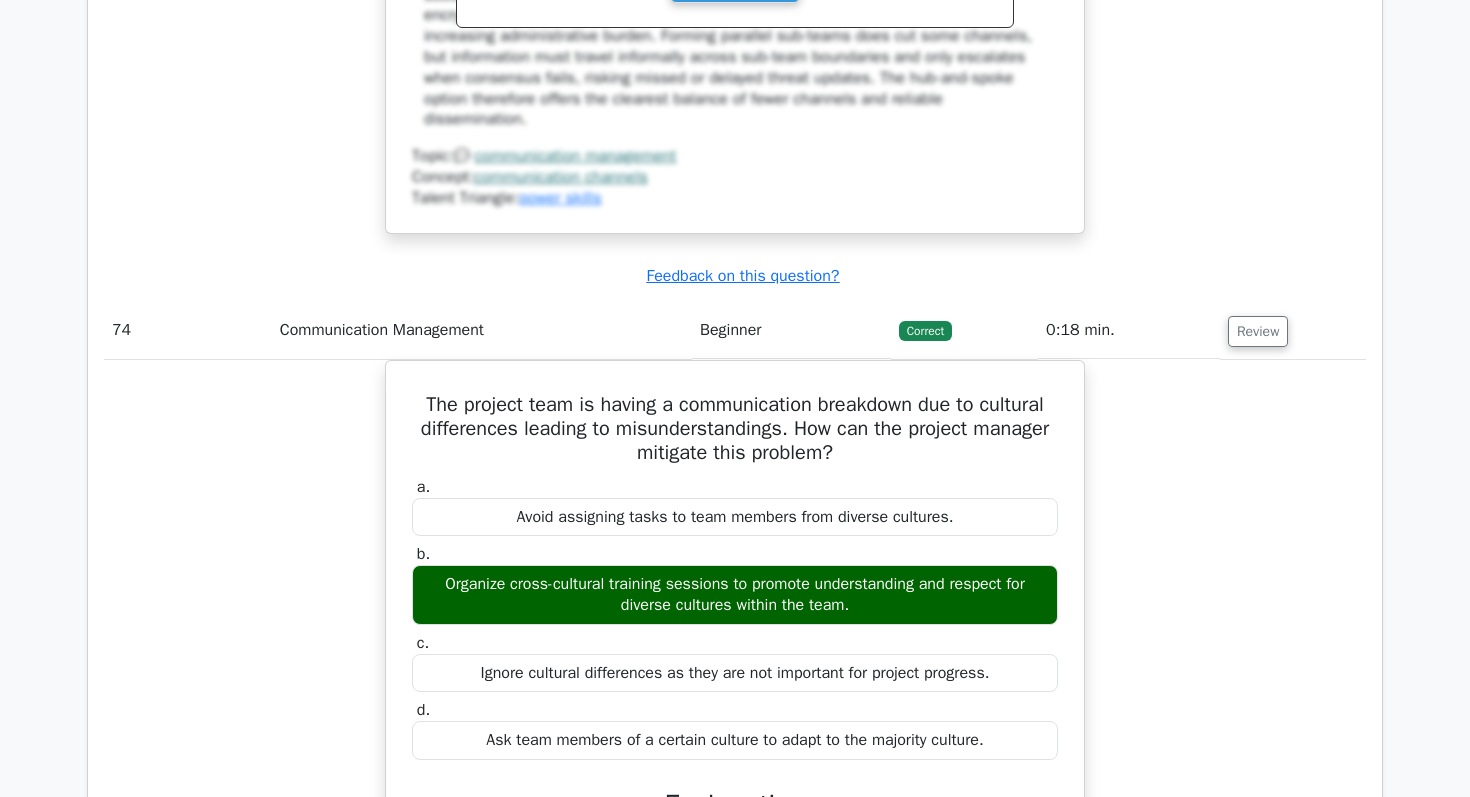 click on "Review" at bounding box center [1258, -863] 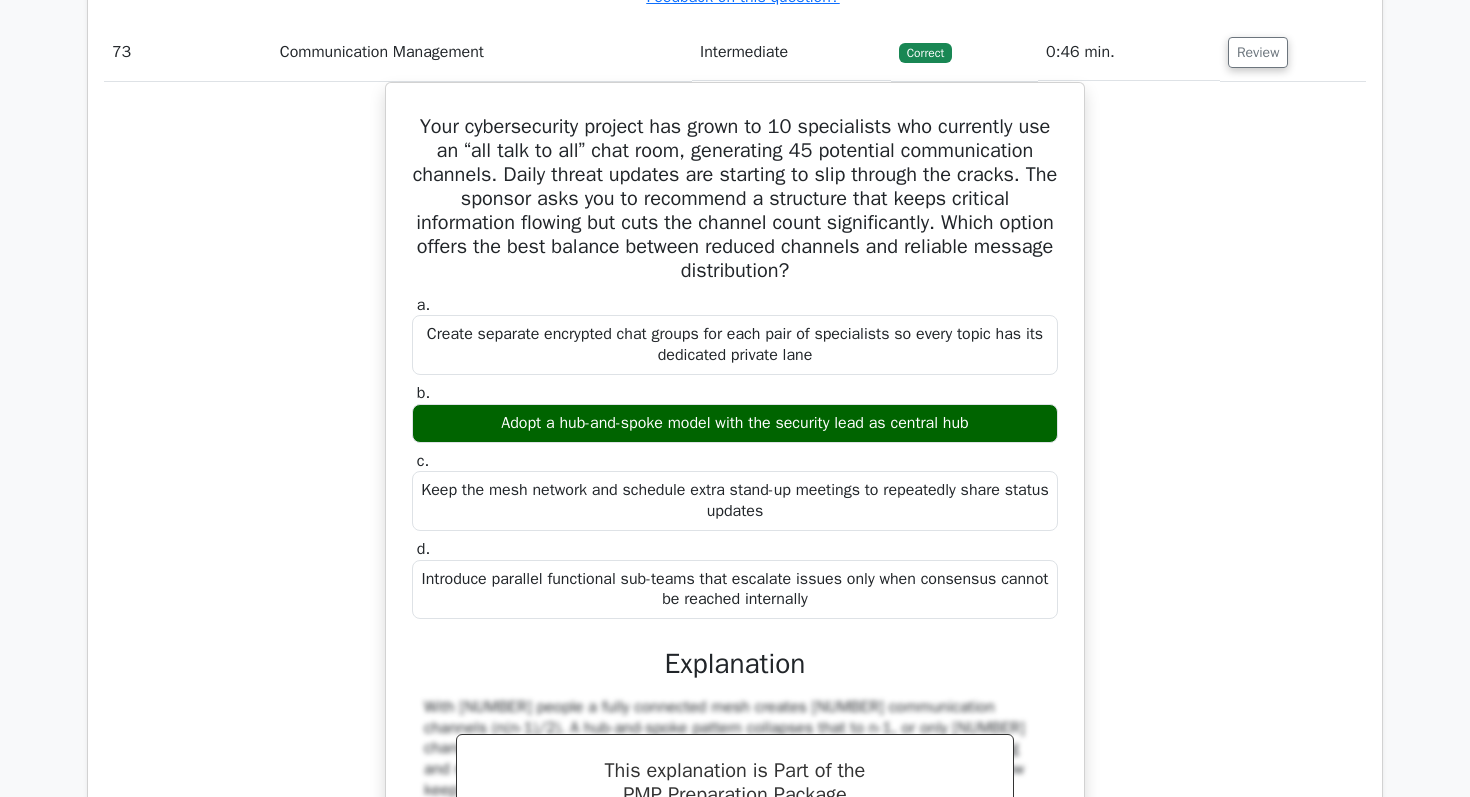click on "Review" at bounding box center (1258, -920) 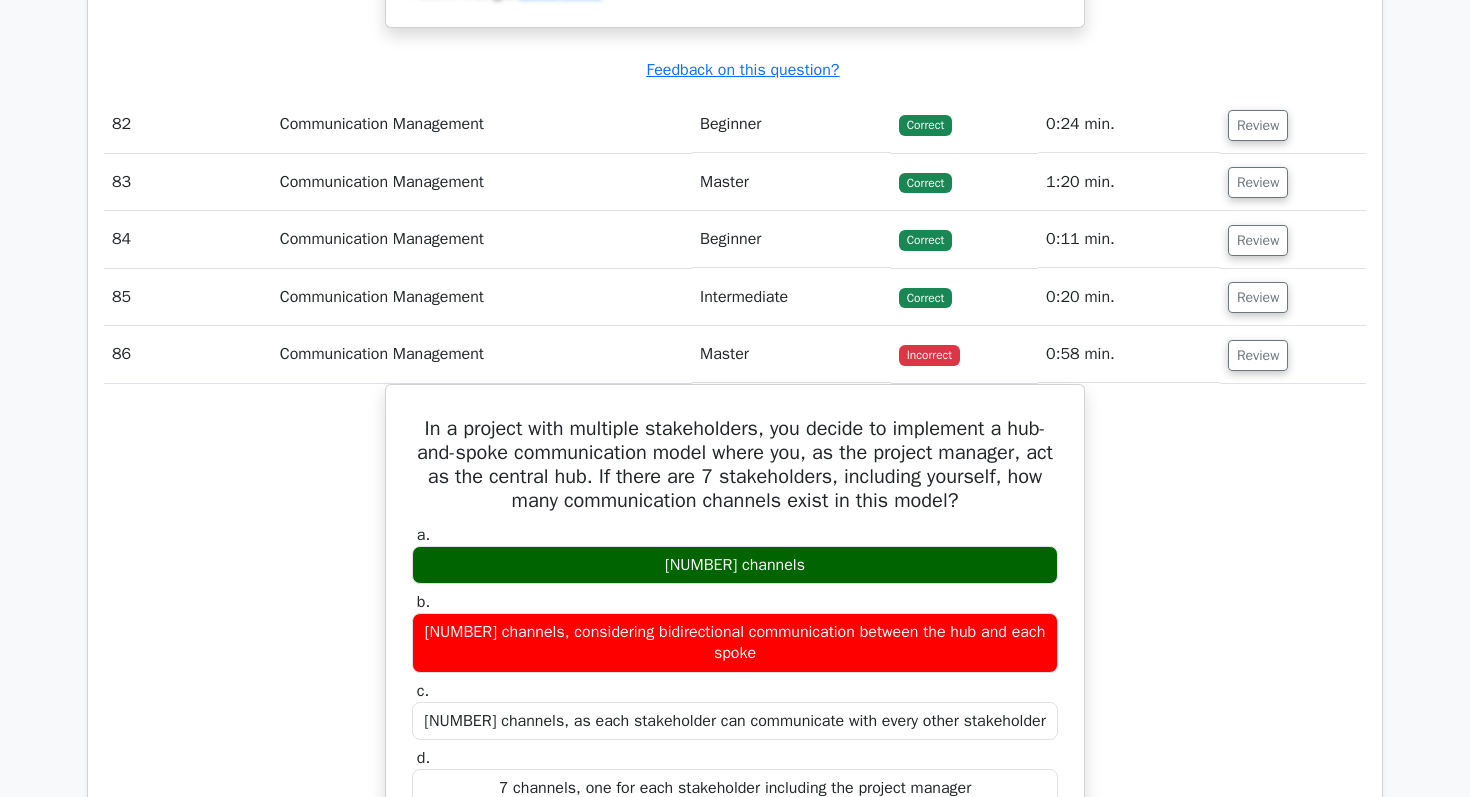 scroll, scrollTop: 86958, scrollLeft: 0, axis: vertical 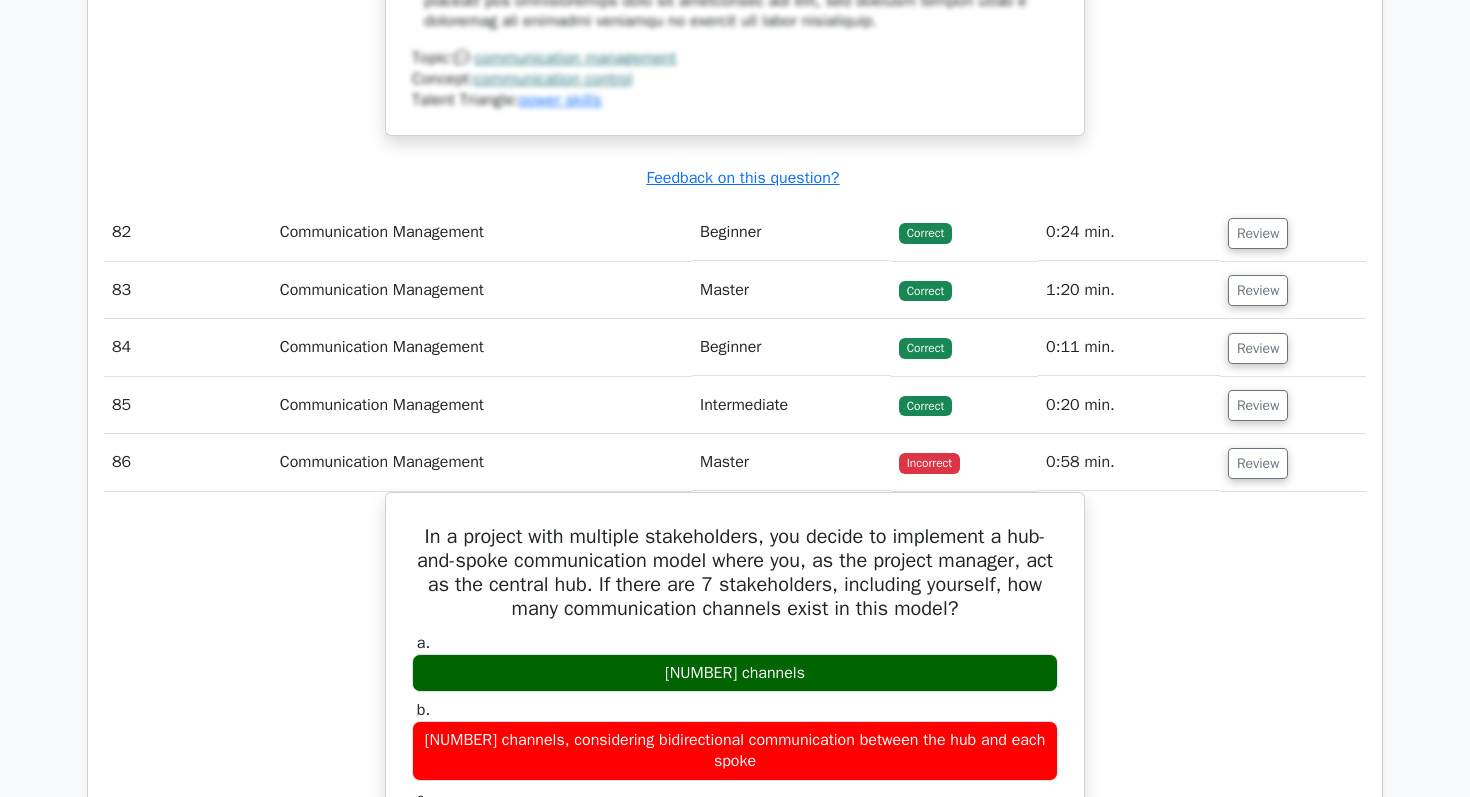 click on "Review" at bounding box center [1258, -892] 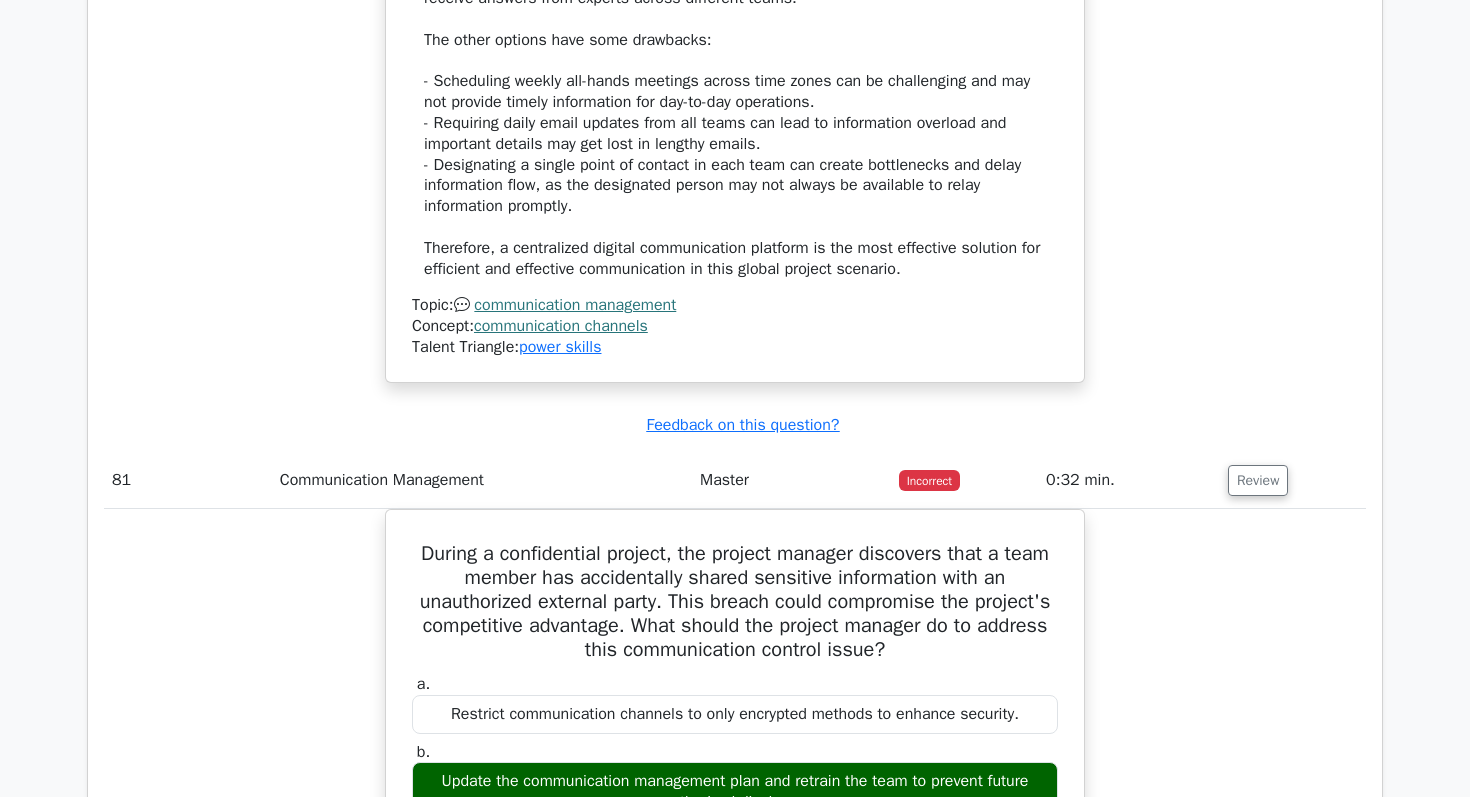 scroll, scrollTop: 88283, scrollLeft: 0, axis: vertical 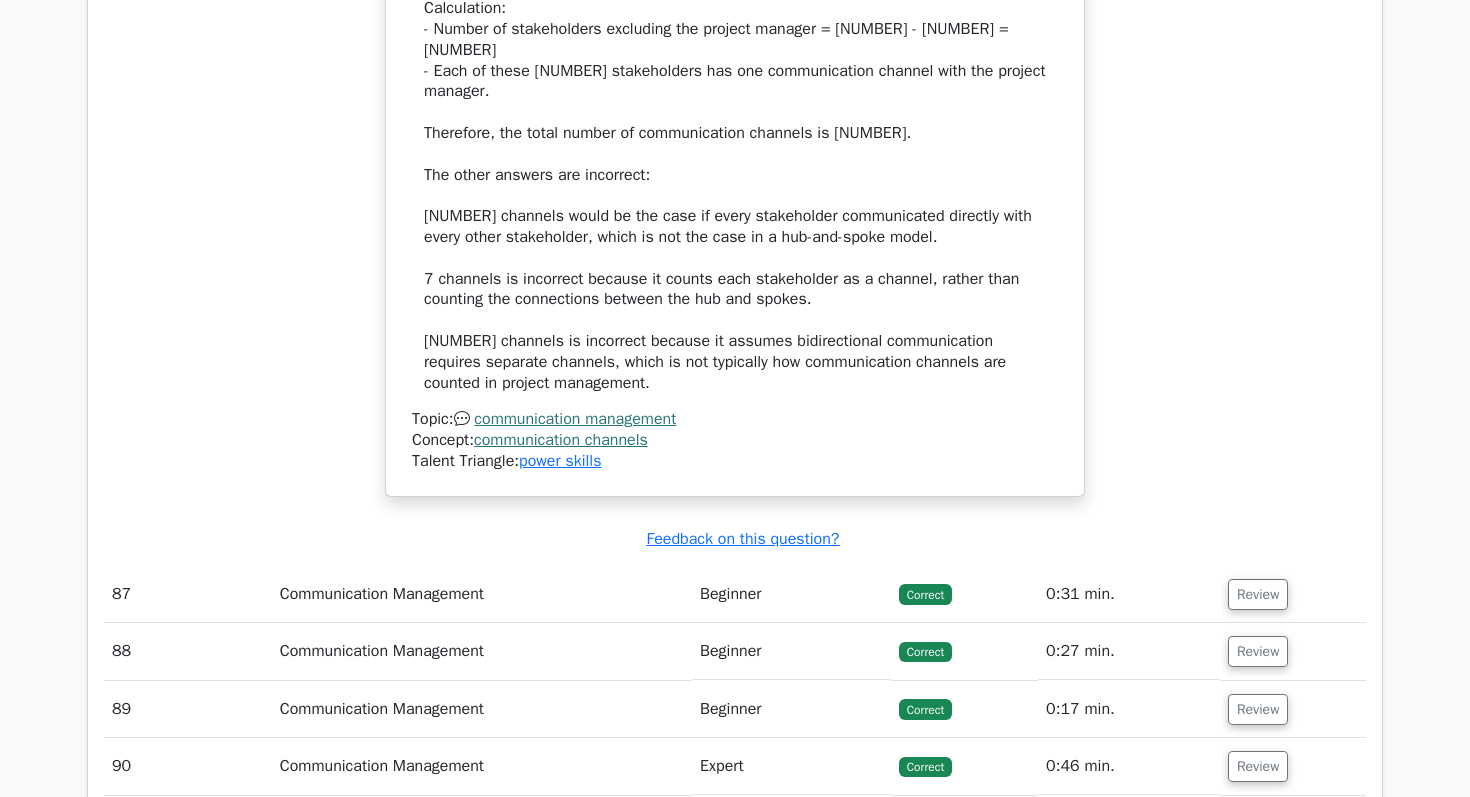 click on "Review" at bounding box center [1258, -798] 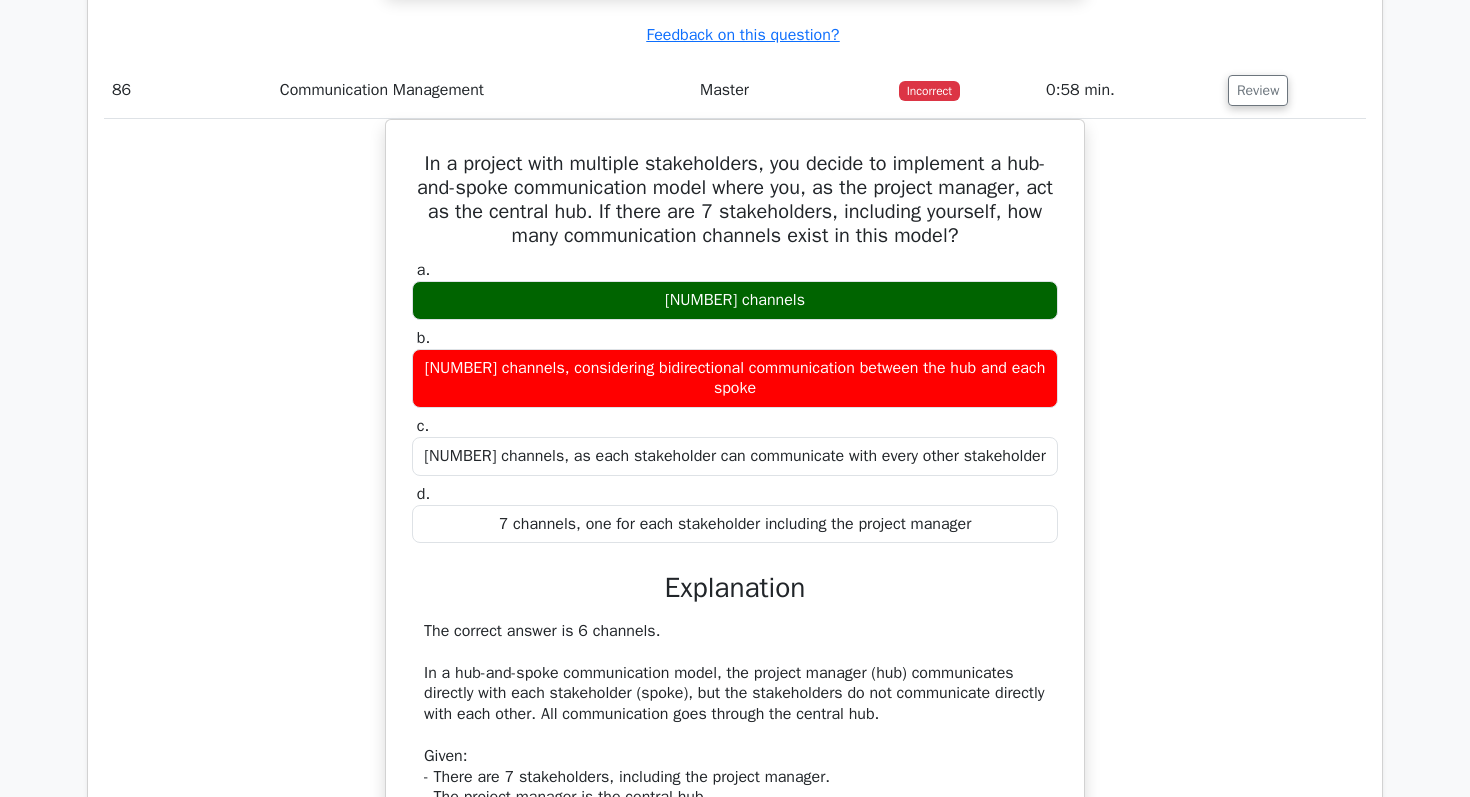 click on "Review" at bounding box center (1258, -913) 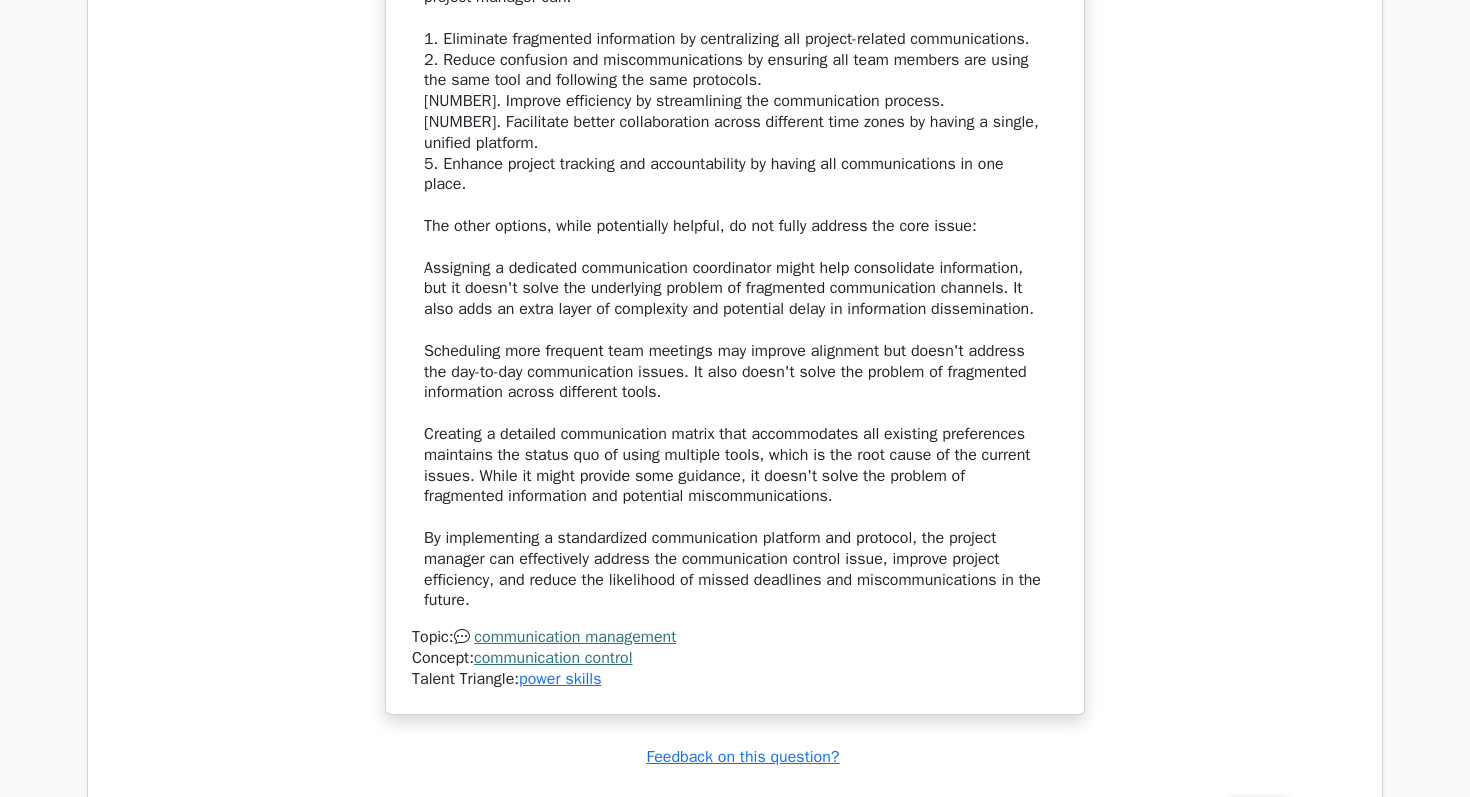 click on "Review" at bounding box center [1258, -971] 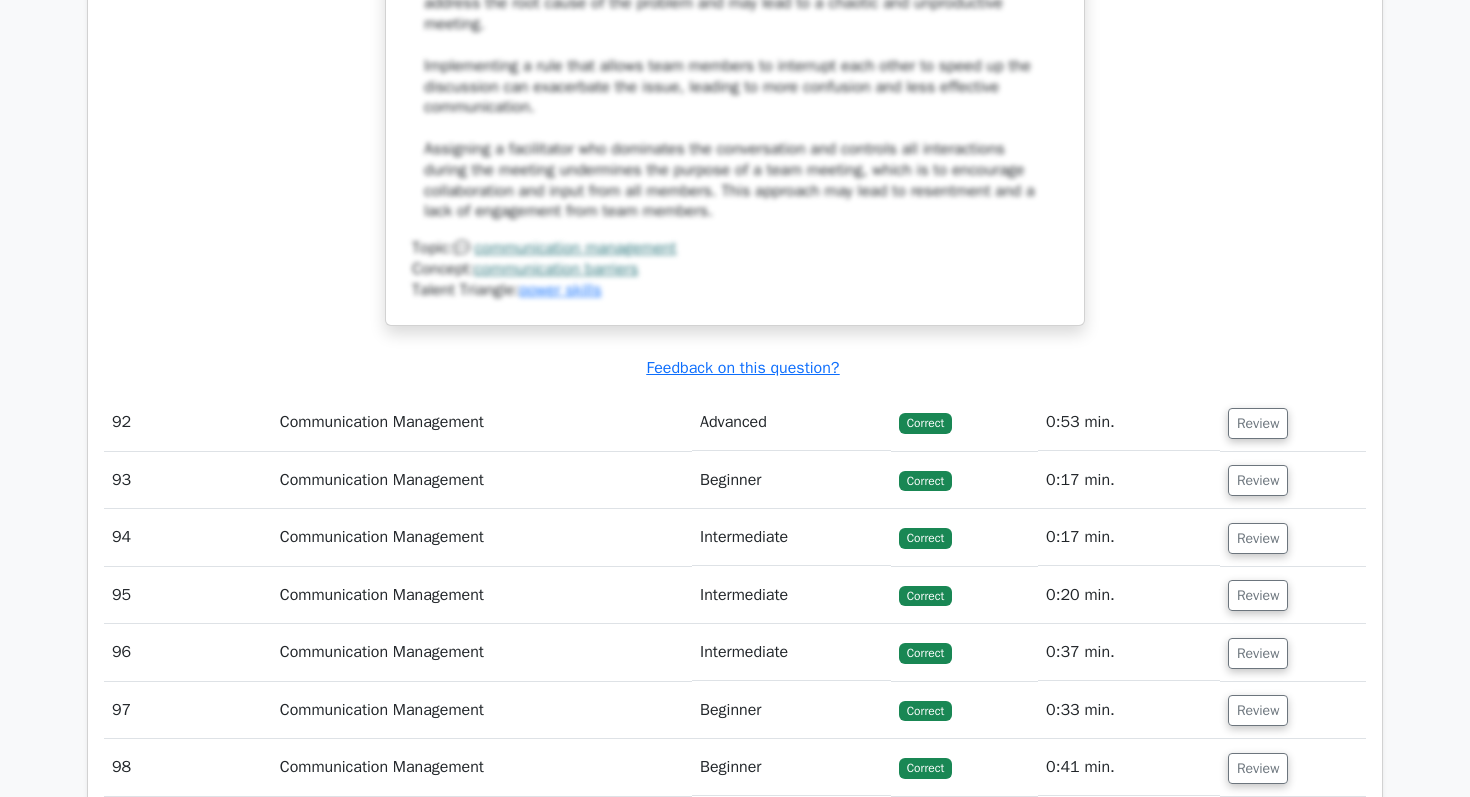 scroll, scrollTop: 96429, scrollLeft: 0, axis: vertical 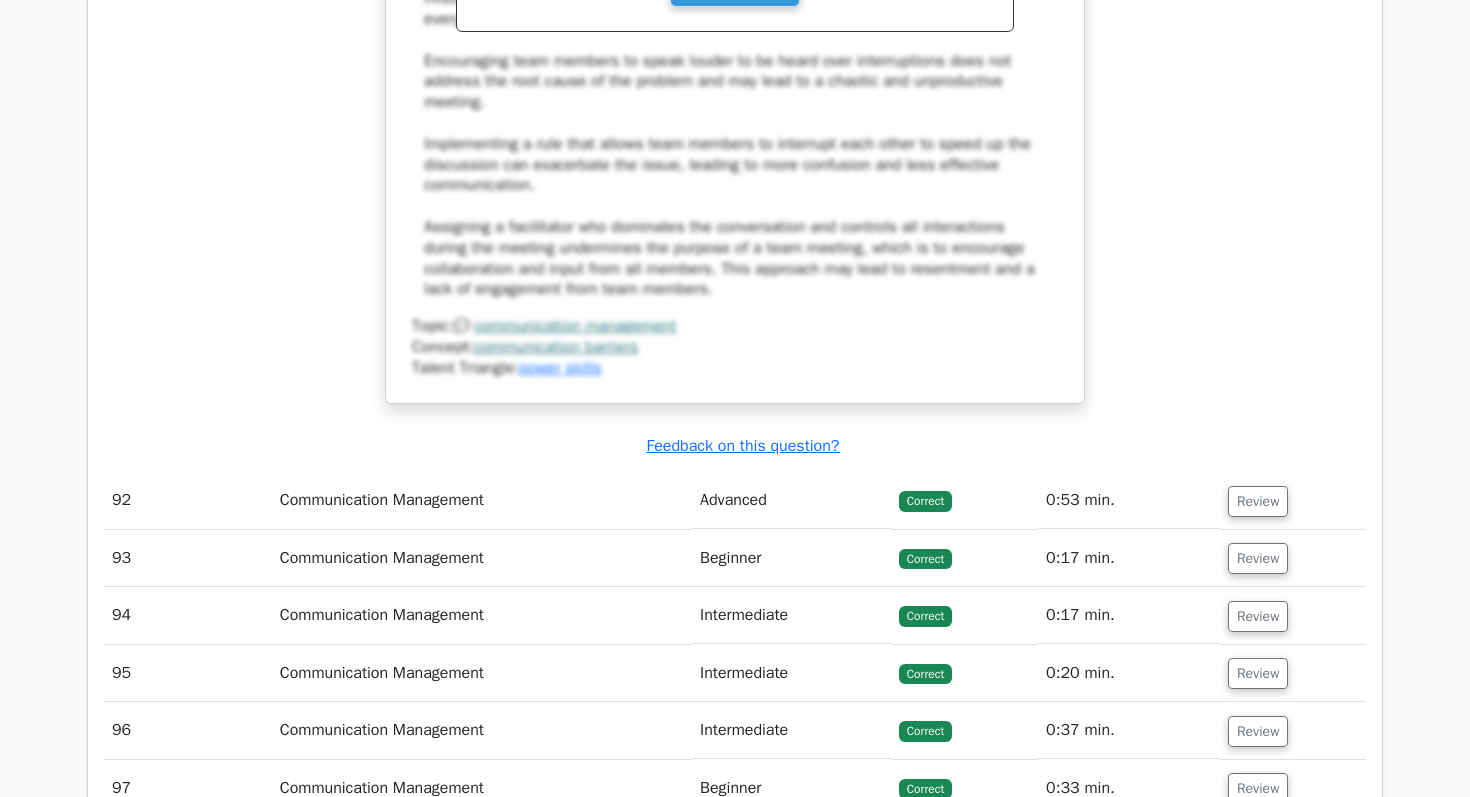 click on "Review" at bounding box center [1258, -787] 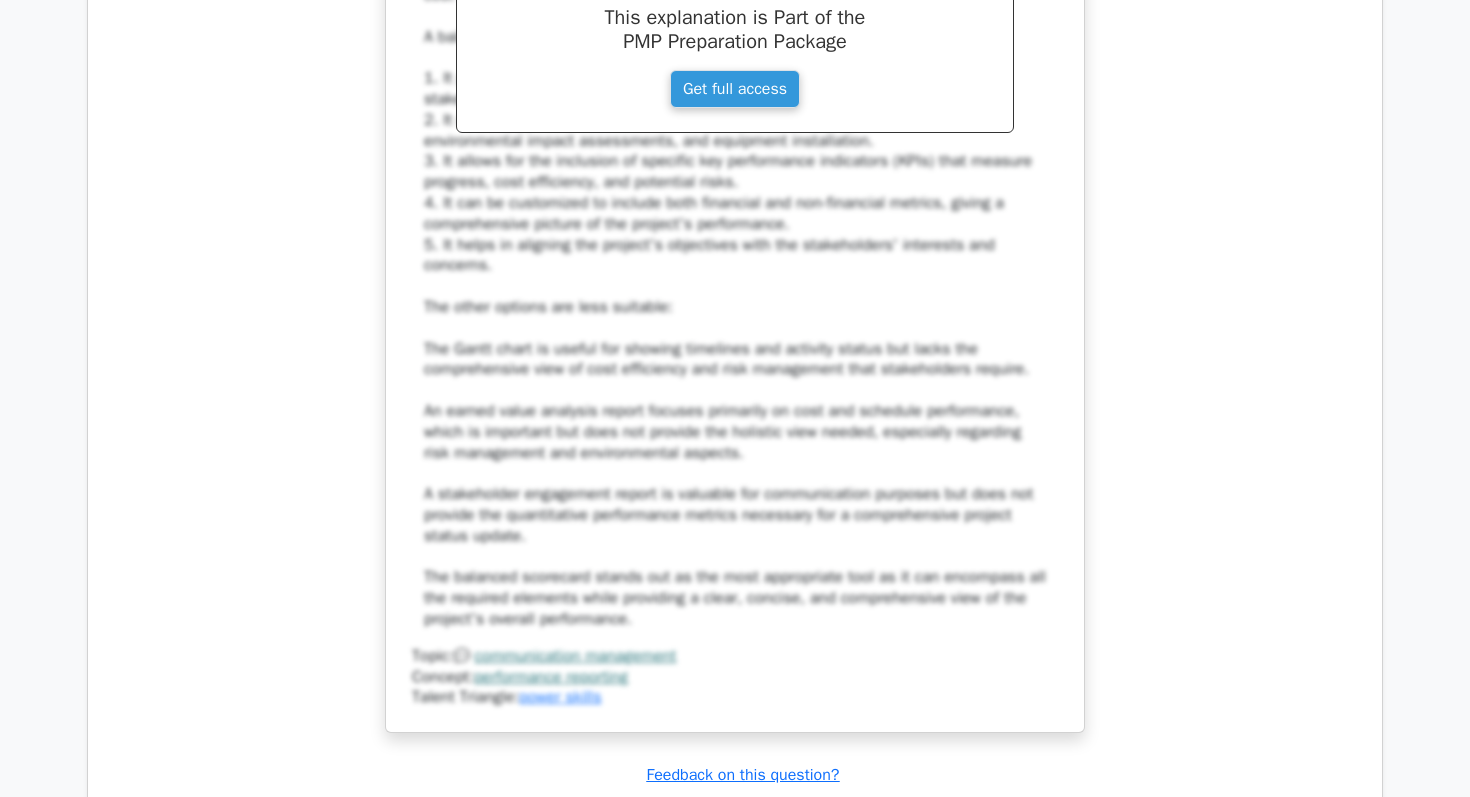 click on "Review" at bounding box center [1258, -902] 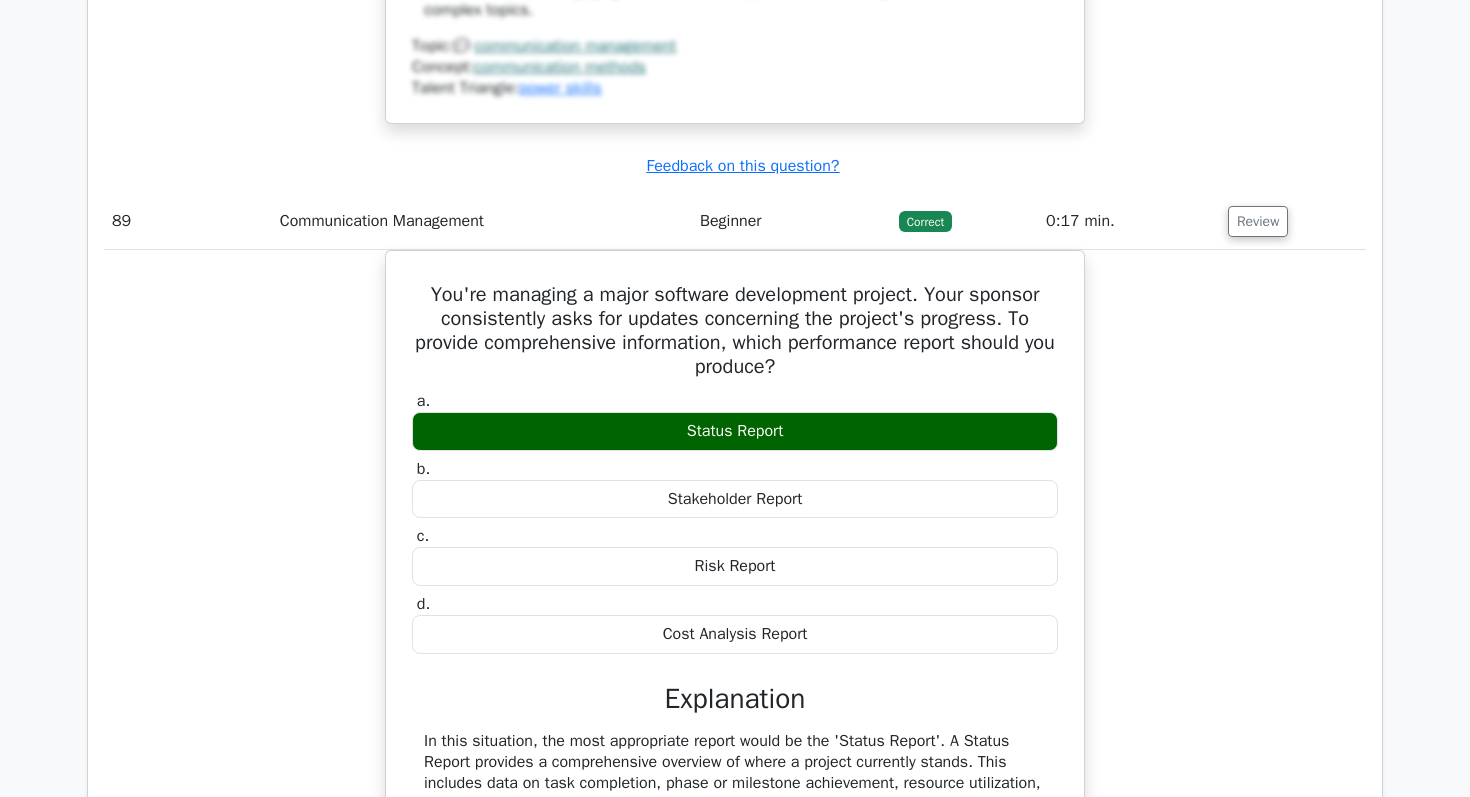 click on "Review" at bounding box center [1258, -960] 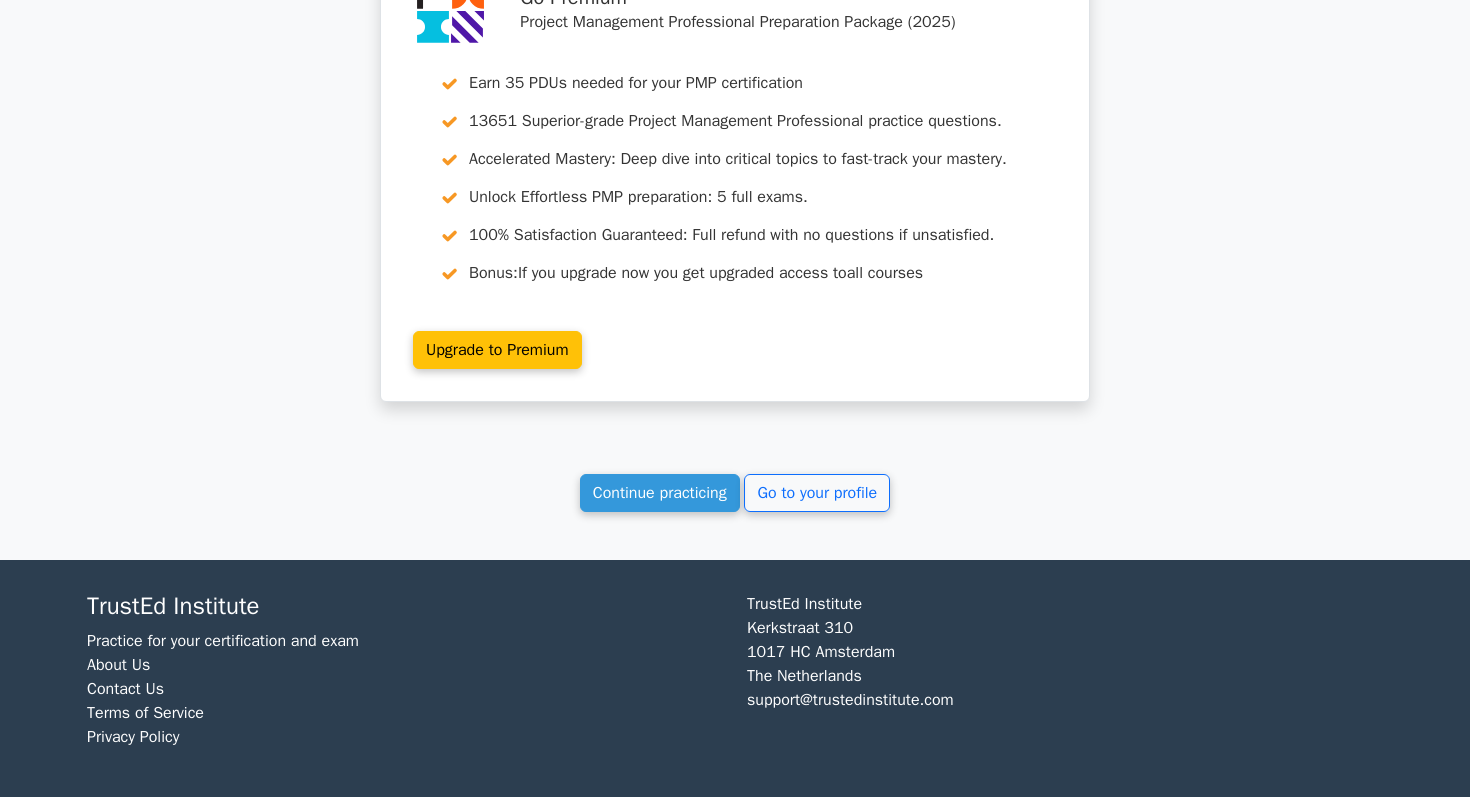 scroll, scrollTop: 102635, scrollLeft: 0, axis: vertical 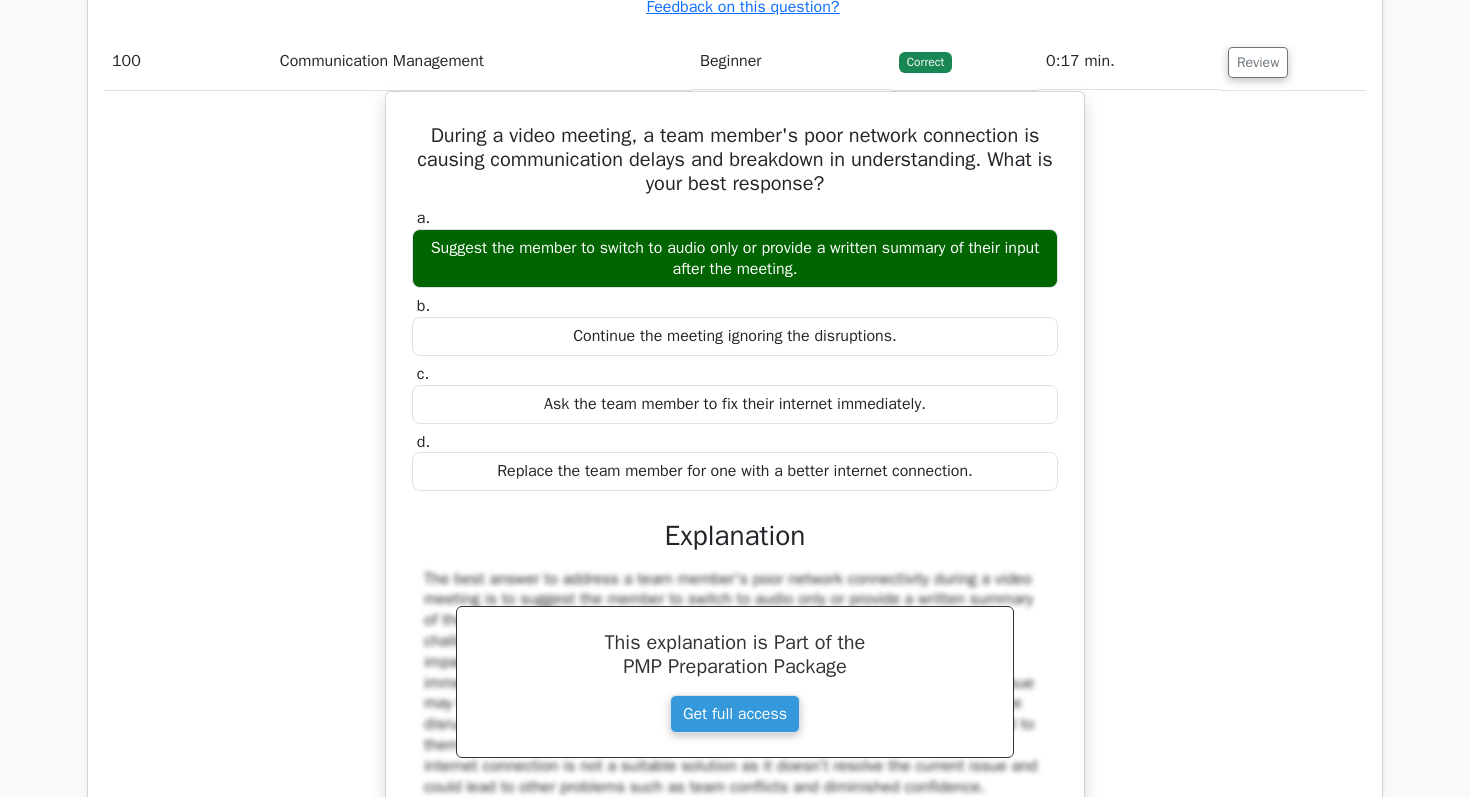 click on "Review" at bounding box center (1258, -890) 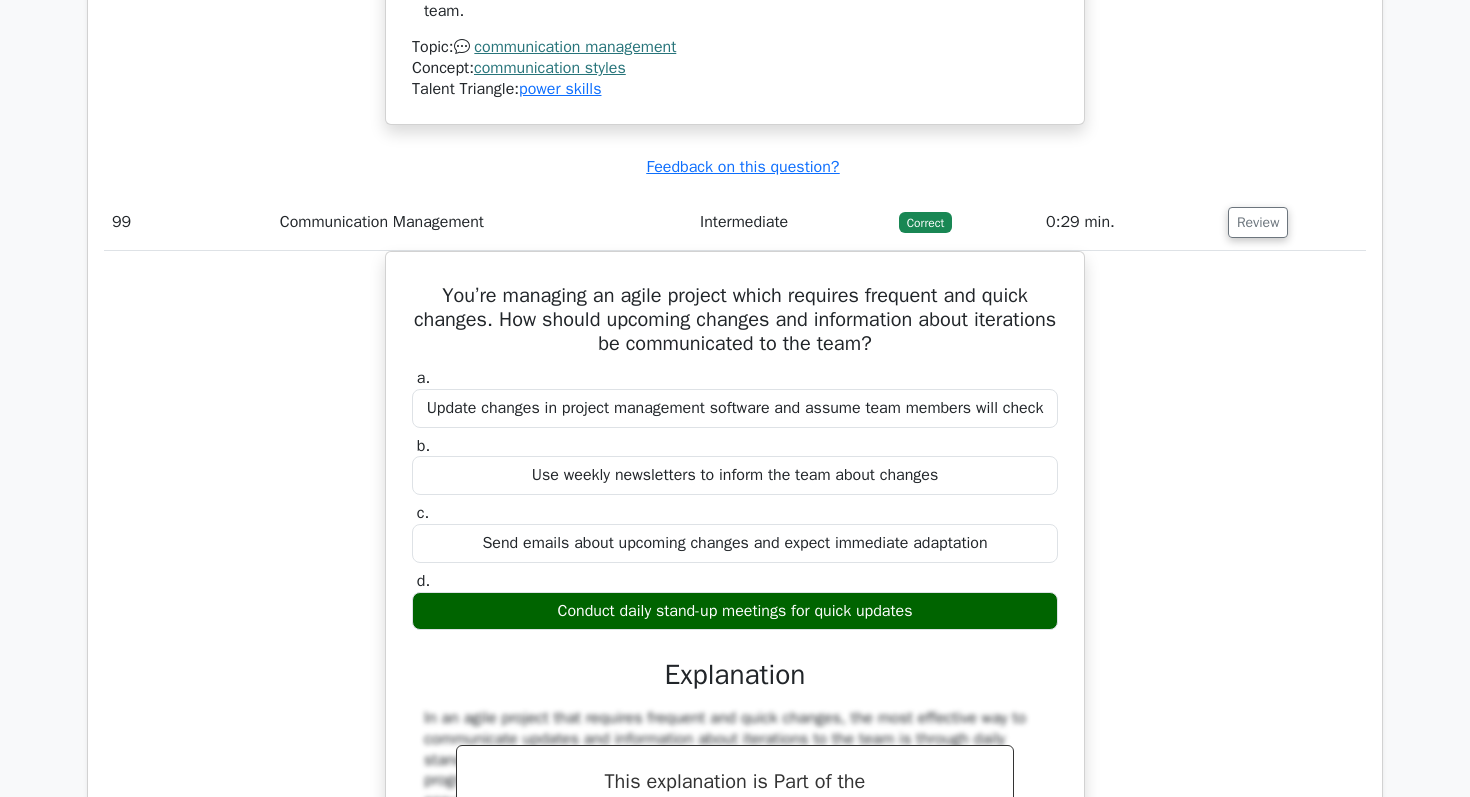 click on "Review" at bounding box center [1258, -948] 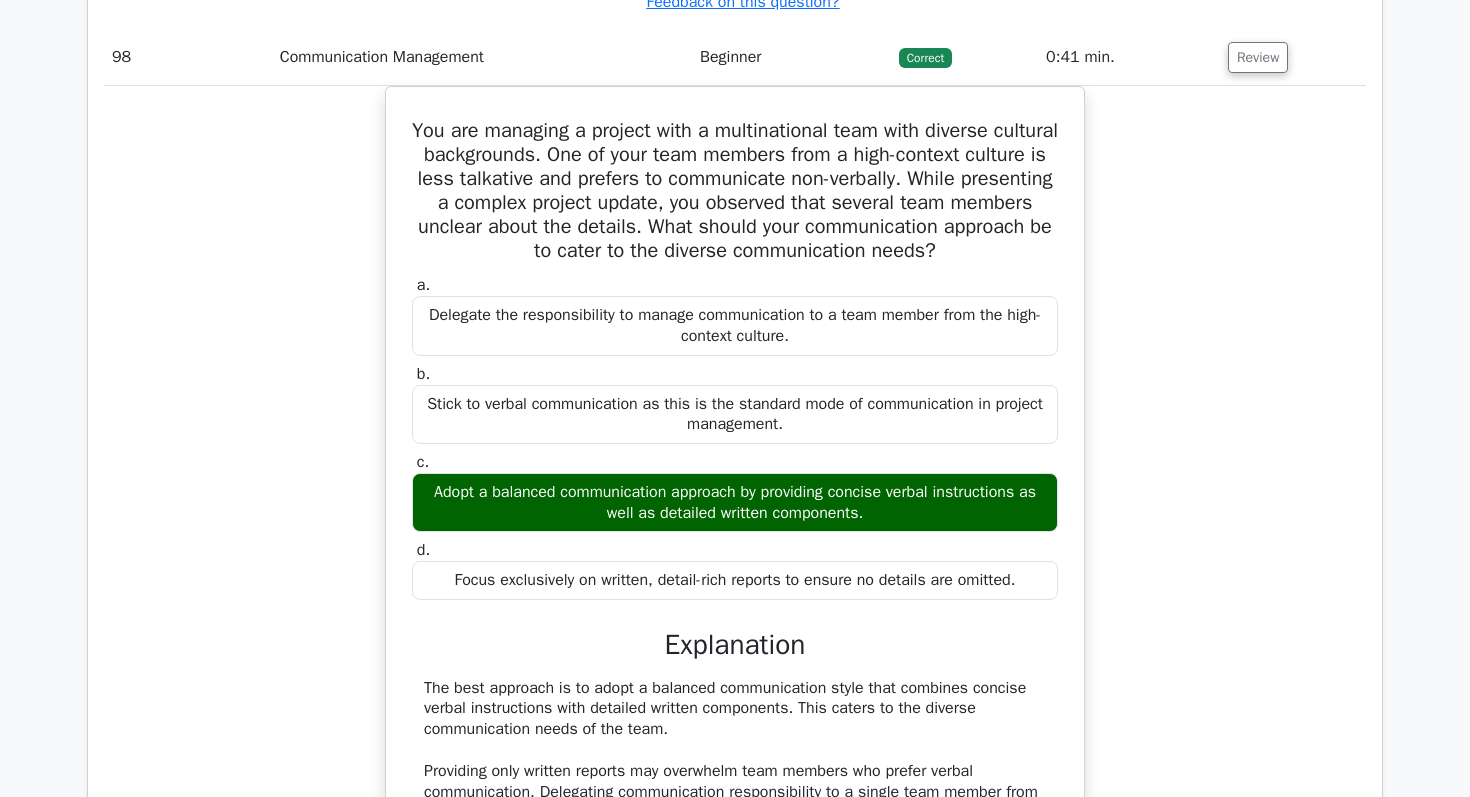 click on "Review" at bounding box center [1258, -1005] 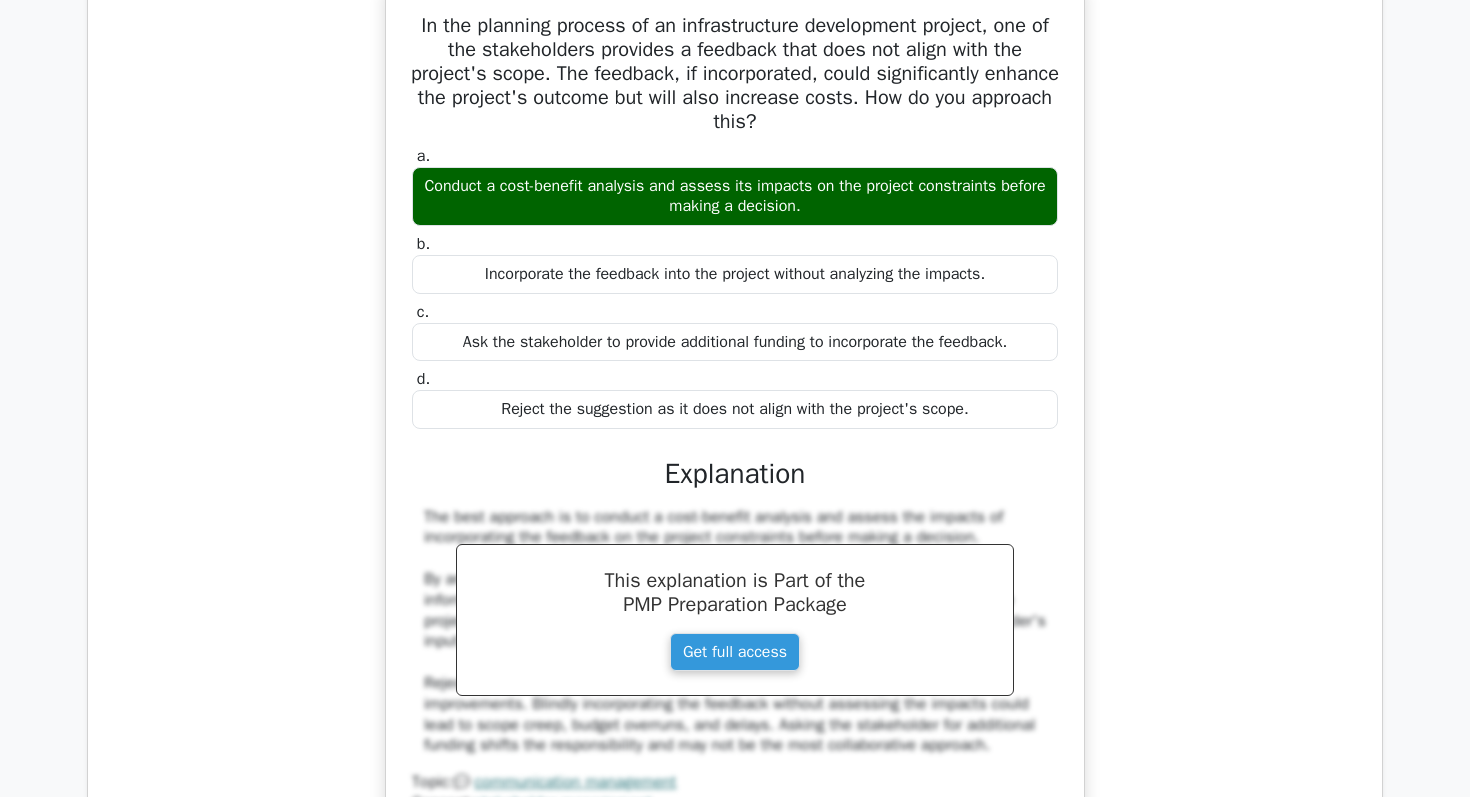 click on "Review" at bounding box center [1258, -1063] 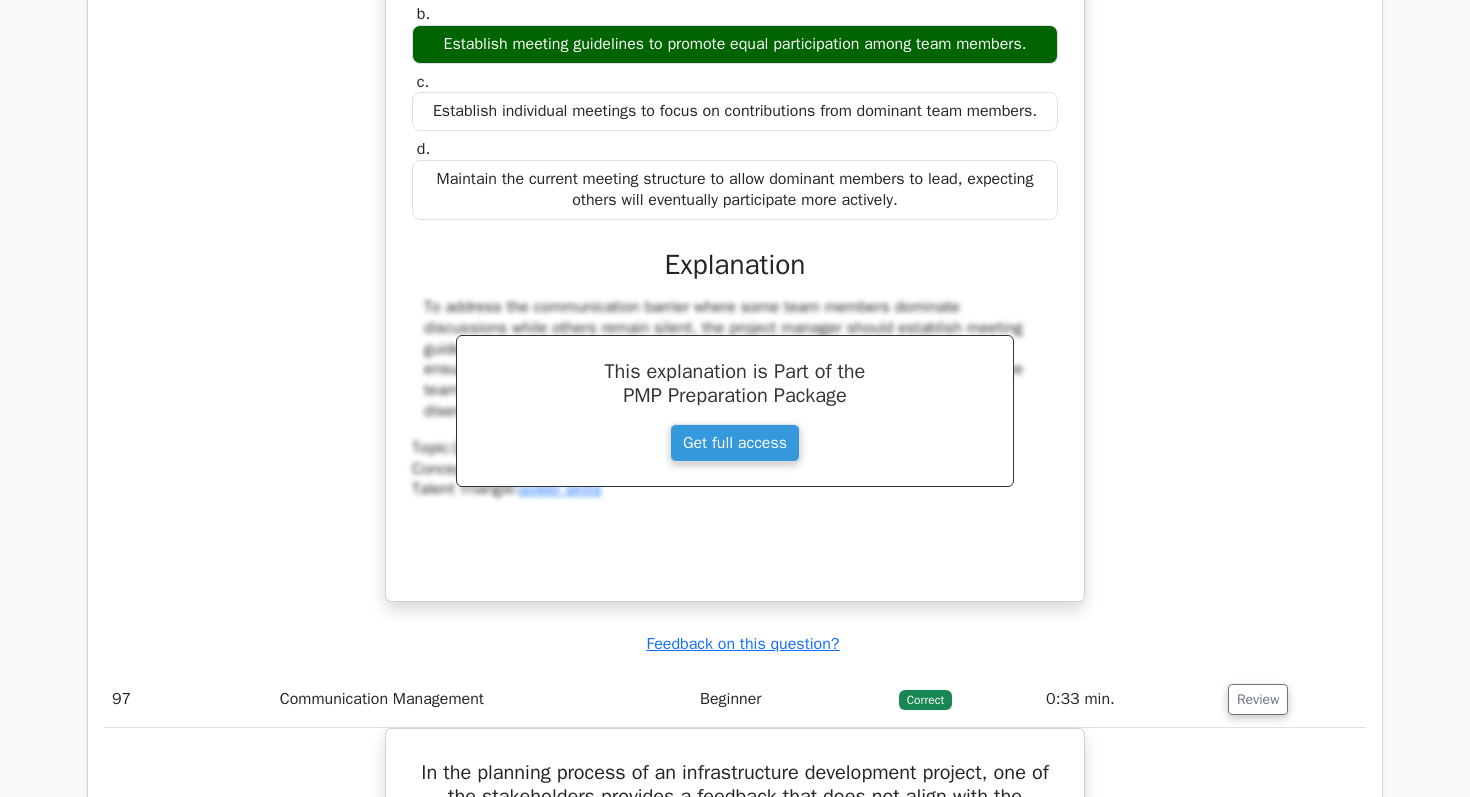 click on "Review" at bounding box center (1258, -1120) 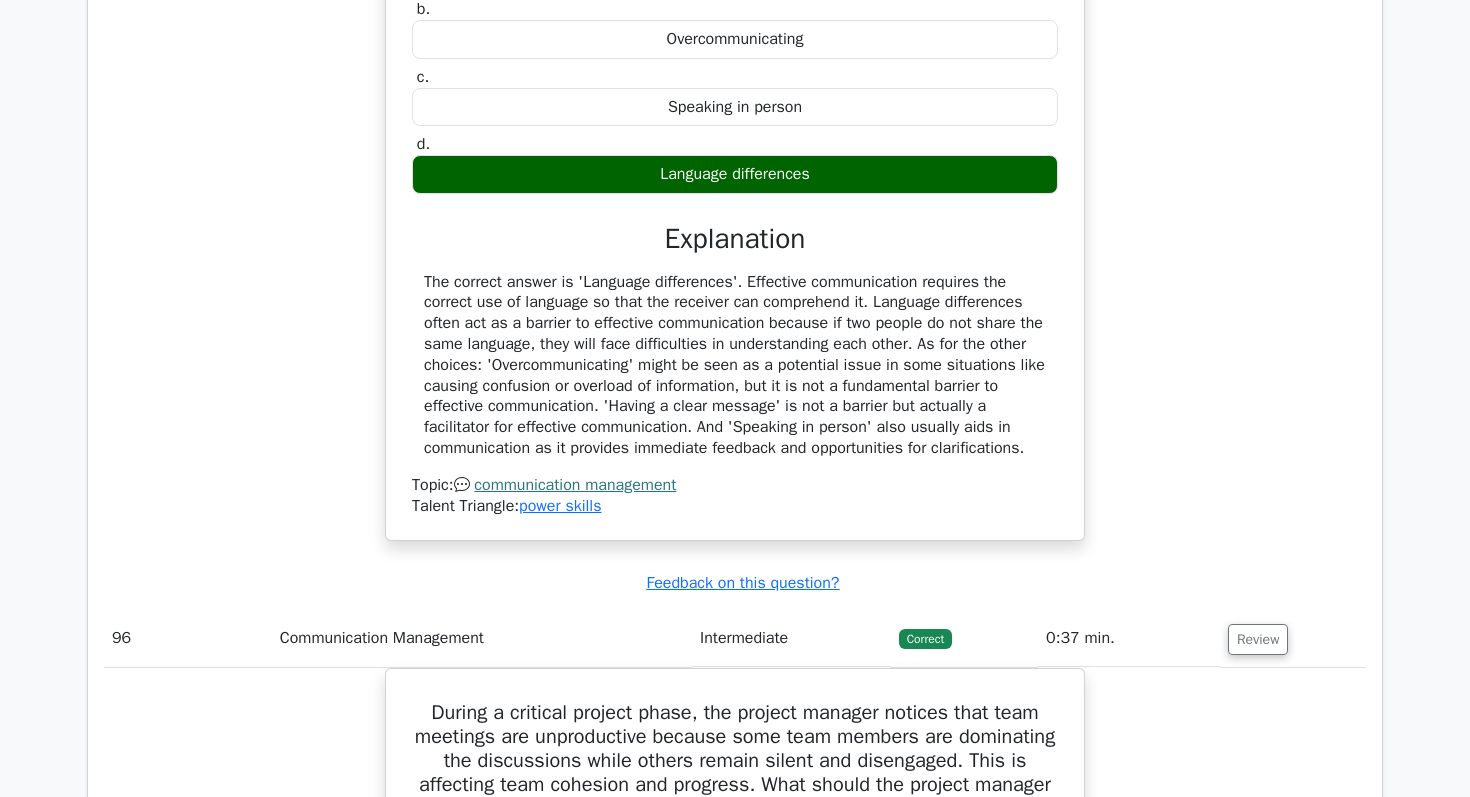 click on "Review" at bounding box center (1258, -1178) 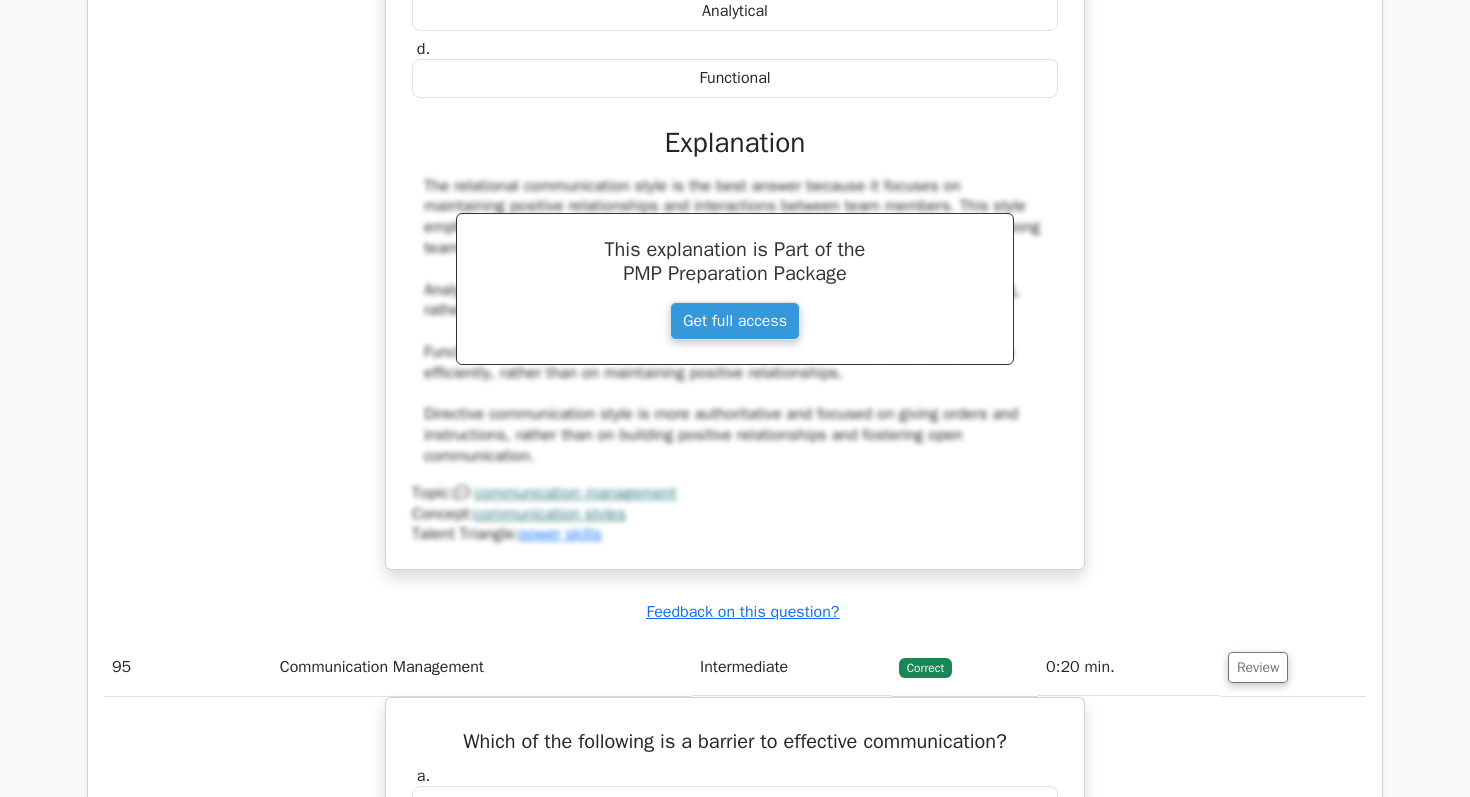 click on "Review" at bounding box center (1258, -1235) 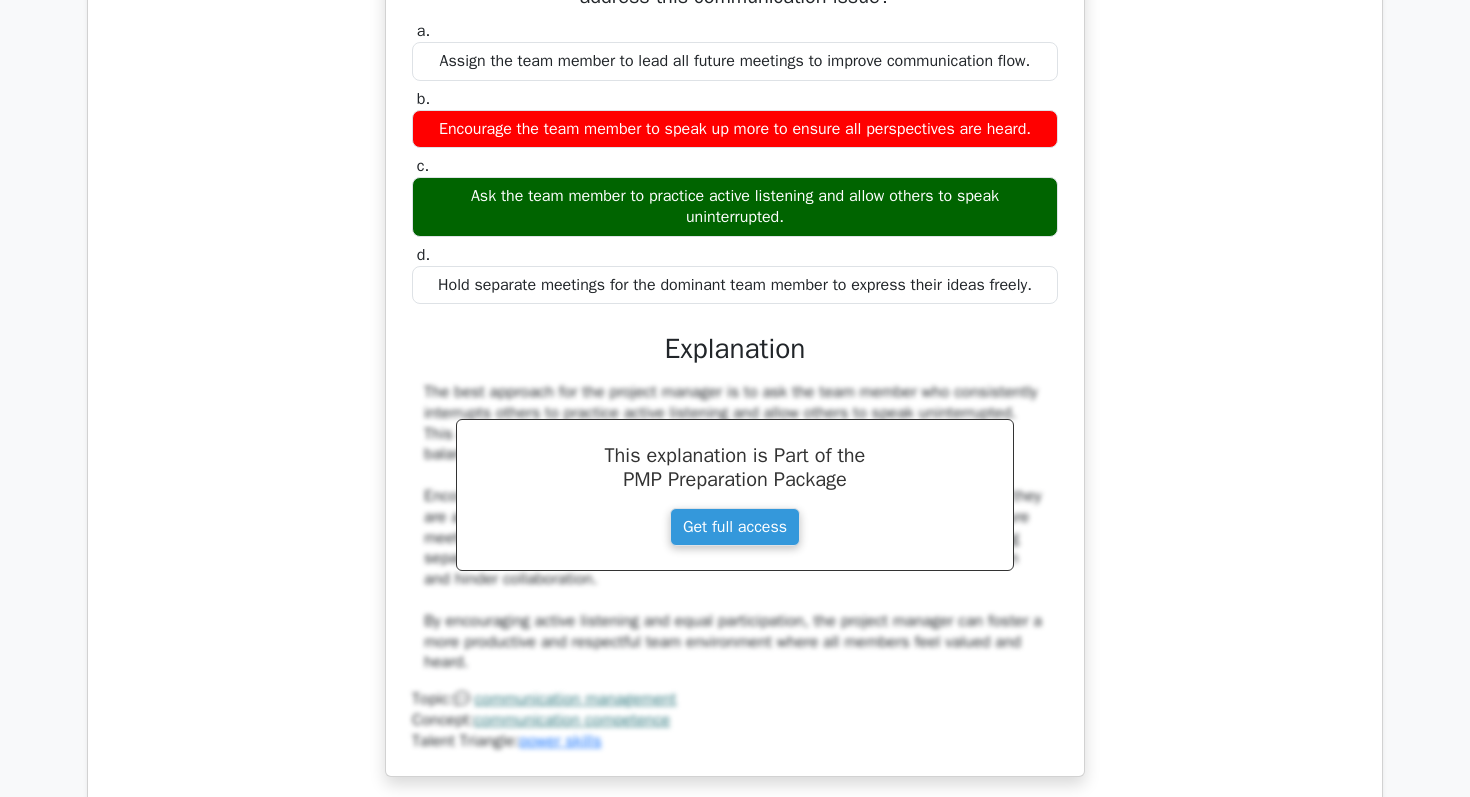 scroll, scrollTop: 19523, scrollLeft: 0, axis: vertical 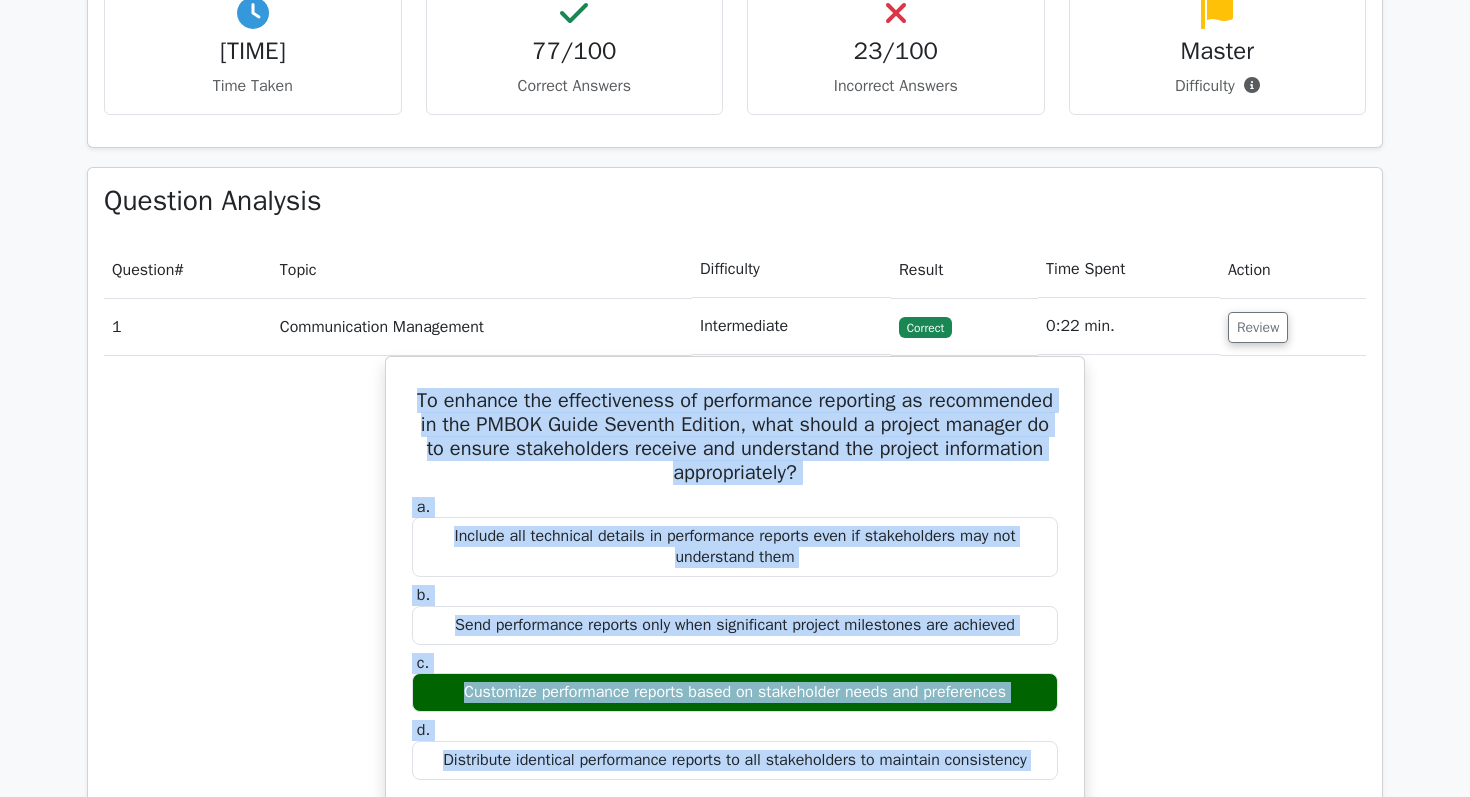 drag, startPoint x: 462, startPoint y: 436, endPoint x: 1175, endPoint y: 796, distance: 798.7296 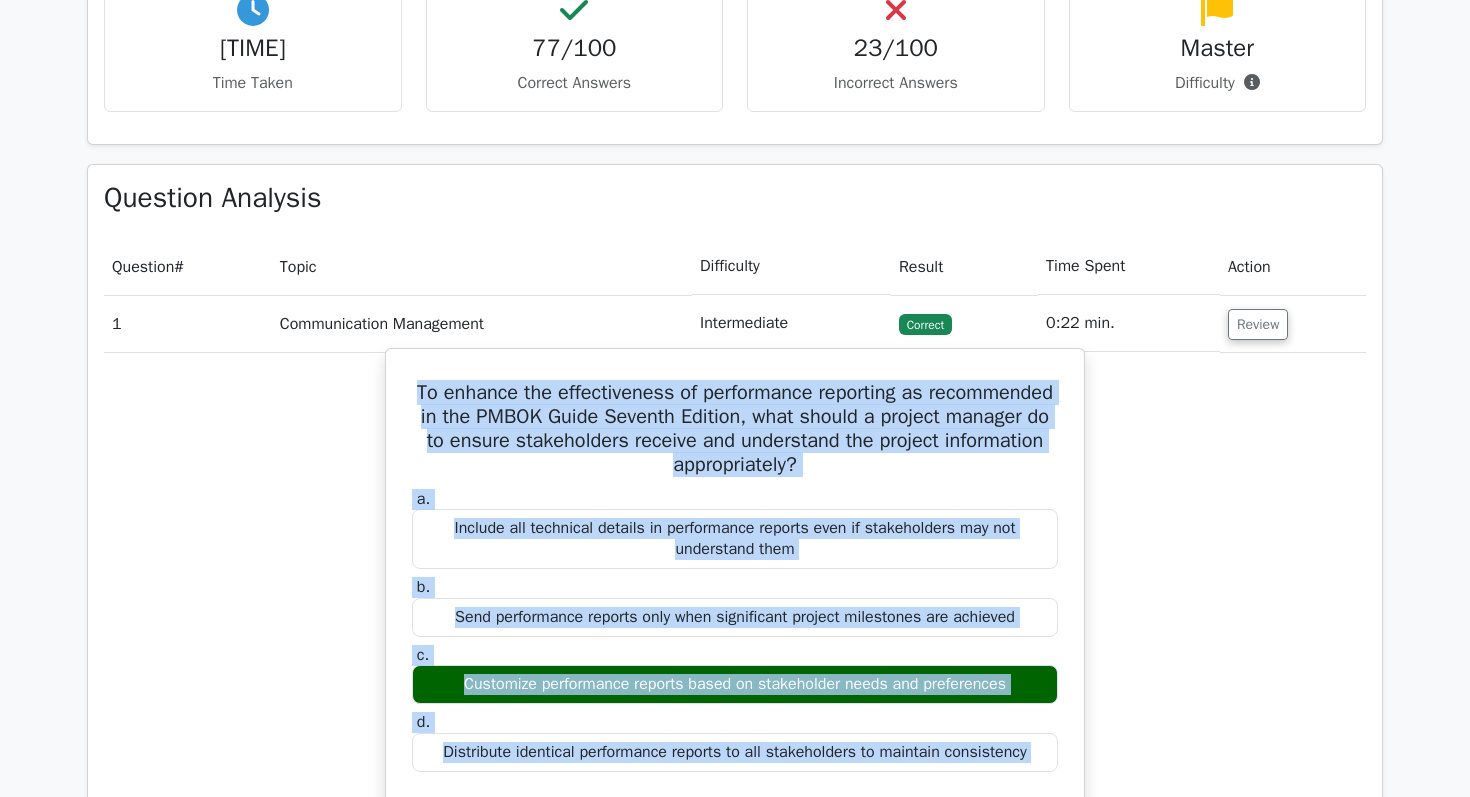 click on "To enhance the effectiveness of performance reporting as recommended in the PMBOK Guide Seventh Edition, what should a project manager do to ensure stakeholders receive and understand the project information appropriately?" at bounding box center [735, 429] 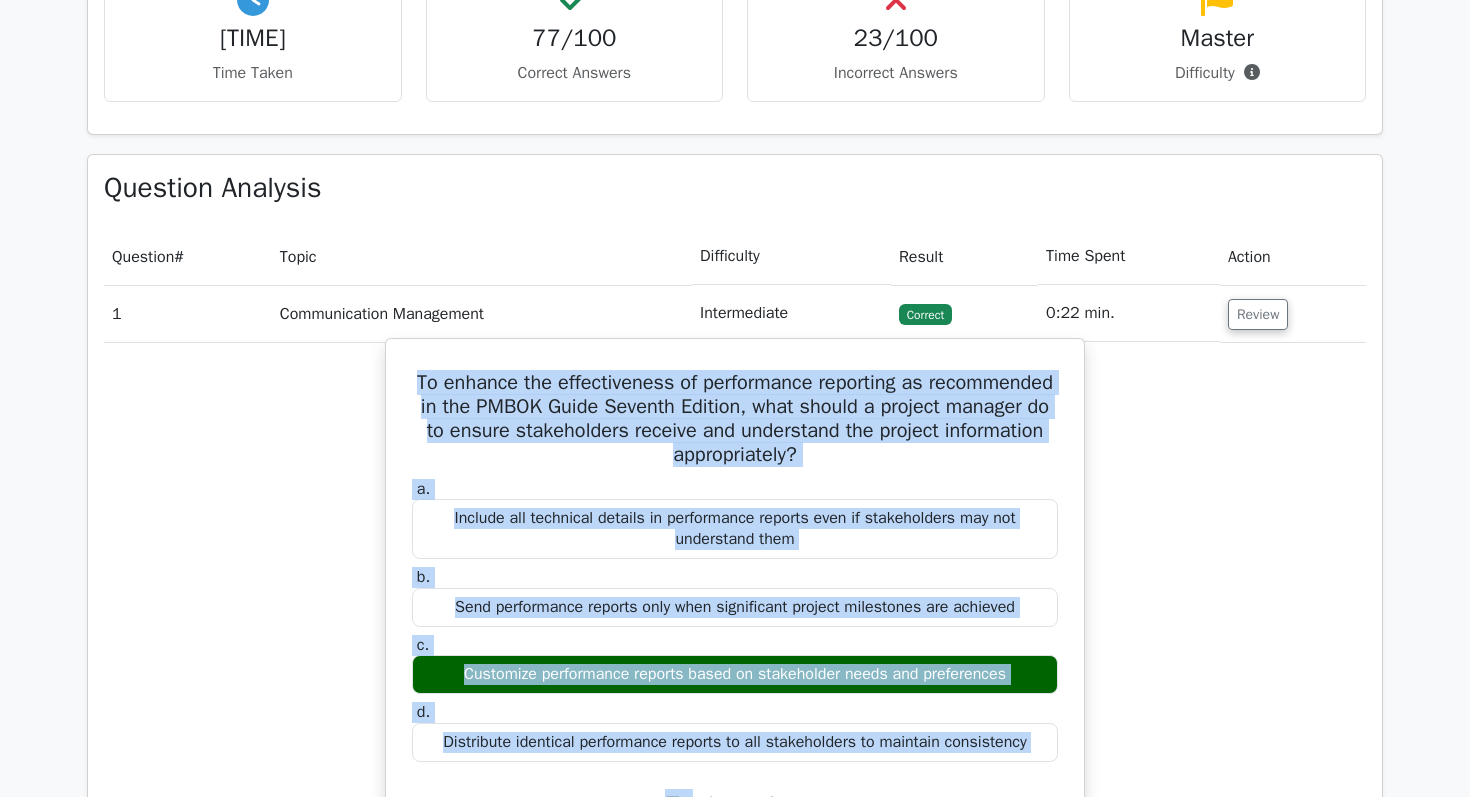 drag, startPoint x: 469, startPoint y: 388, endPoint x: 687, endPoint y: 796, distance: 462.58838 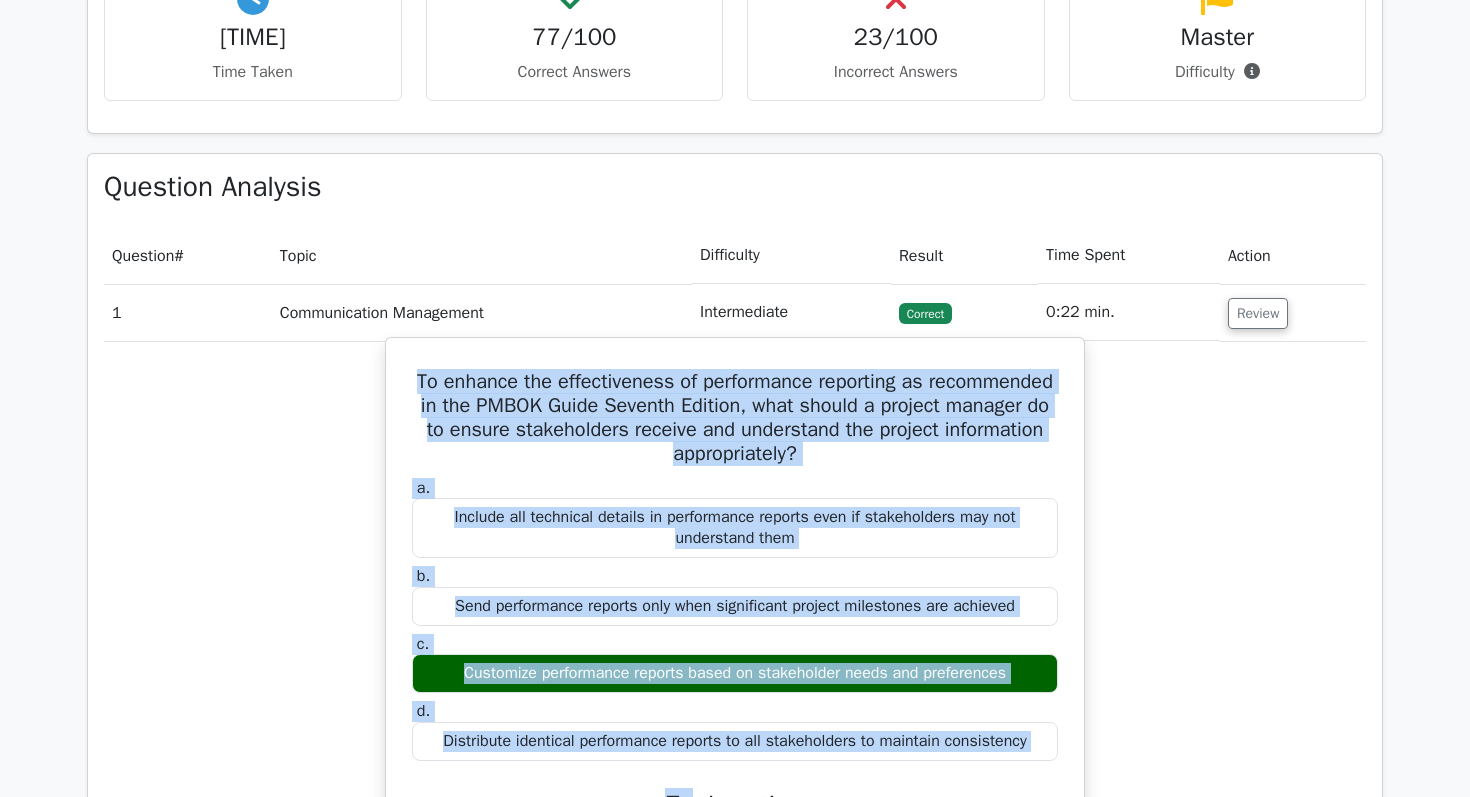 copy on "Breesty
Profile
Settings
Go Premium
Project Management Professional Preparation Package (2025)
Earn 35 PDUs needed for your PMP certification
13651 Superior-grade  Project Management Professional practice questions.
Accelerated Mastery: Deep dive into critical topics to fast-track your mastery.
Unlock Effortless PMP preparation: 5 full exams.
100% Satisfaction Guaranteed: Full refund with no questions if unsatisfied.
Bonus:  If you upgrade now you get upgraded access to  all courses
Upgrade to Premium
Your Test Results
Project Management Professional - Communication Management
77%
Your Score
You're on track!
Performance by Topic
..." 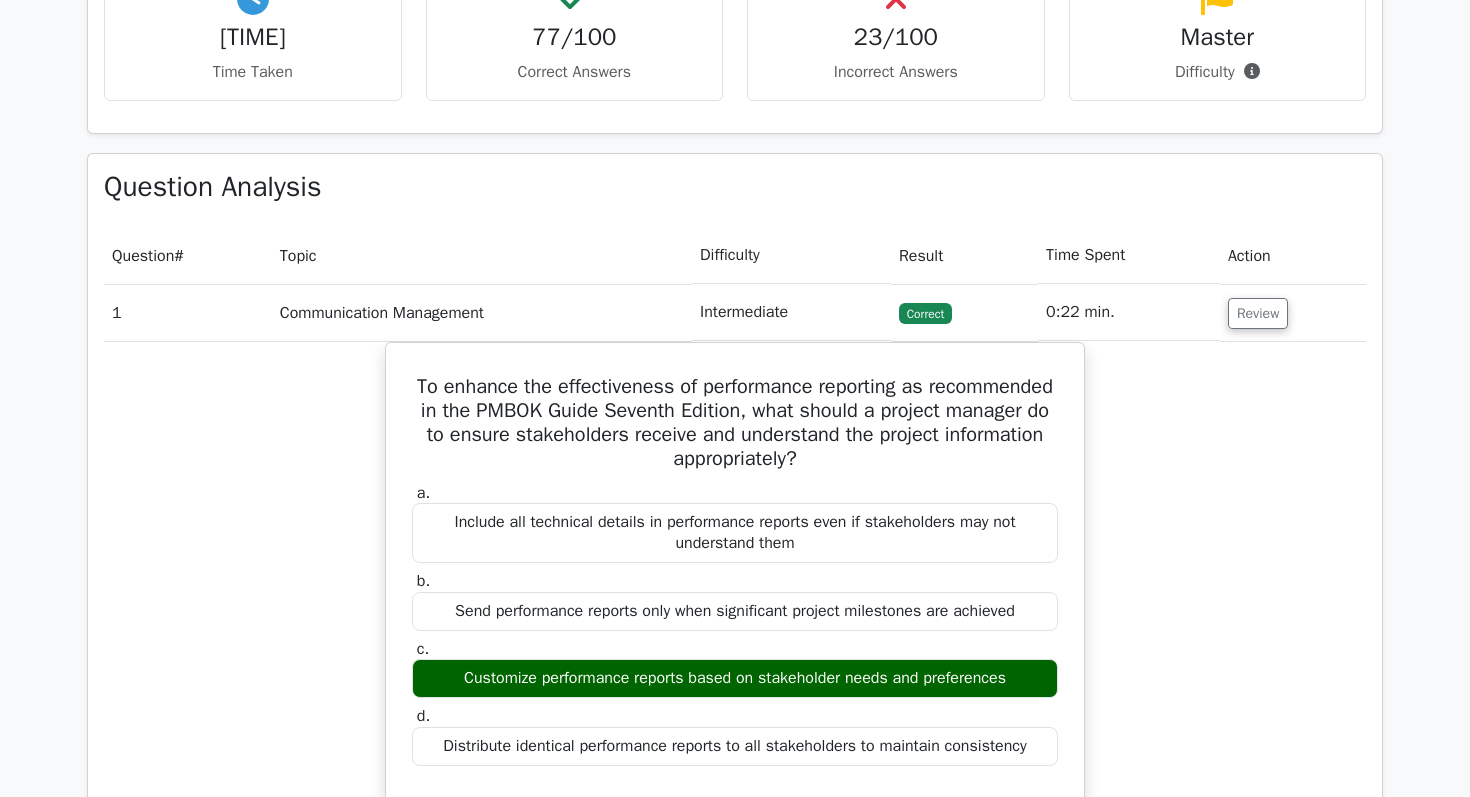 click on "To enhance the effectiveness of performance reporting as recommended in the PMBOK Guide Seventh Edition, what should a project manager do to ensure stakeholders receive and understand the project information appropriately?
a.
Include all technical details in performance reports even if stakeholders may not understand them
b. c." at bounding box center [735, 771] 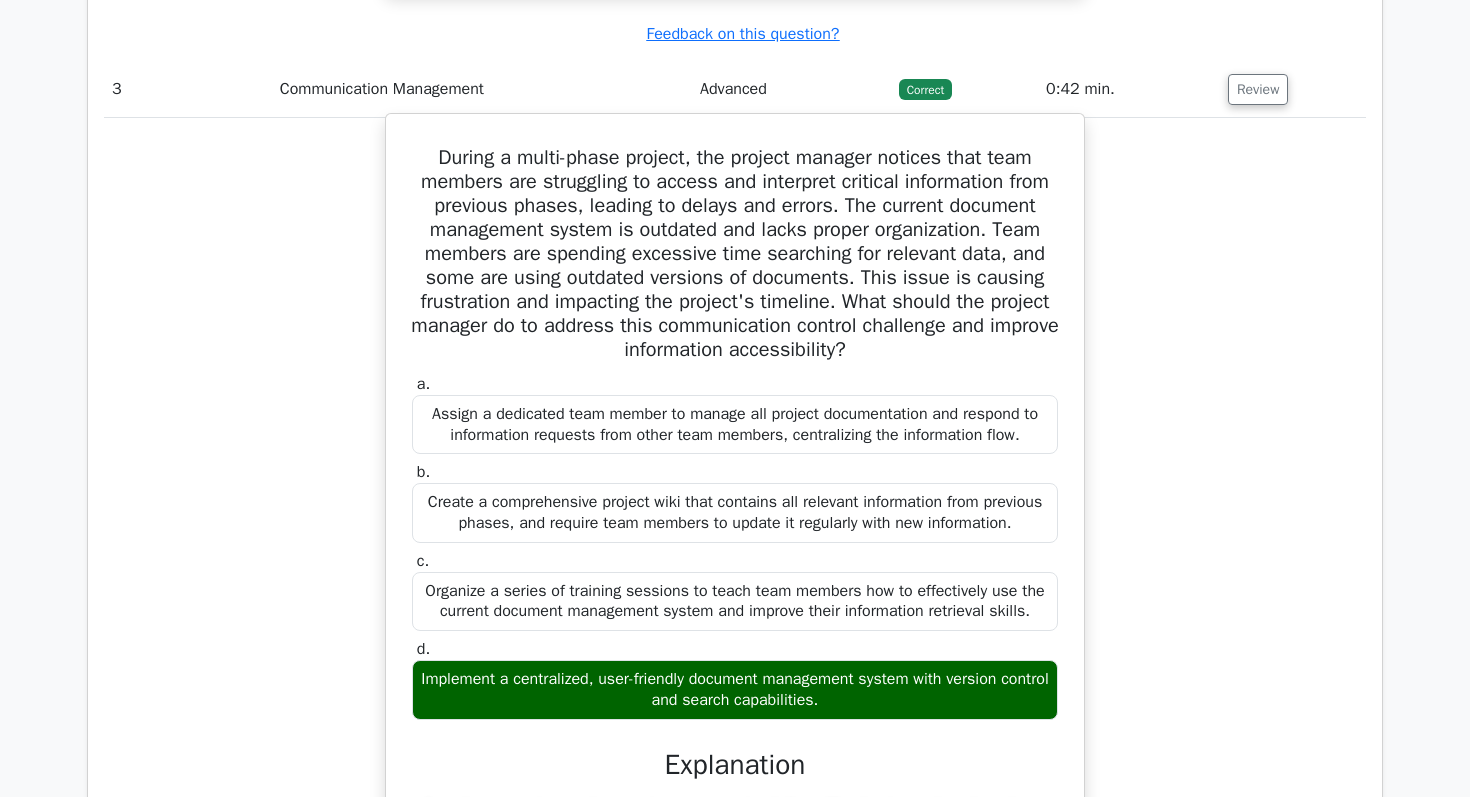 scroll, scrollTop: 3288, scrollLeft: 0, axis: vertical 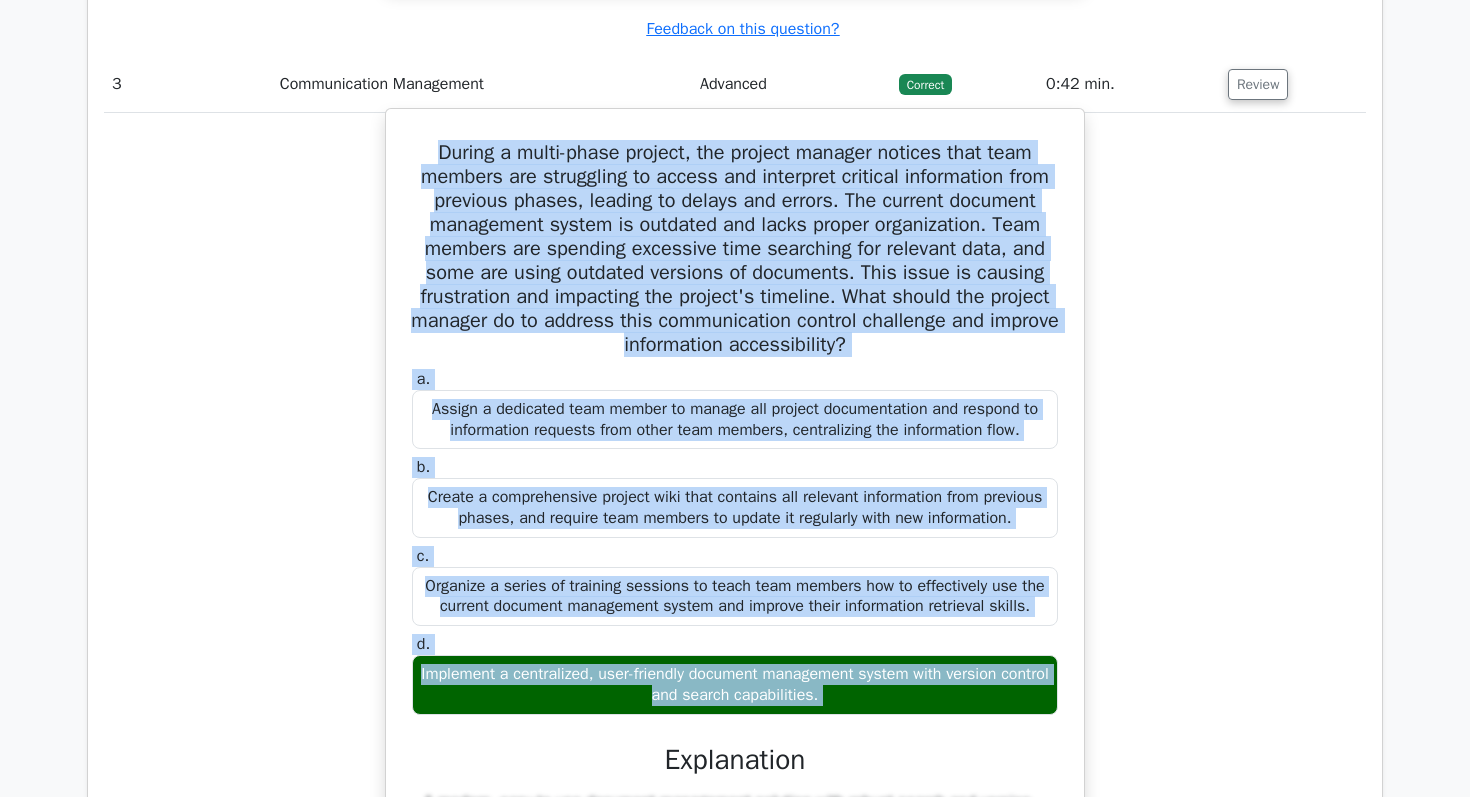 drag, startPoint x: 432, startPoint y: 196, endPoint x: 723, endPoint y: 796, distance: 666.84406 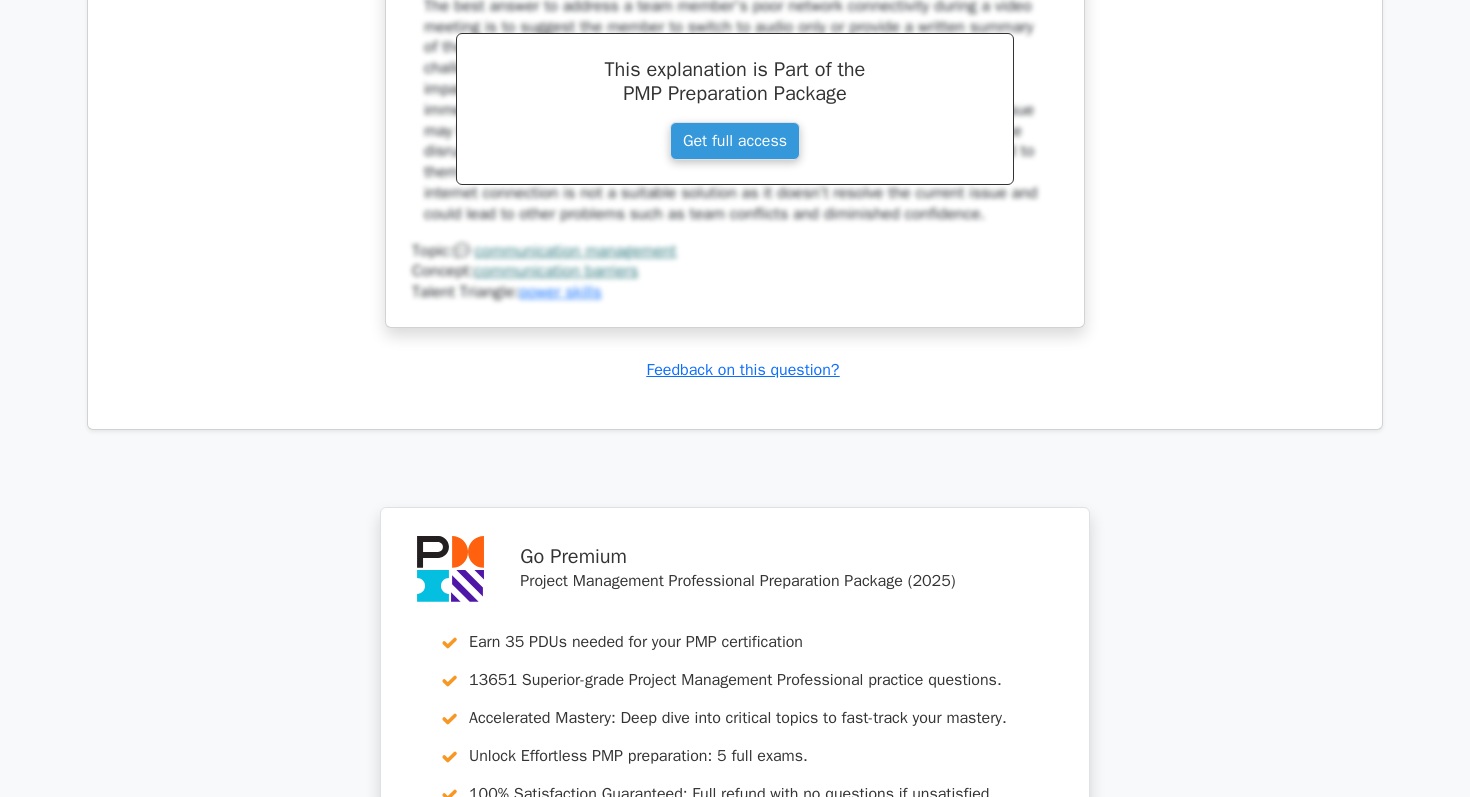 scroll, scrollTop: 111611, scrollLeft: 0, axis: vertical 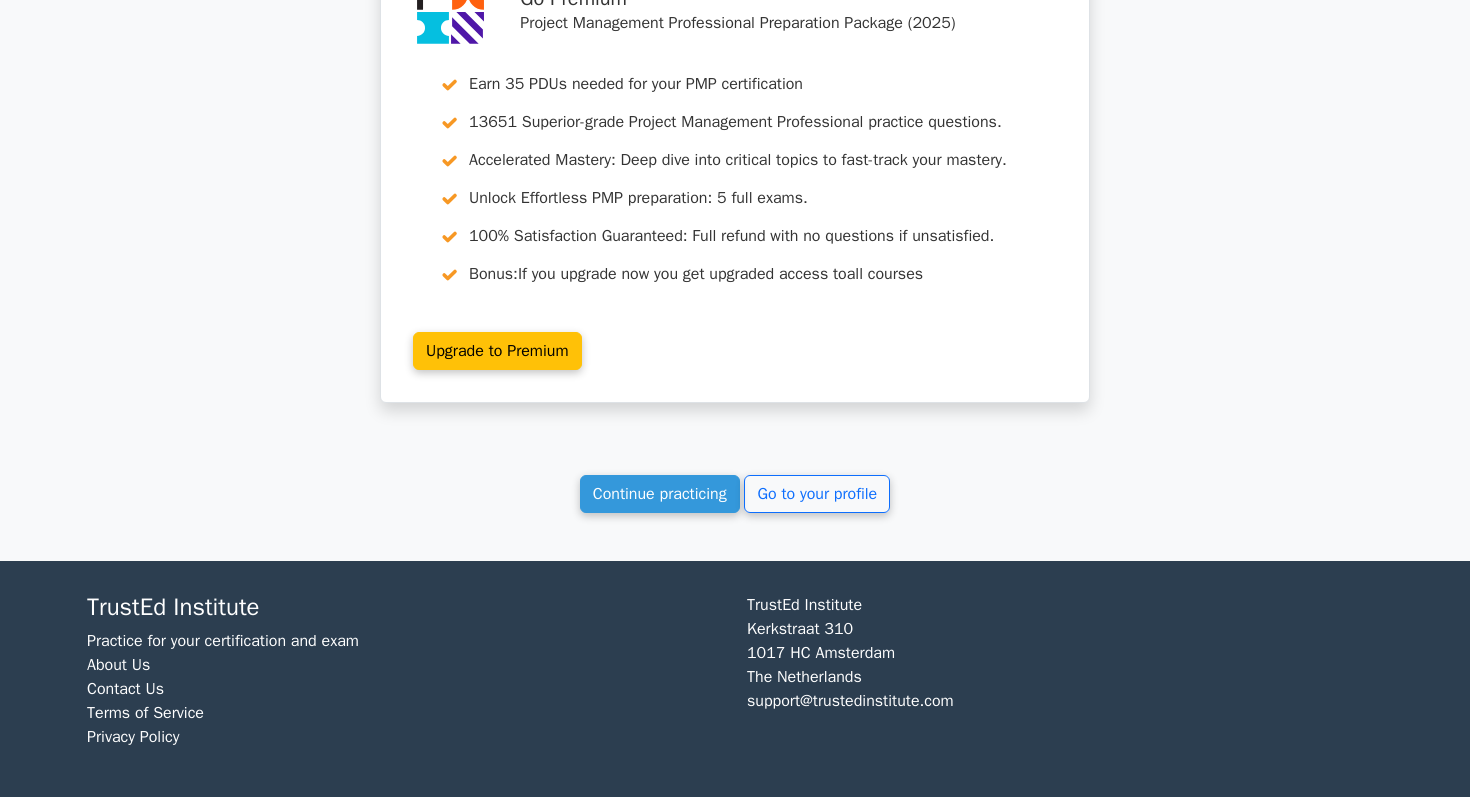 copy on "During a multi-phase project, the project manager notices that team members are struggling to access and interpret critical information from previous phases, leading to delays and errors. The current document management system is outdated and lacks proper organization. Team members are spending excessive time searching for relevant data, and some are using outdated versions of documents. This issue is causing frustration and impacting the project's timeline. What should the project manager do to address this communication control challenge and improve information accessibility?
a.
Assign a dedicated team member to manage all project documentation and respond to information requests from other team members, centralizing the information flow.
b.
Create a comprehensive project wiki that contains all relevant information from previous phases, and require team members to up..." 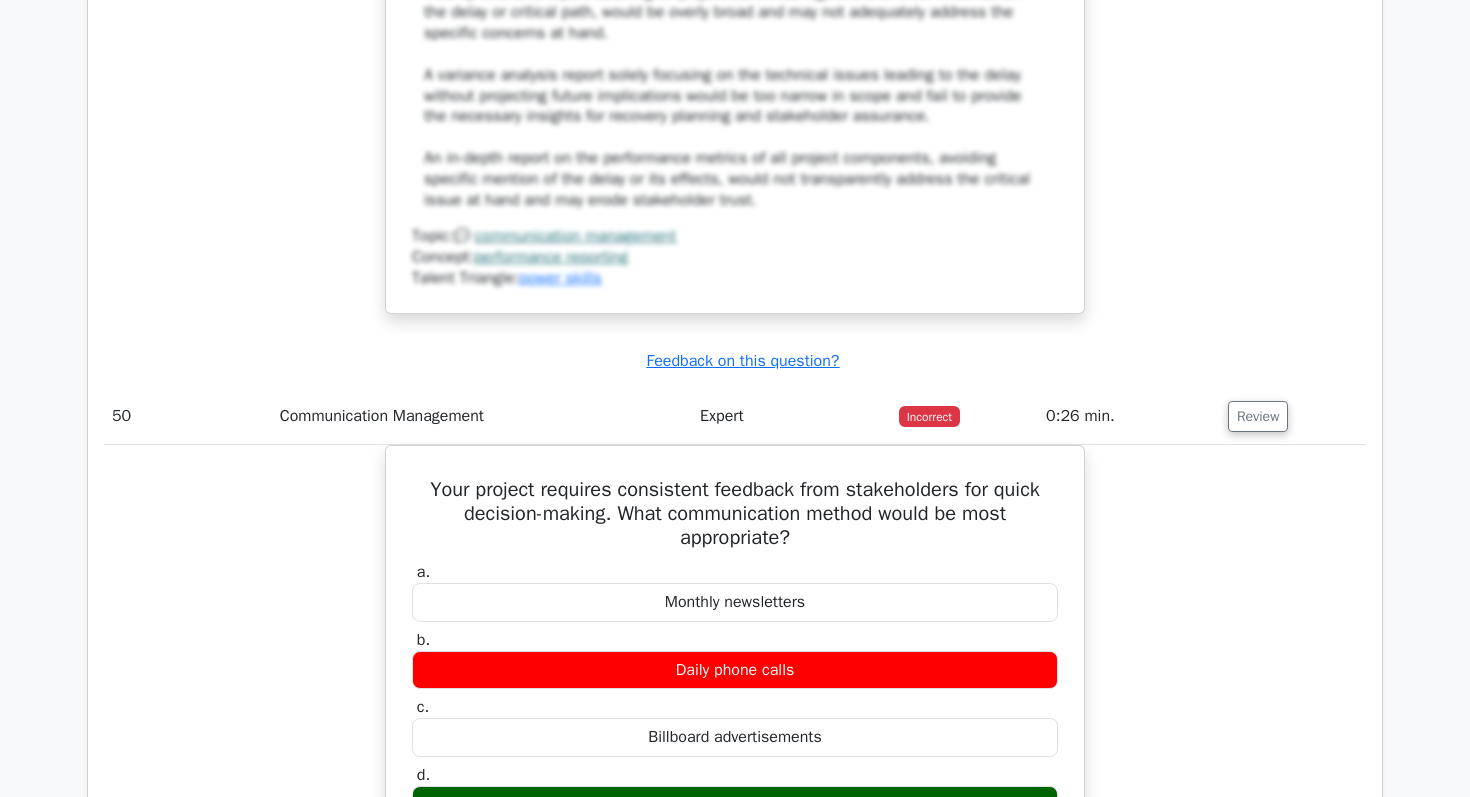 scroll, scrollTop: 55001, scrollLeft: 0, axis: vertical 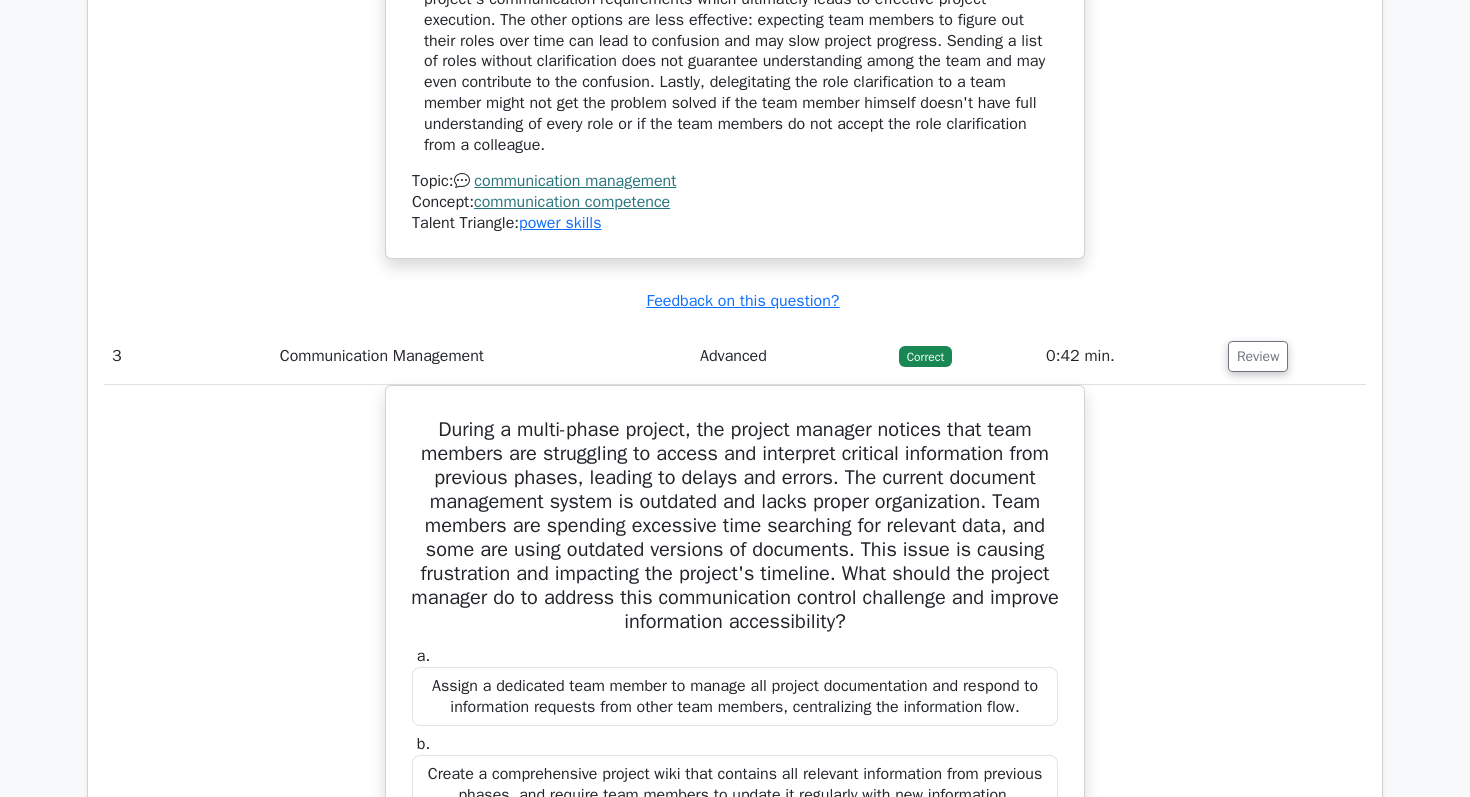 click on "During a multi-phase project, the project manager notices that team members are struggling to access and interpret critical information from previous phases, leading to delays and errors. The current document management system is outdated and lacks proper organization. Team members are spending excessive time searching for relevant data, and some are using outdated versions of documents. This issue is causing frustration and impacting the project's timeline. What should the project manager do to address this communication control challenge and improve information accessibility?
a.
b. c. d." at bounding box center [735, 891] 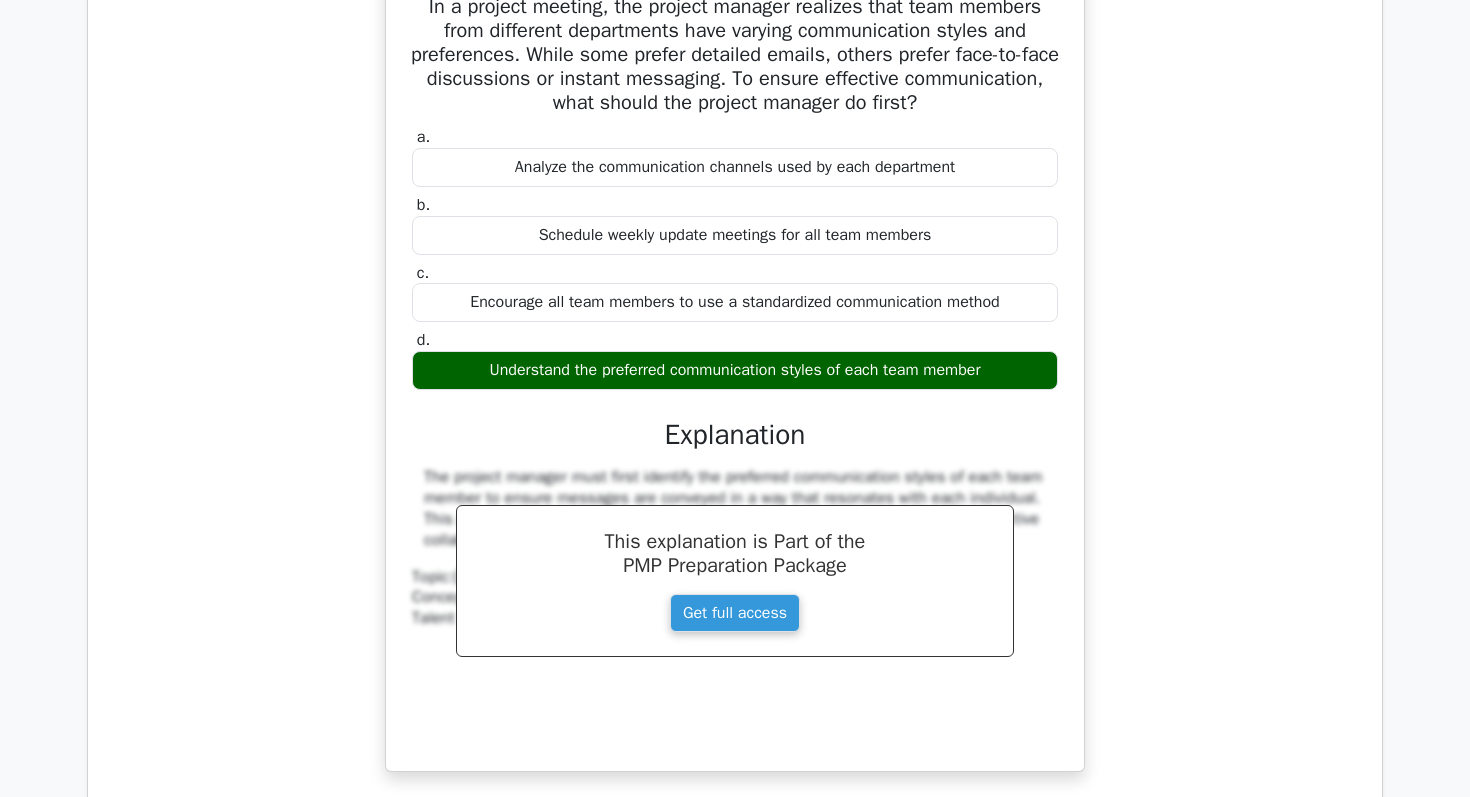 scroll, scrollTop: 9931, scrollLeft: 0, axis: vertical 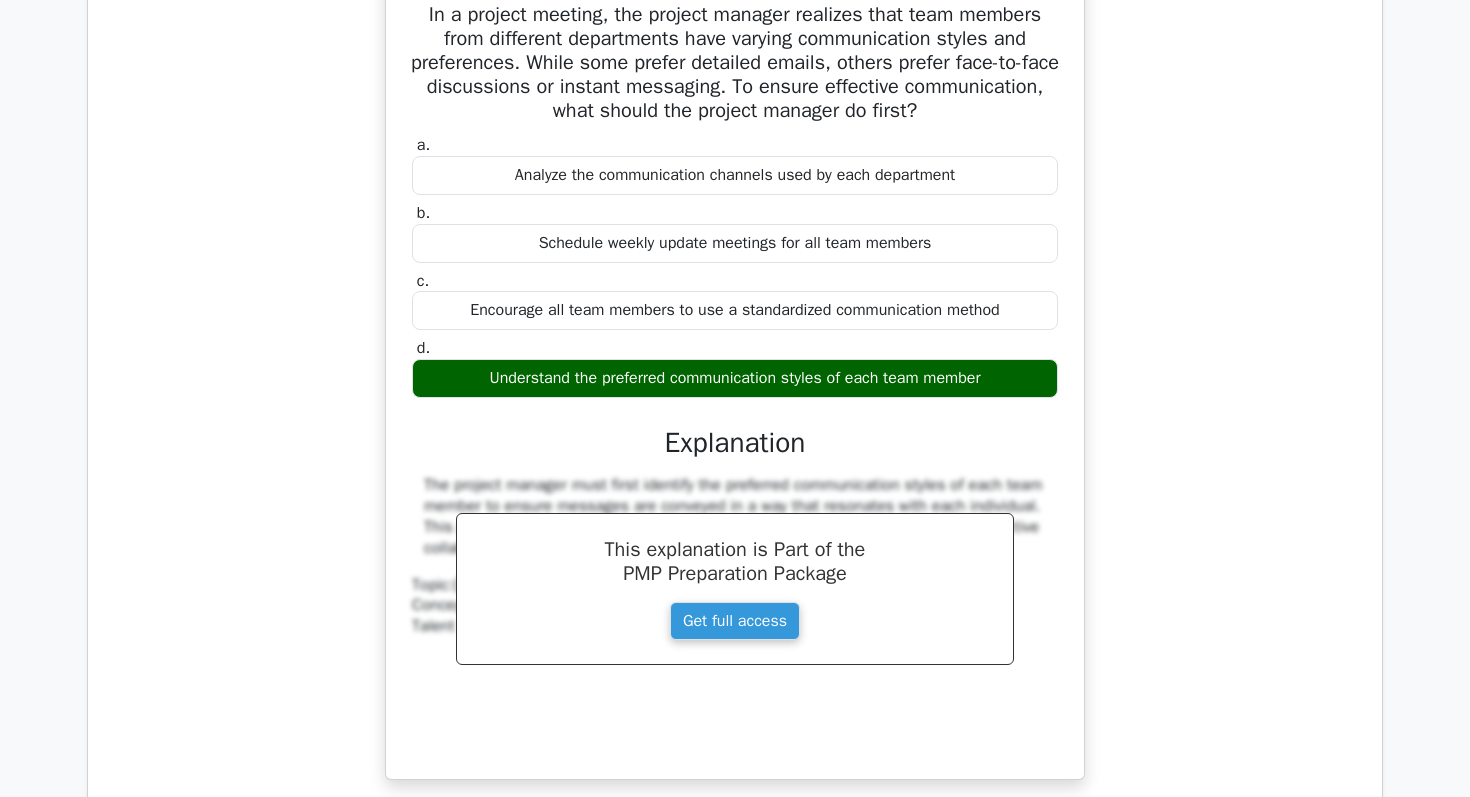 drag, startPoint x: 463, startPoint y: 510, endPoint x: 998, endPoint y: 505, distance: 535.0234 